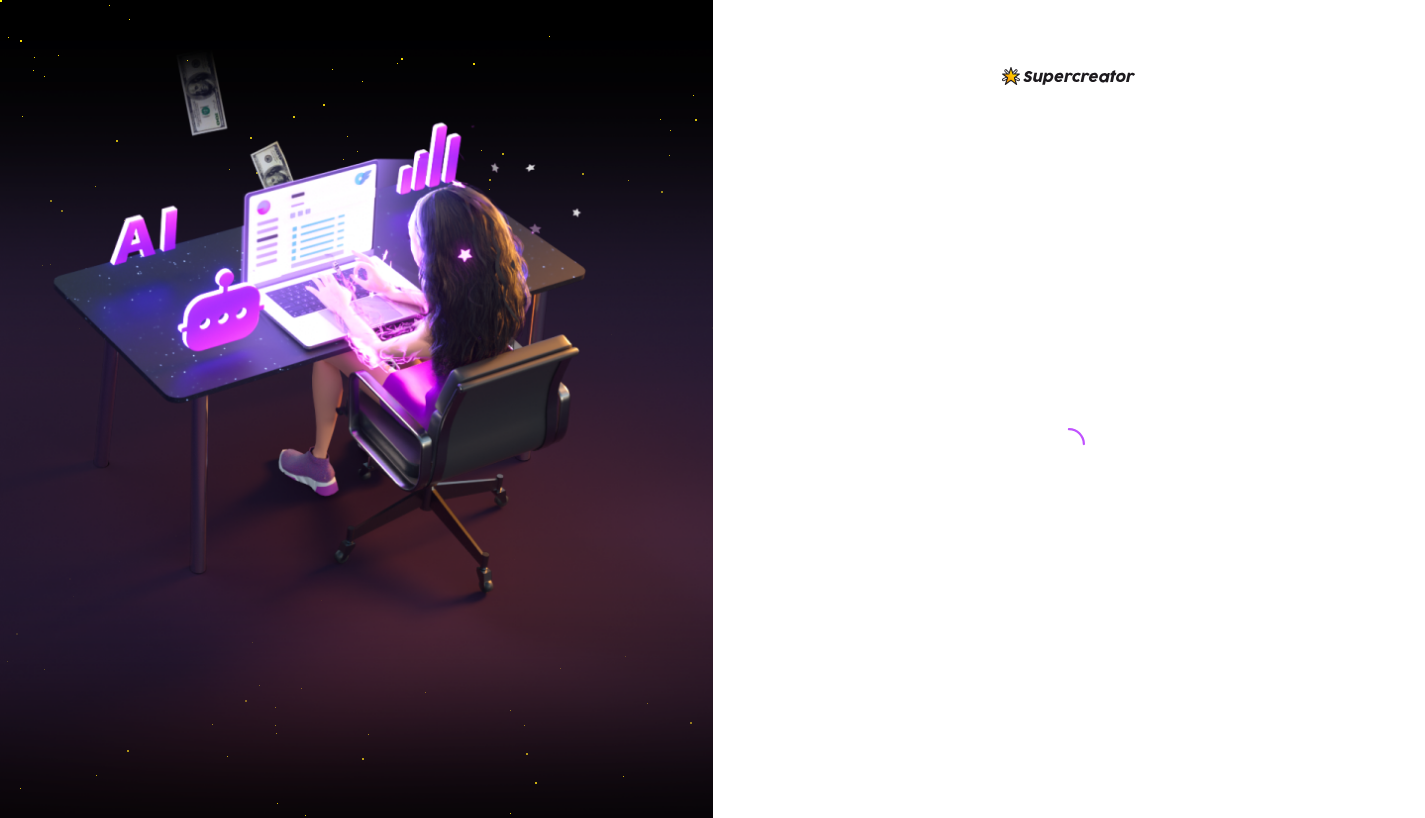 scroll, scrollTop: 0, scrollLeft: 0, axis: both 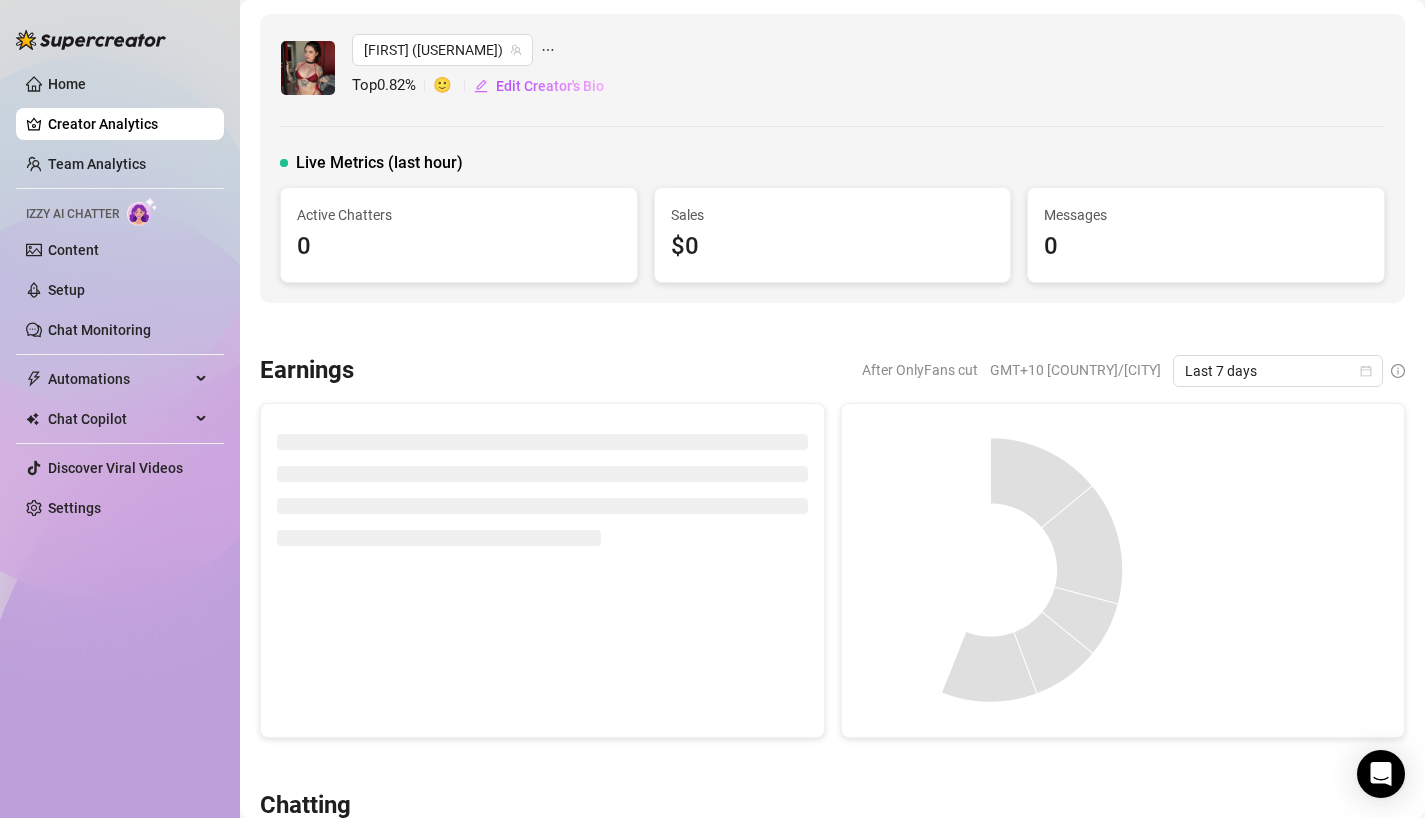 click on "Home Creator Analytics   Team Analytics Izzy AI Chatter Content Setup Chat Monitoring Automations Chat Copilot Discover Viral Videos Settings" at bounding box center [120, 296] 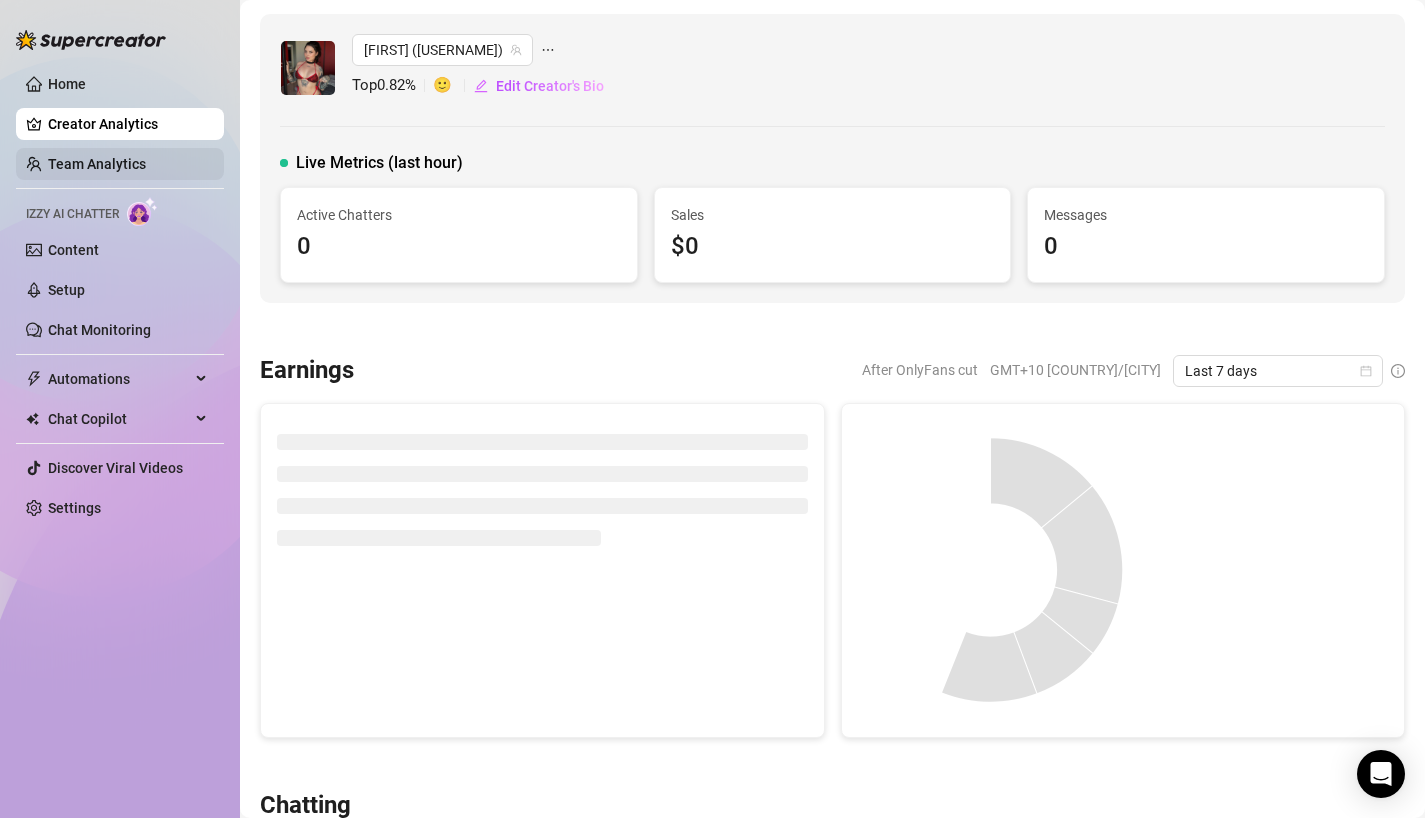 click on "Team Analytics" at bounding box center (97, 164) 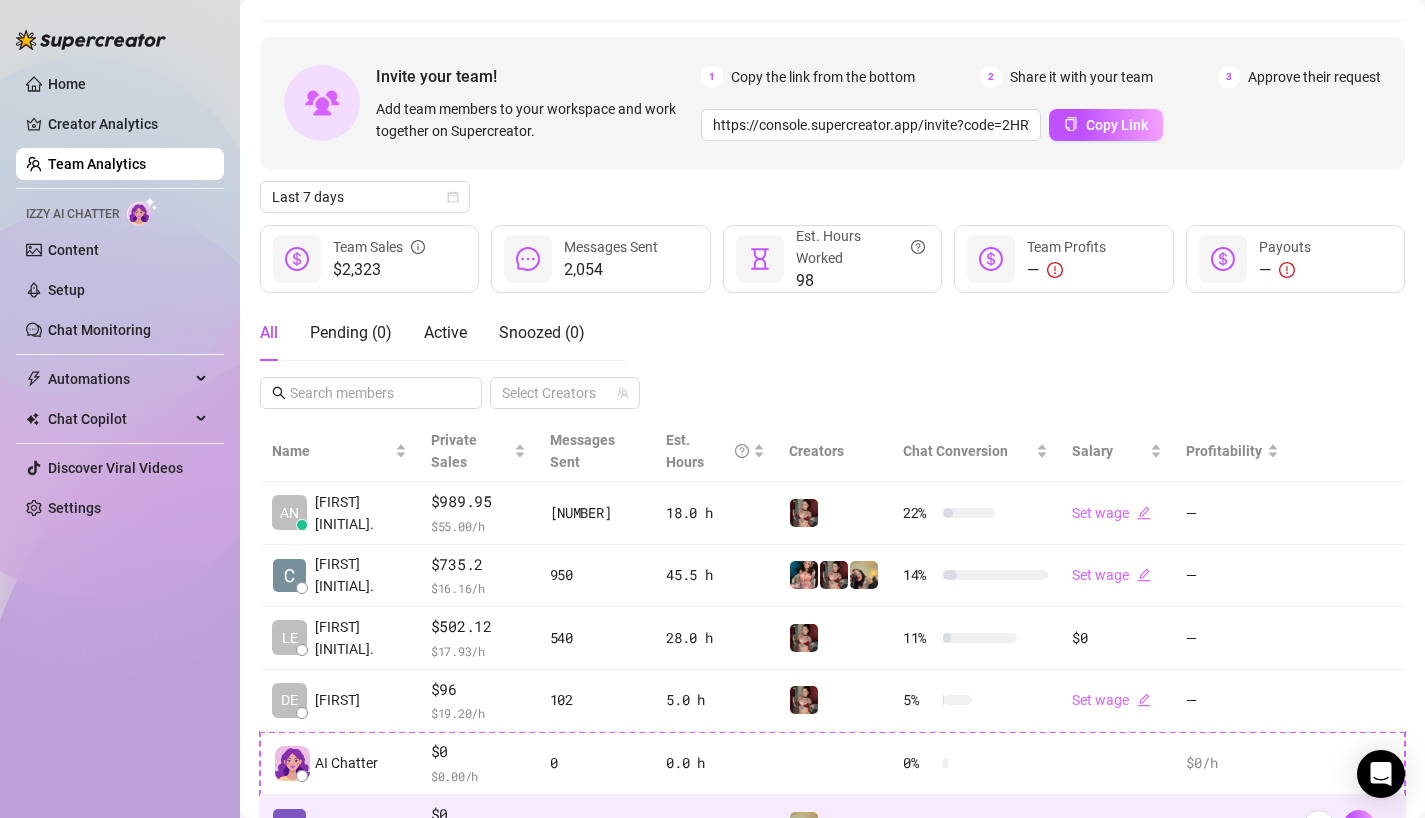 scroll, scrollTop: 36, scrollLeft: 0, axis: vertical 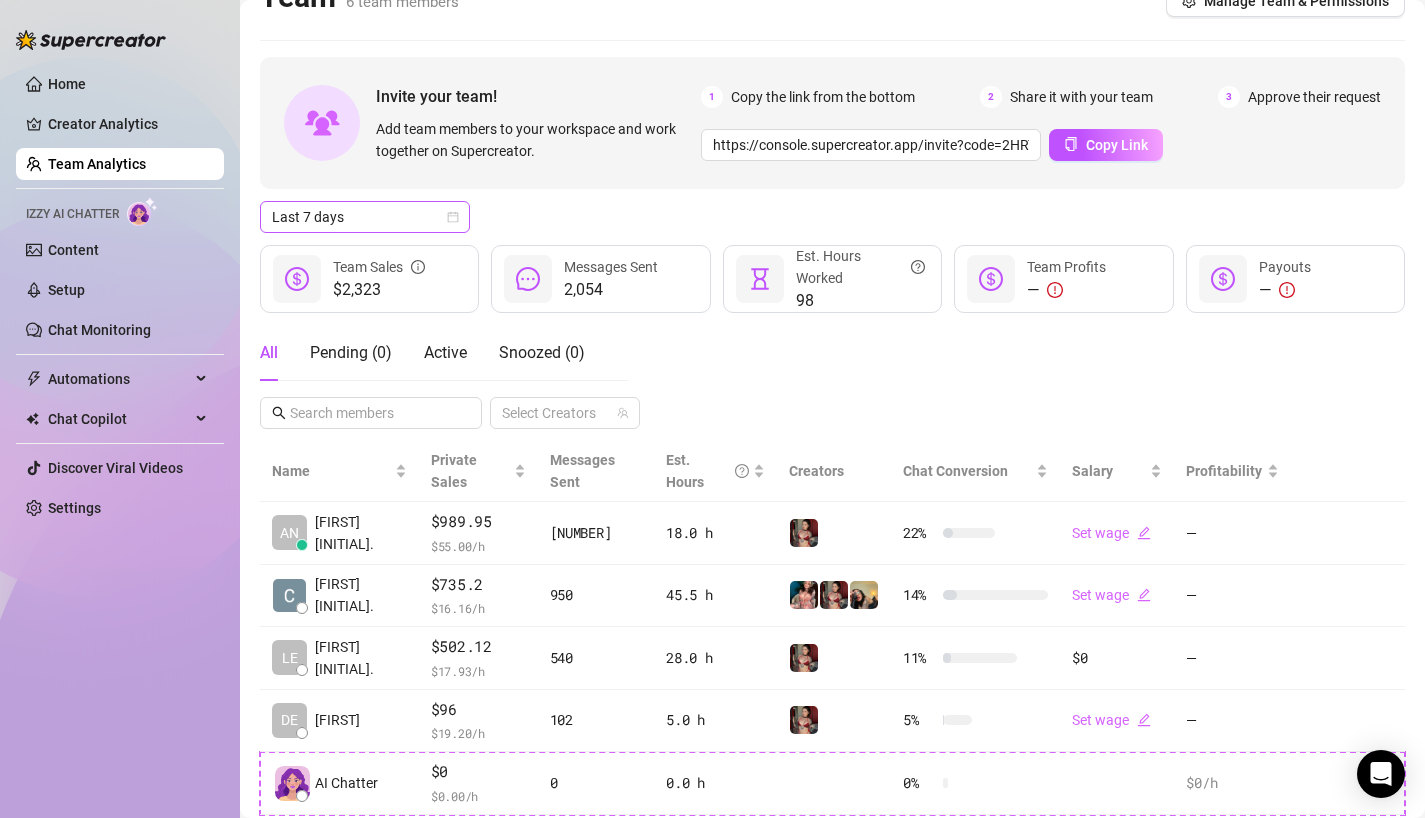 click on "Last 7 days" at bounding box center [365, 217] 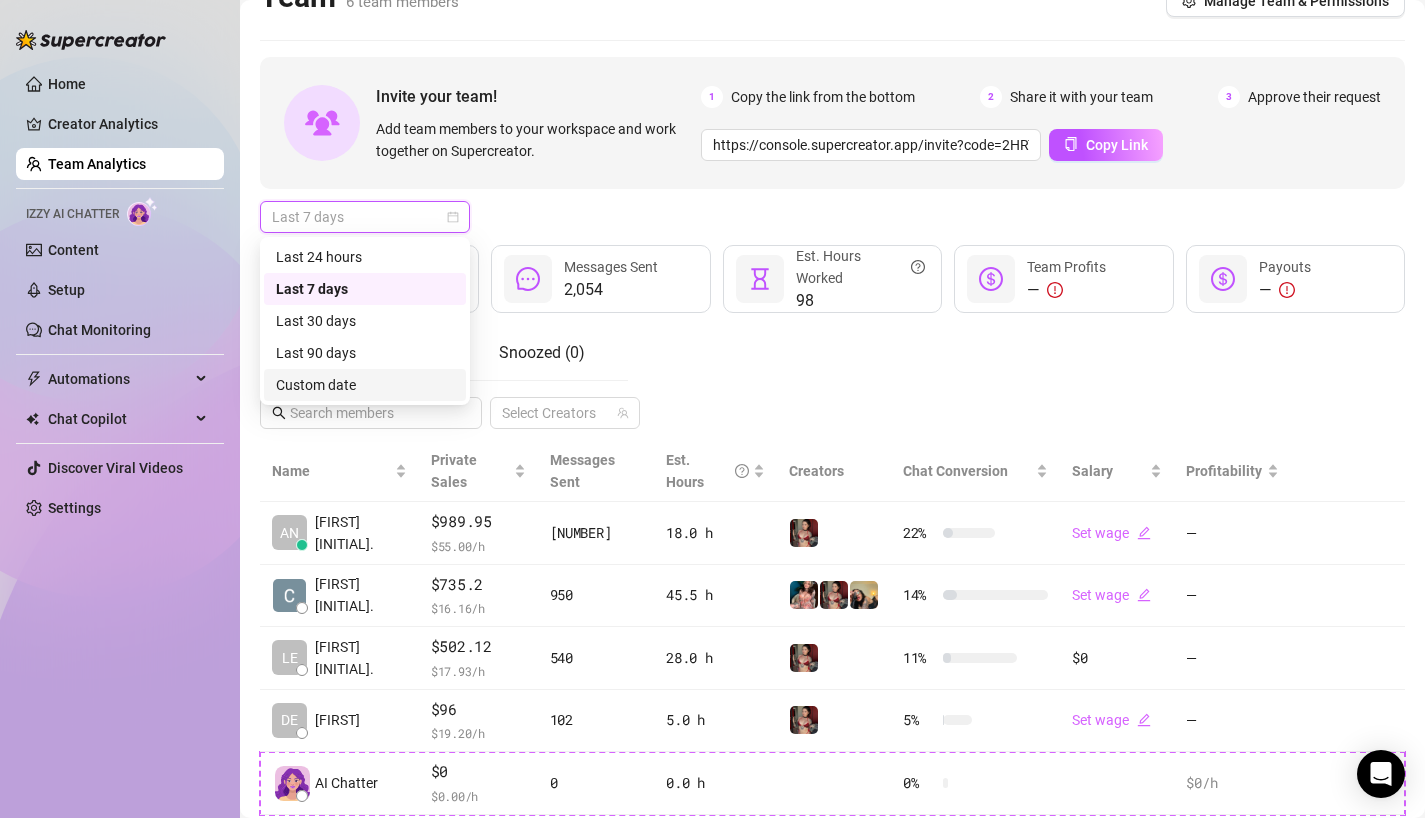click on "Custom date" at bounding box center (365, 385) 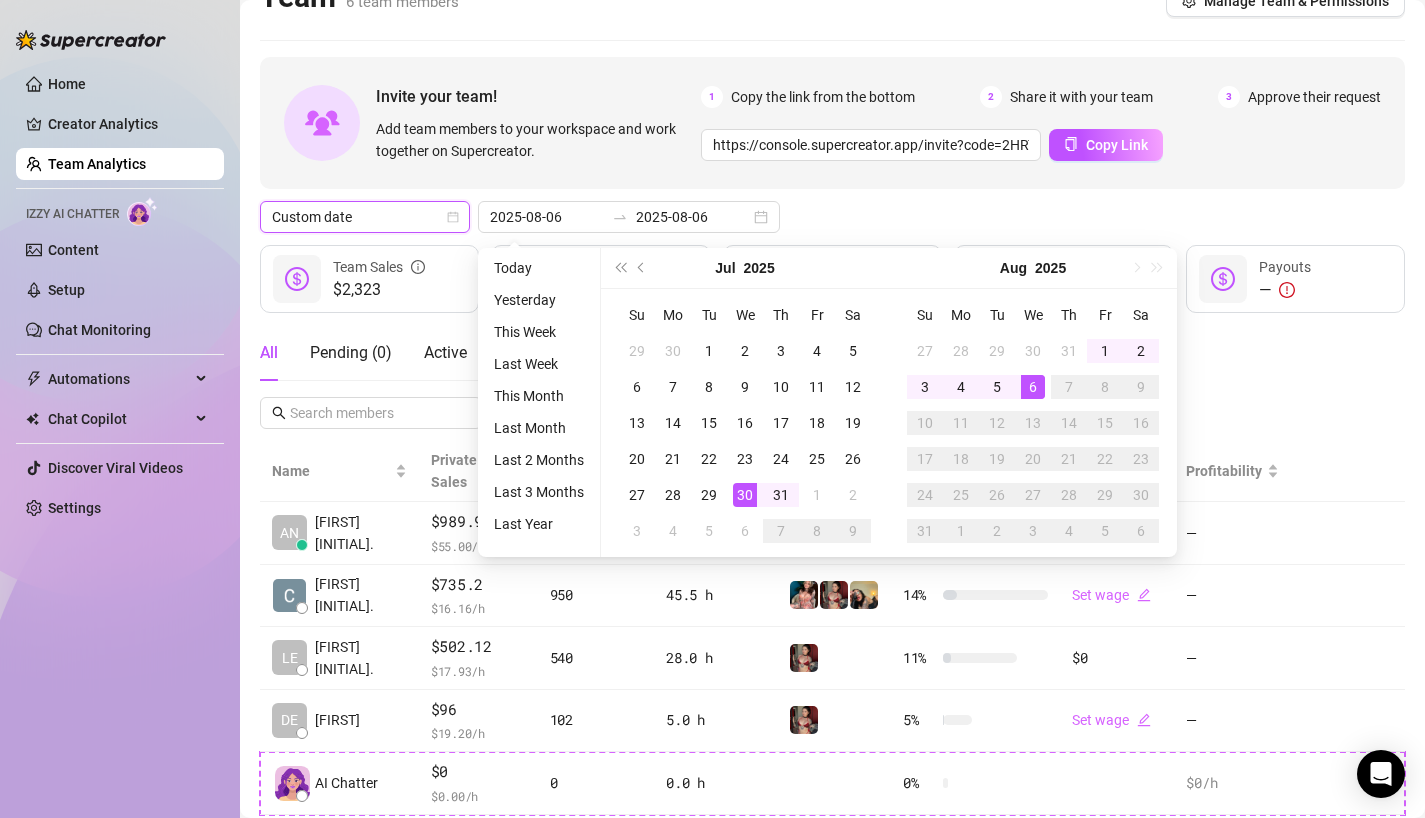 type on "2025-08-05" 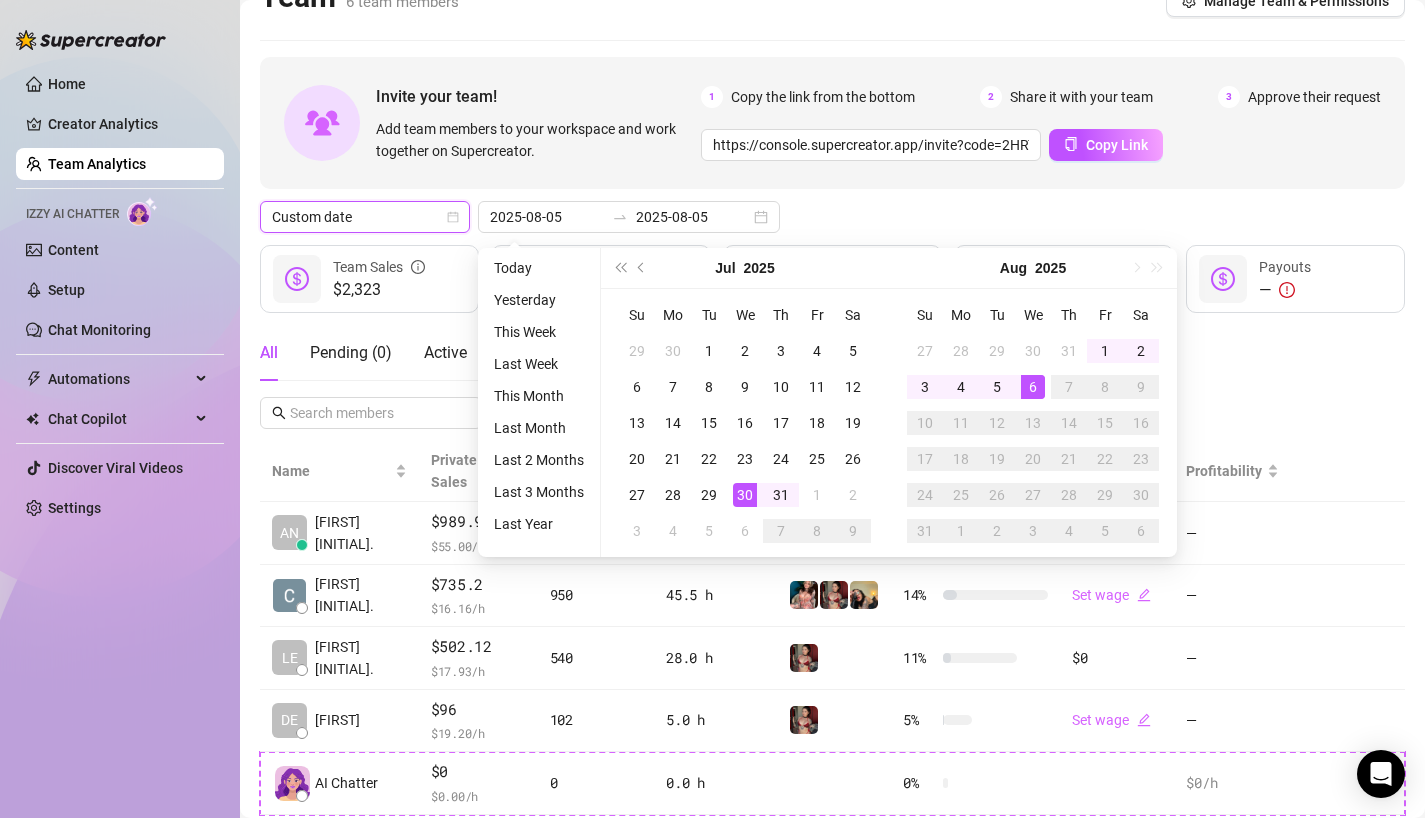 type on "2025-07-30" 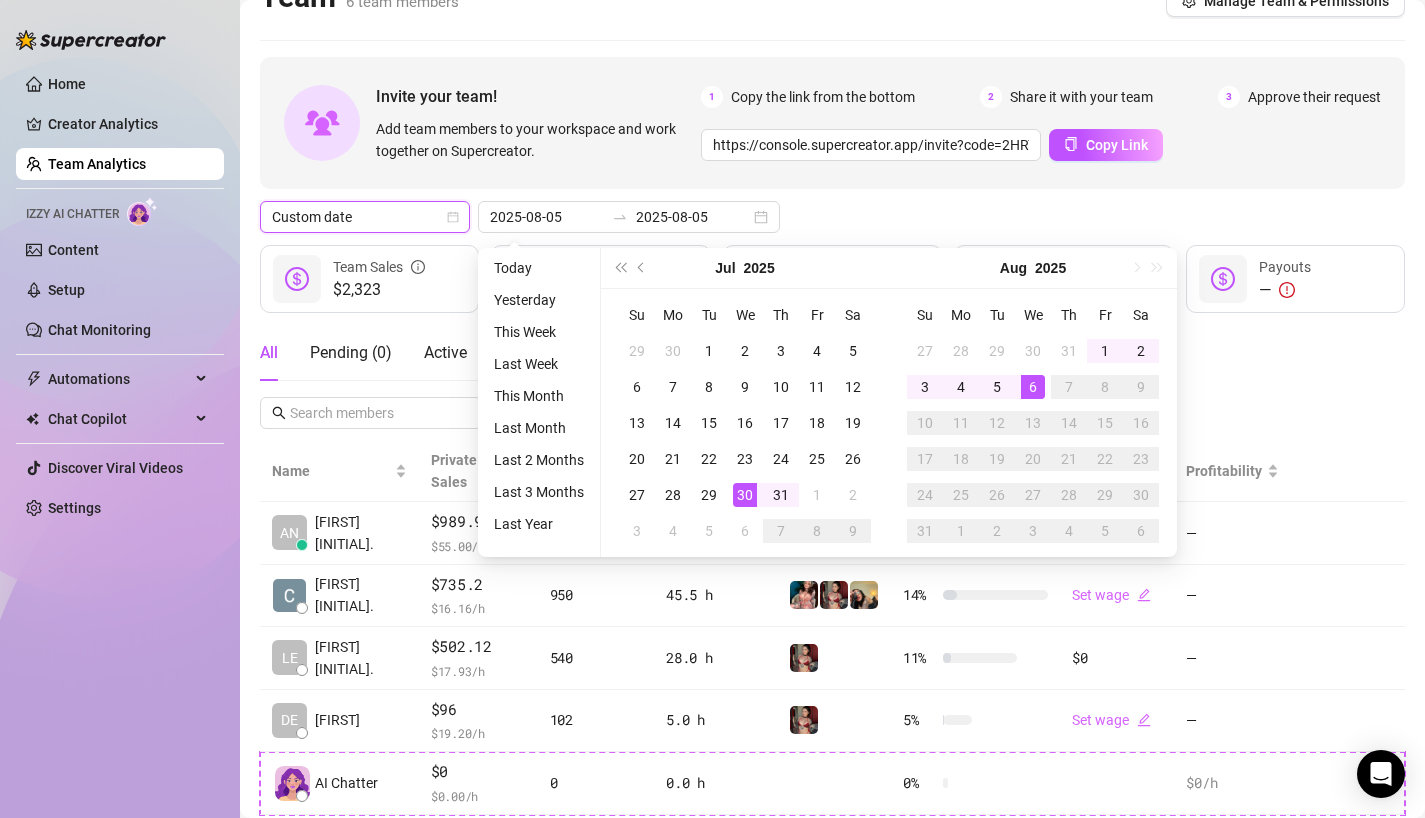 type on "2025-08-06" 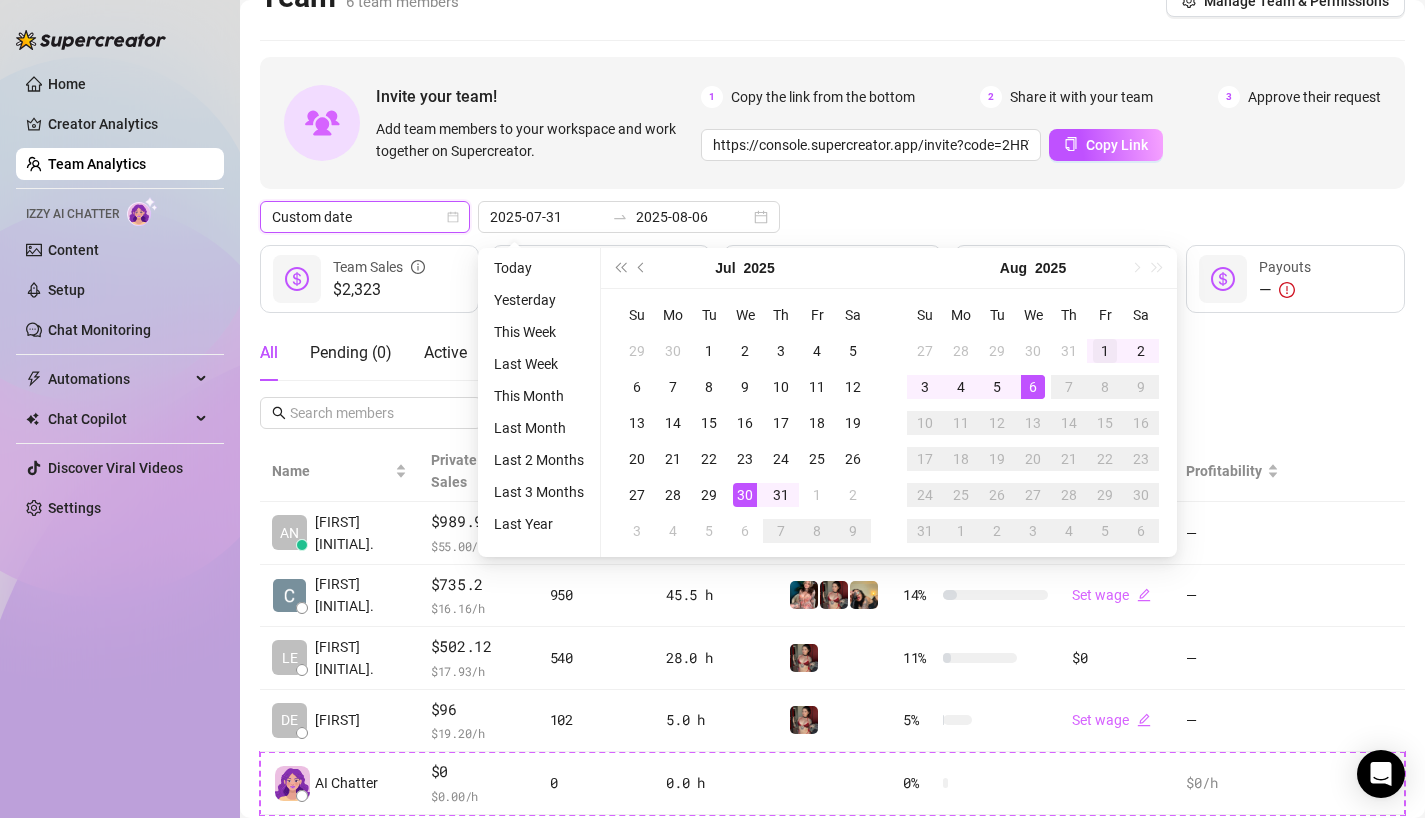 type on "2025-08-01" 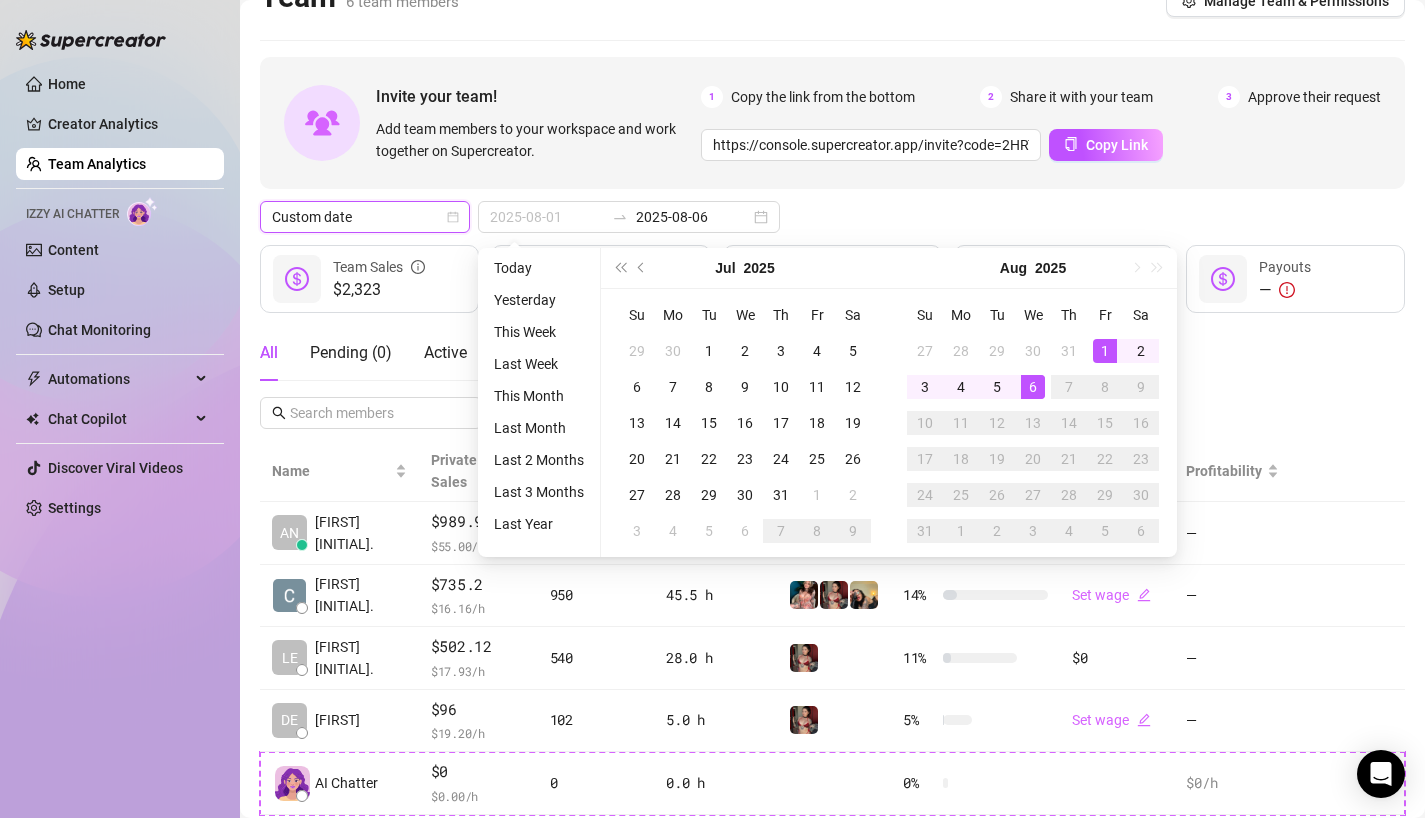 click on "1" at bounding box center (1105, 351) 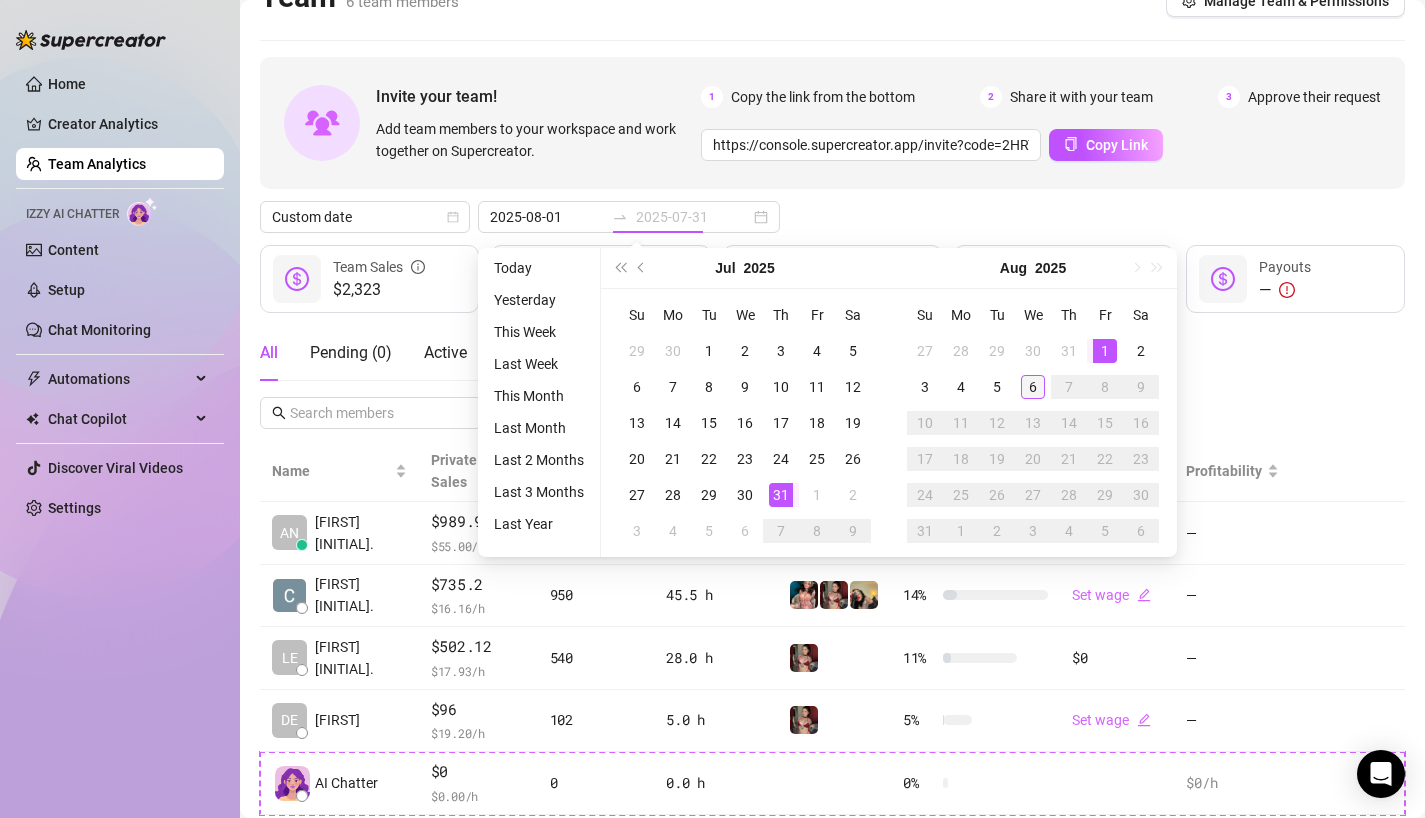 type on "2025-08-06" 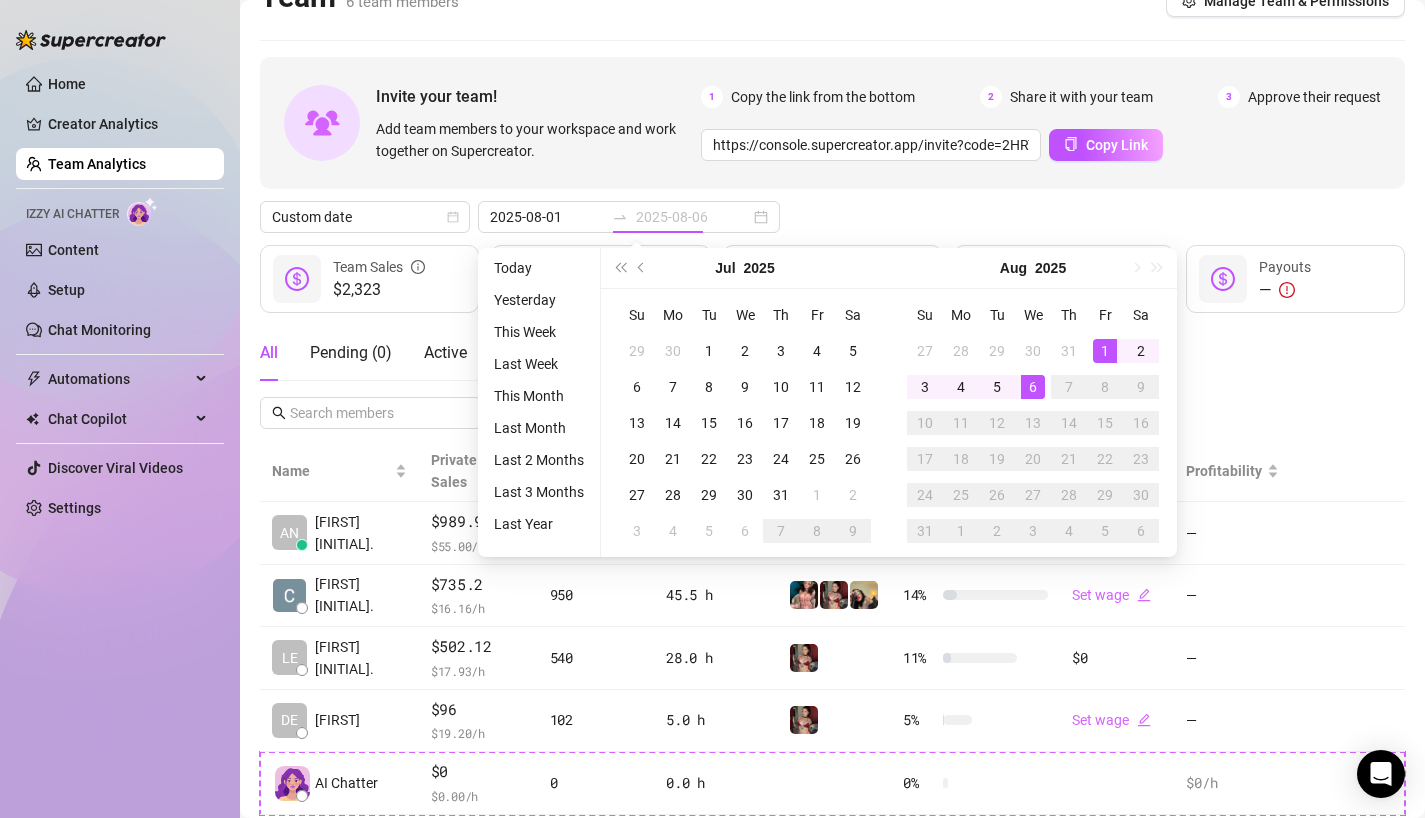 click on "6" at bounding box center [1033, 387] 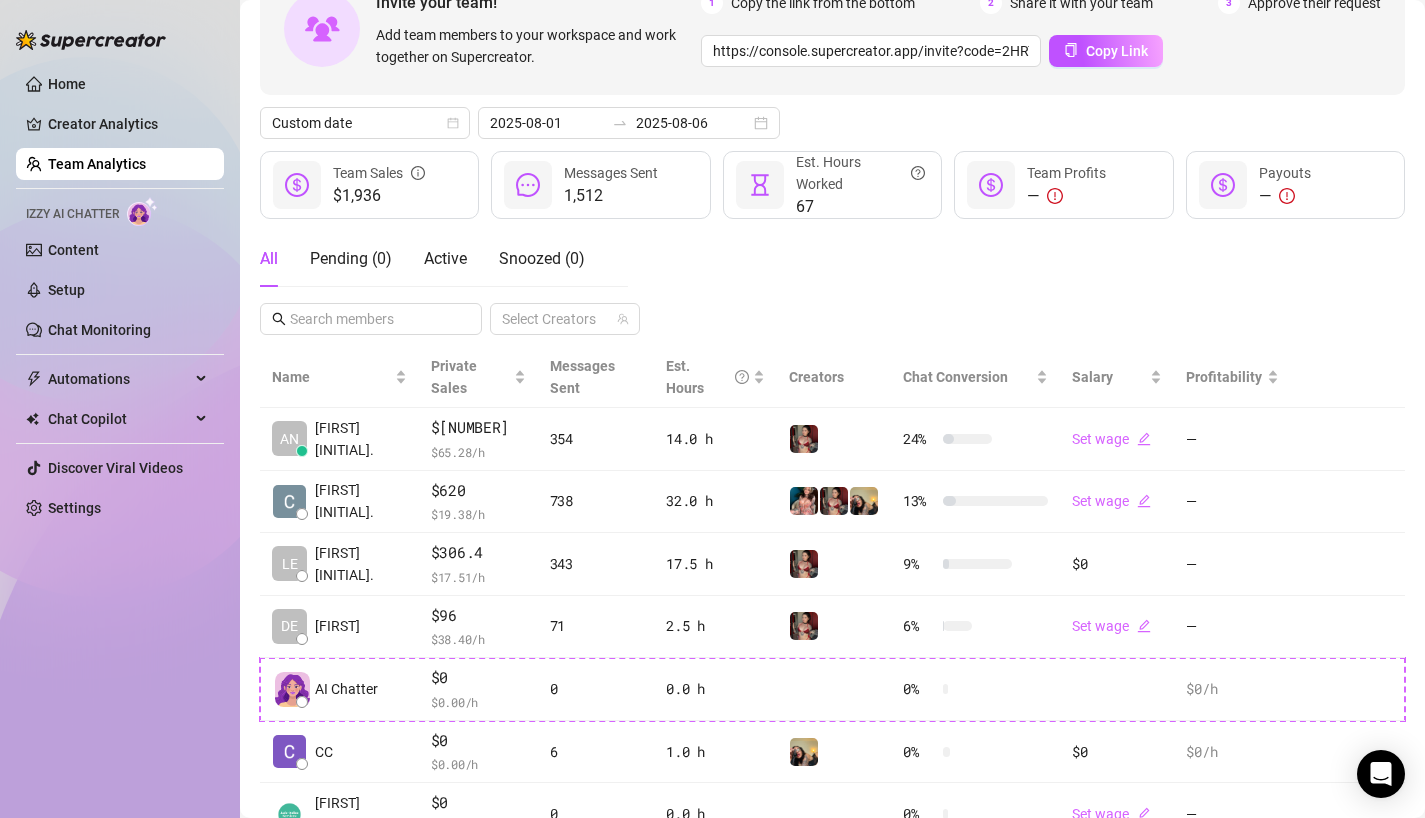 scroll, scrollTop: 196, scrollLeft: 0, axis: vertical 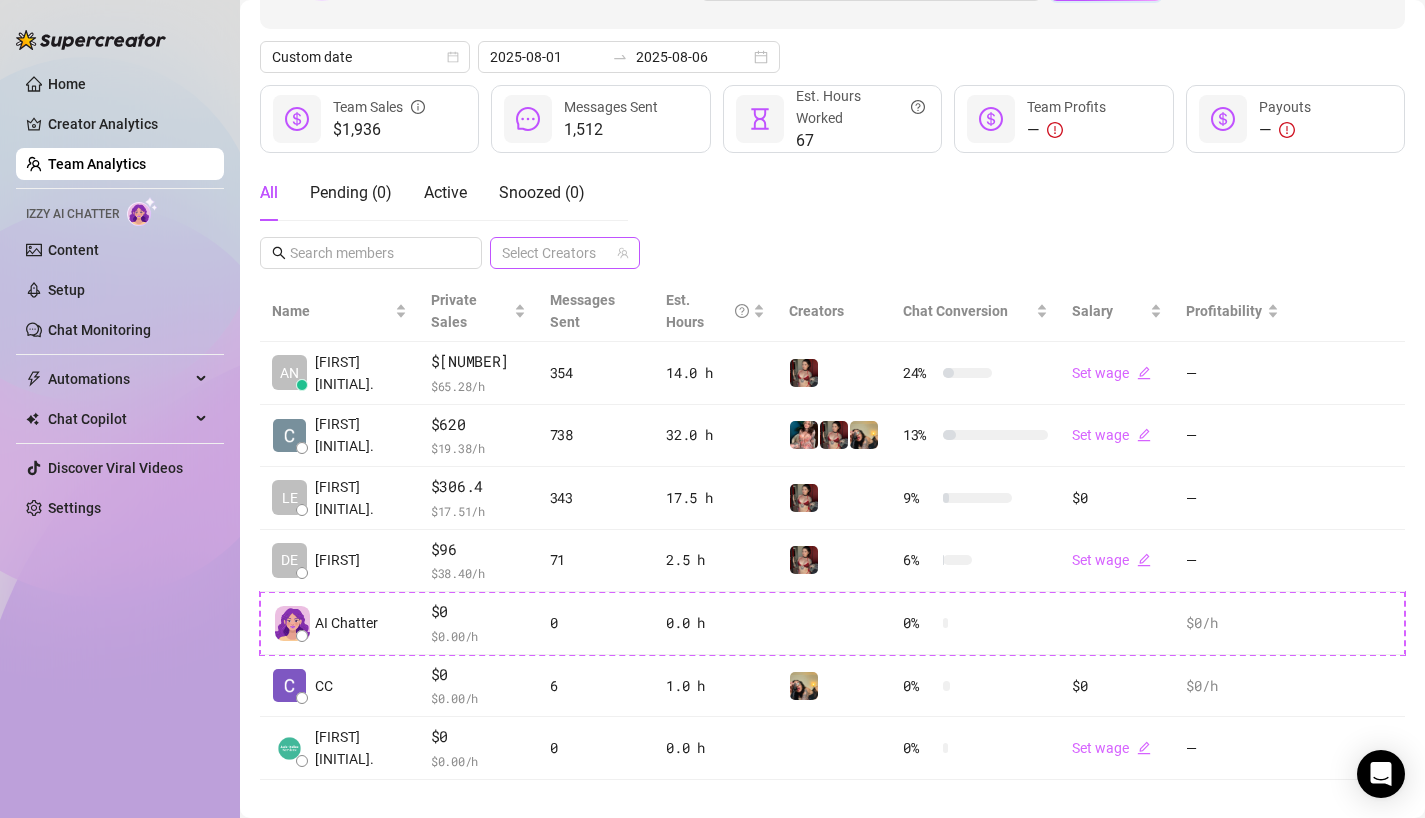 click at bounding box center [554, 253] 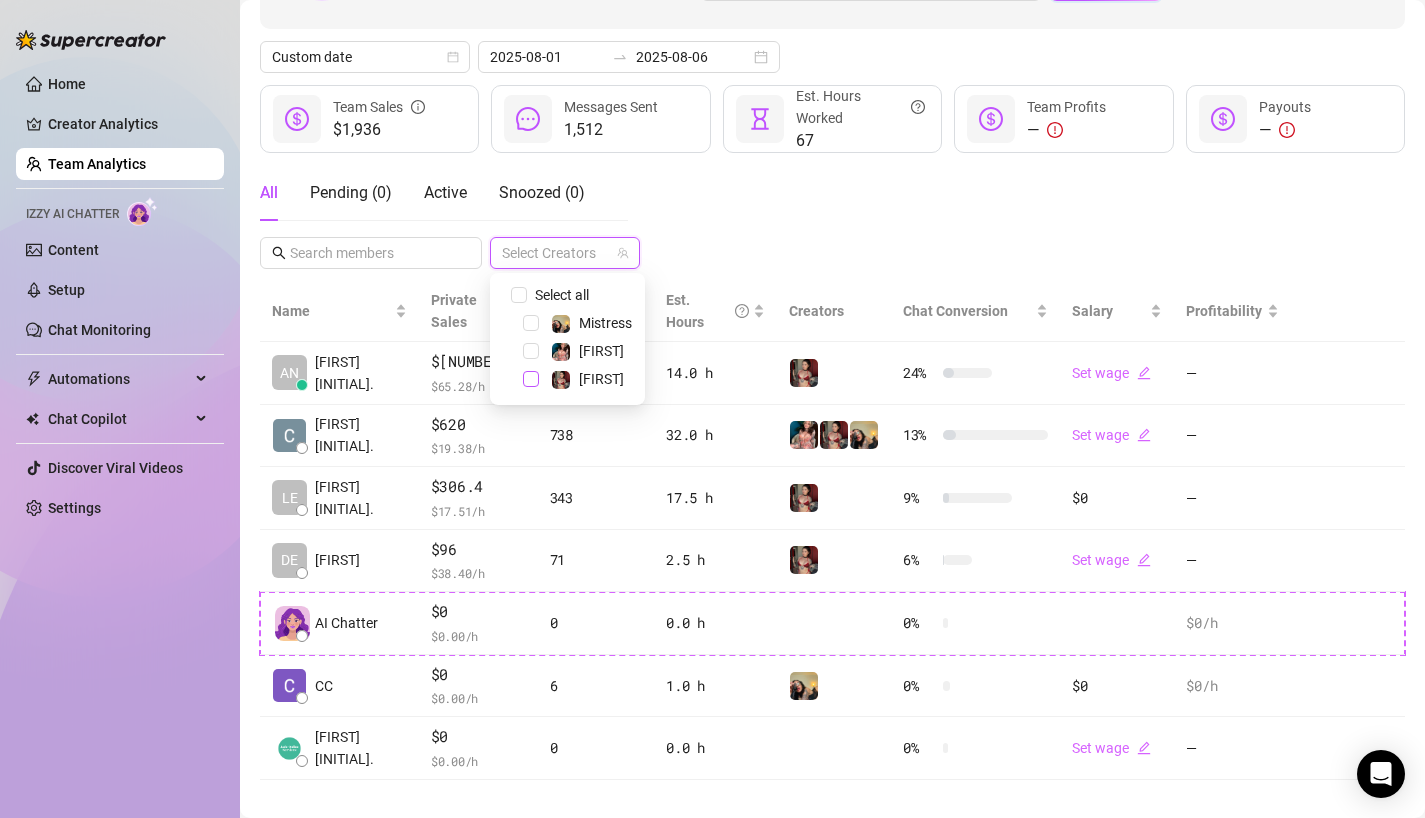 click at bounding box center [531, 379] 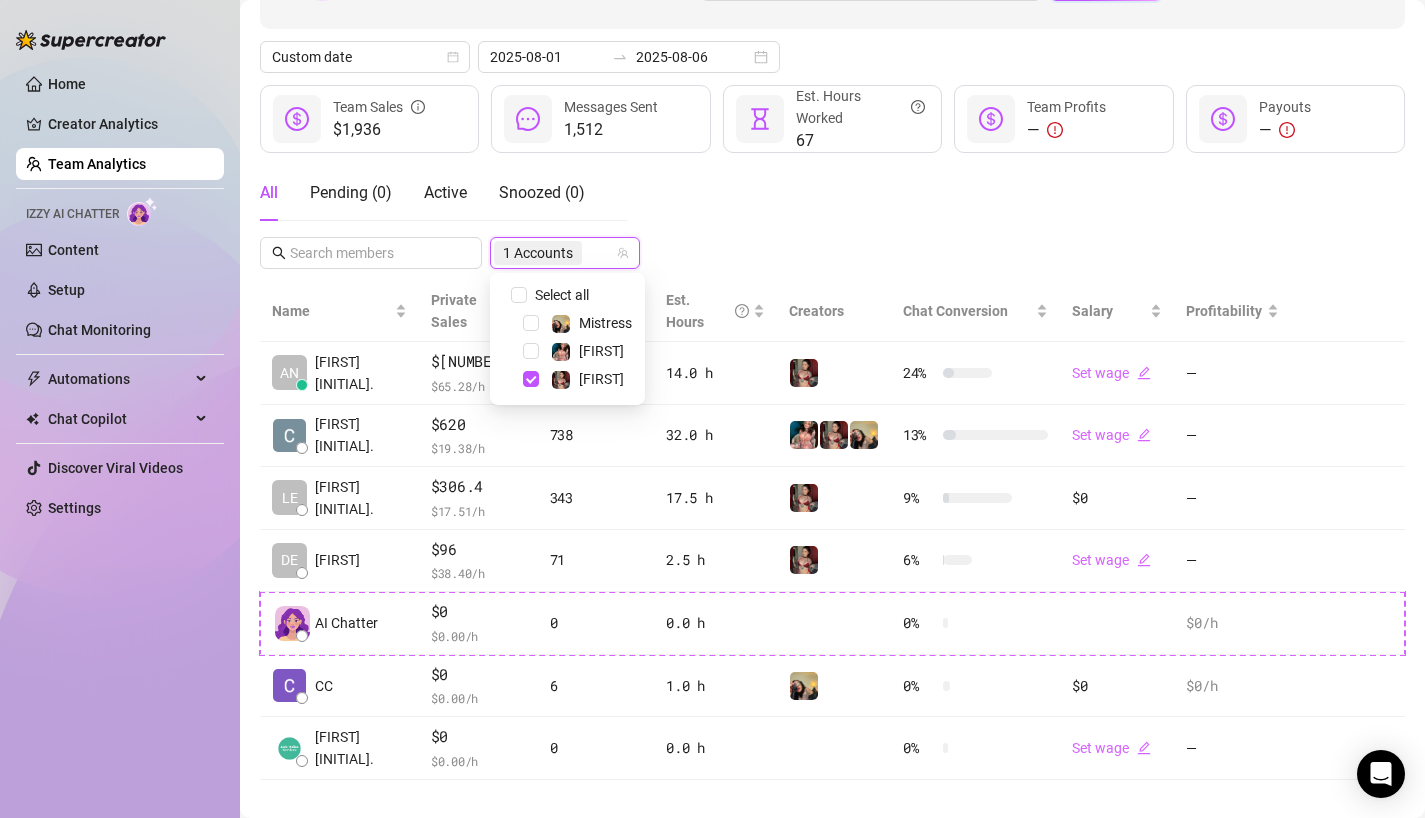 click on "Invite your team! Add team members to your workspace and work together on Supercreator. 1 Copy the link from the bottom 2 Share it with your team 3 Approve their request https://console.supercreator.app/invite?code=2HRTWJRQWlg6a8KWbsOlfbgD4ps2&workspace=Catherine%20Elizabeth%20Virtual%20Services Copy Link Custom date 2025-08-01 2025-08-06 $1,936 Team Sales 1,512 Messages Sent 67 Est. Hours Worked — Team Profits — Payouts All Pending ( 0 ) Active Snoozed ( 0 ) 1 Accounts   Name Private Sales Messages Sent Est. Hours  Creators Chat Conversion Salary Profitability AN Anna D. $913.95 $ 65.28 /h 354 14.0 h 24 % Set wage — Catherine E. $620 $ 19.38 /h 738 32.0 h 13 % Set wage — LE Leanna R. $306.4 $ 17.51 /h 343 17.5 h 9 % $0 — DE Demi $96 $ 38.40 /h 71 2.5 h 6 % Set wage — AI Chatter $0 $ 0.00 /h 0 0.0 h 0 % $0 /h CC $0 $ 0.00 /h 6 1.0 h 0 % $0 $0 /h Giada M. $0 $ 0.00 /h 0 0.0 h 0 % Set wage —" at bounding box center [832, 338] 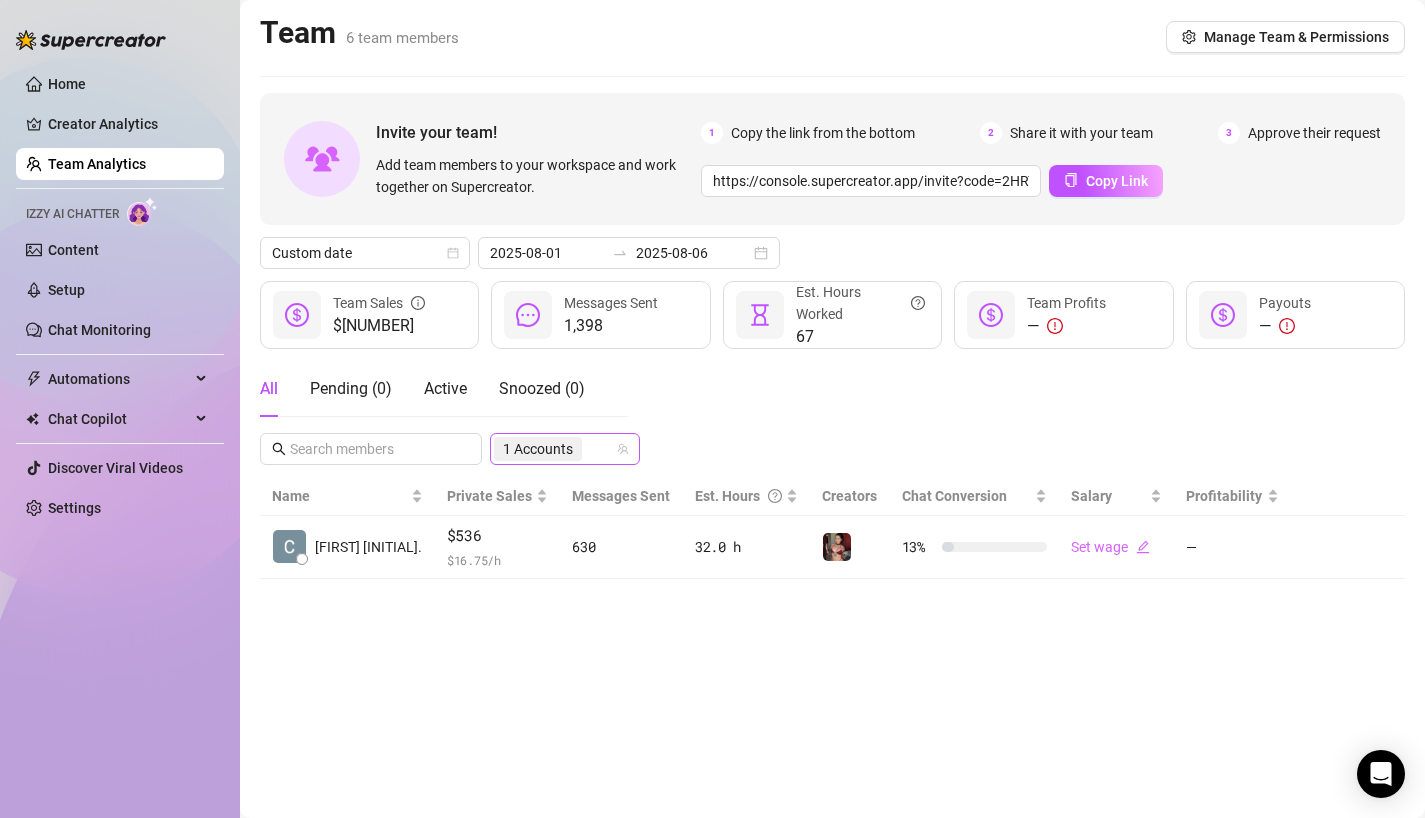 click on "1 Accounts" at bounding box center [565, 449] 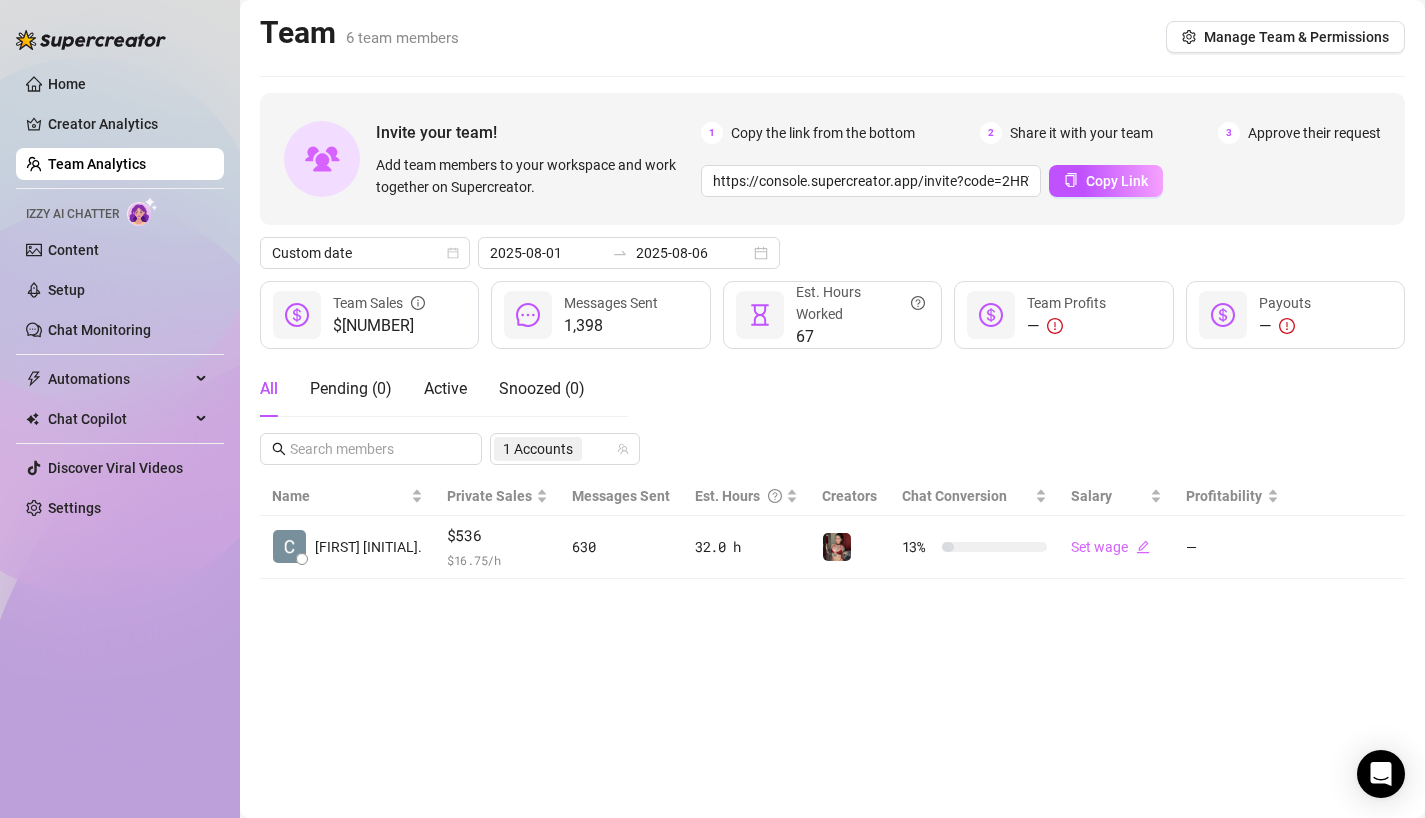 click on "All Pending ( 0 ) Active Snoozed ( 0 ) 1 Accounts" at bounding box center [832, 413] 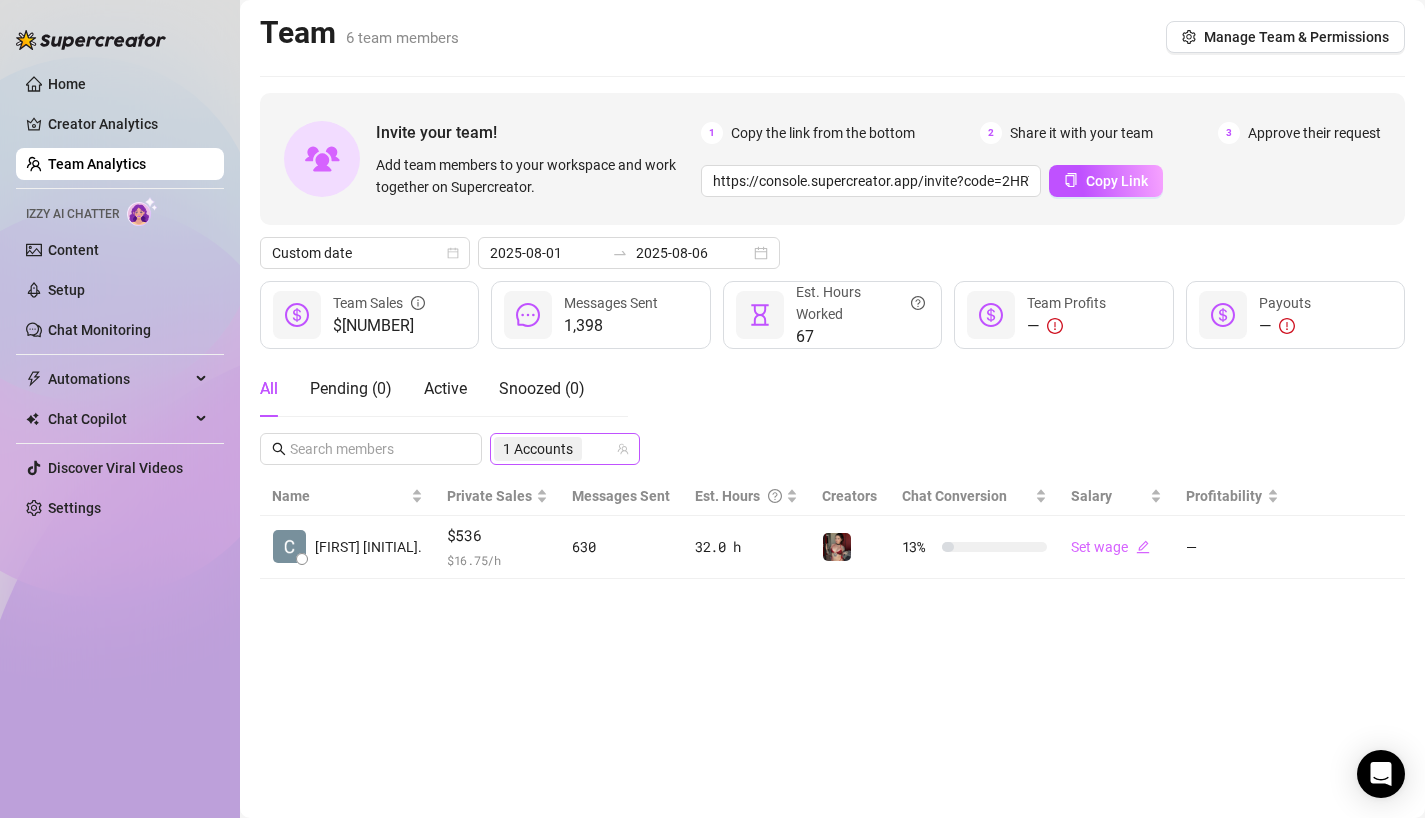 click on "1 Accounts" at bounding box center [565, 449] 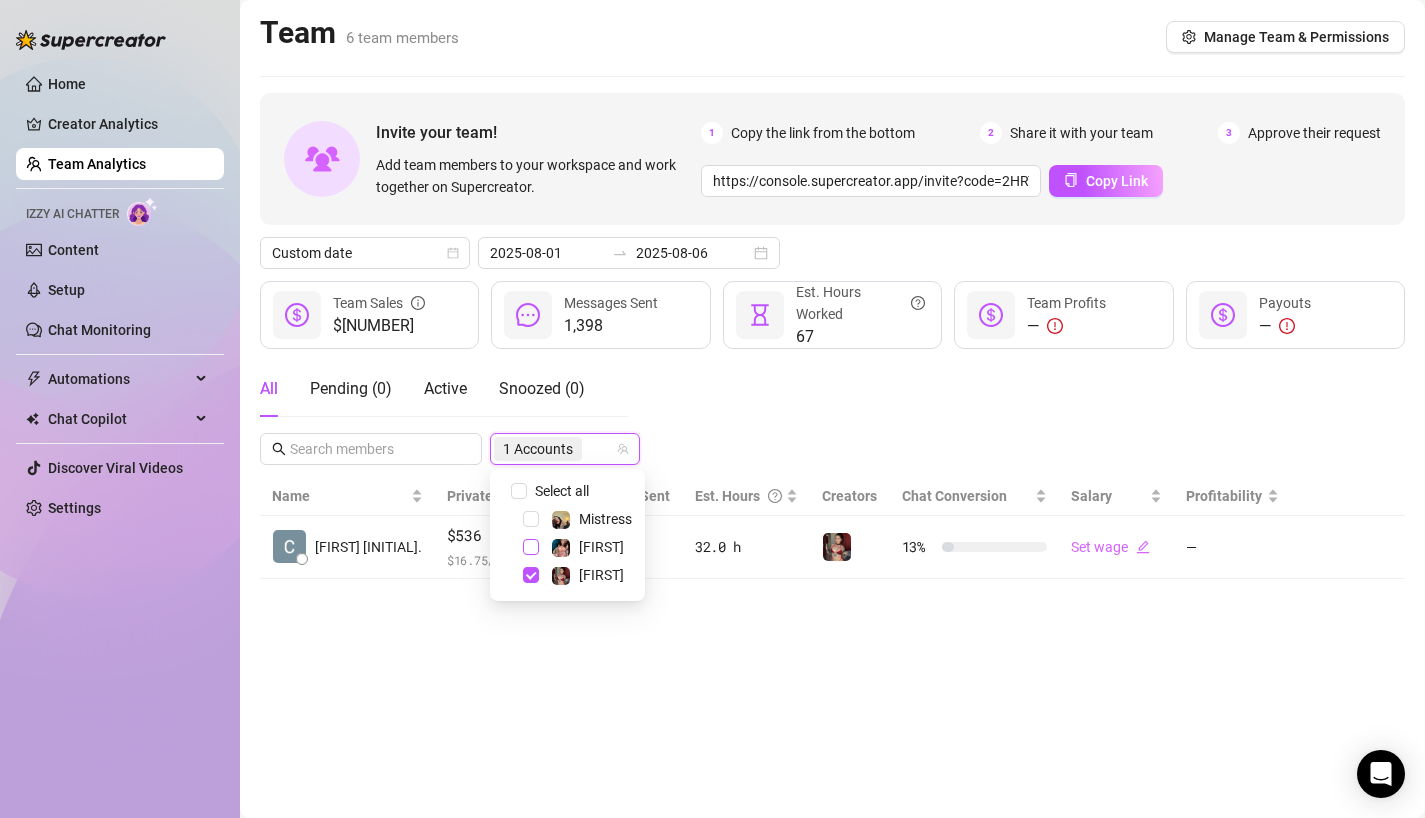 click at bounding box center [531, 547] 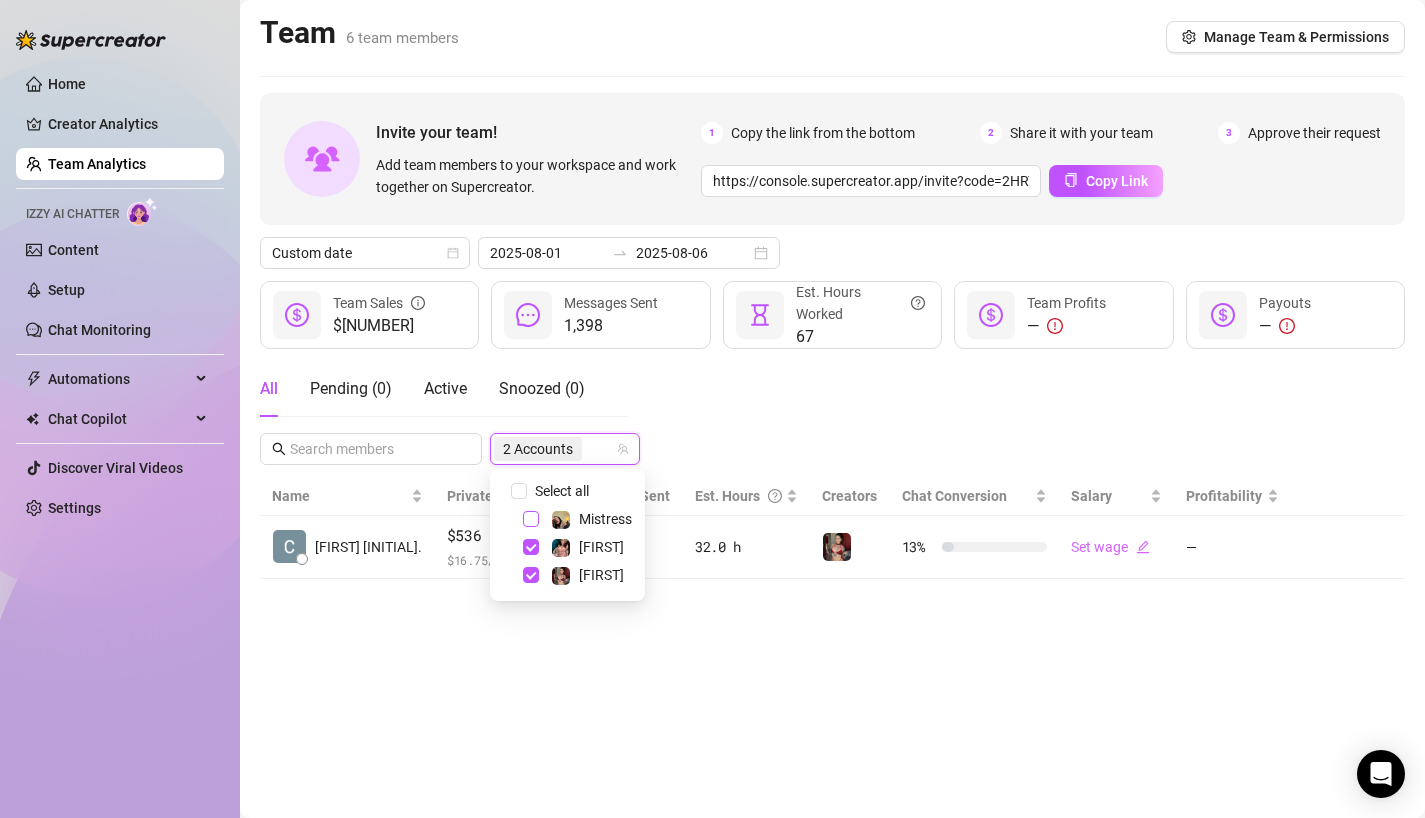 click at bounding box center (531, 519) 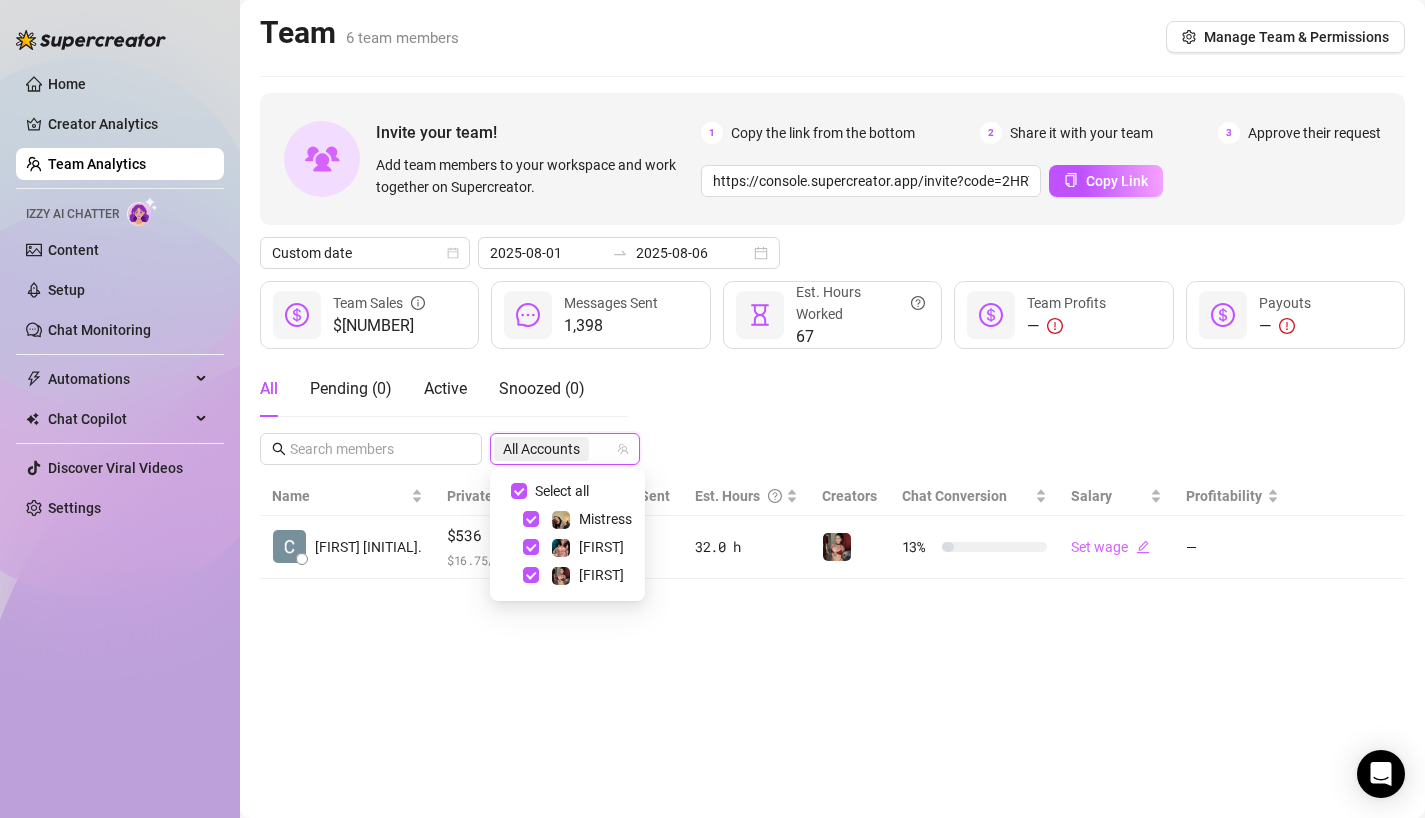 click on "[FIRST]" at bounding box center (567, 547) 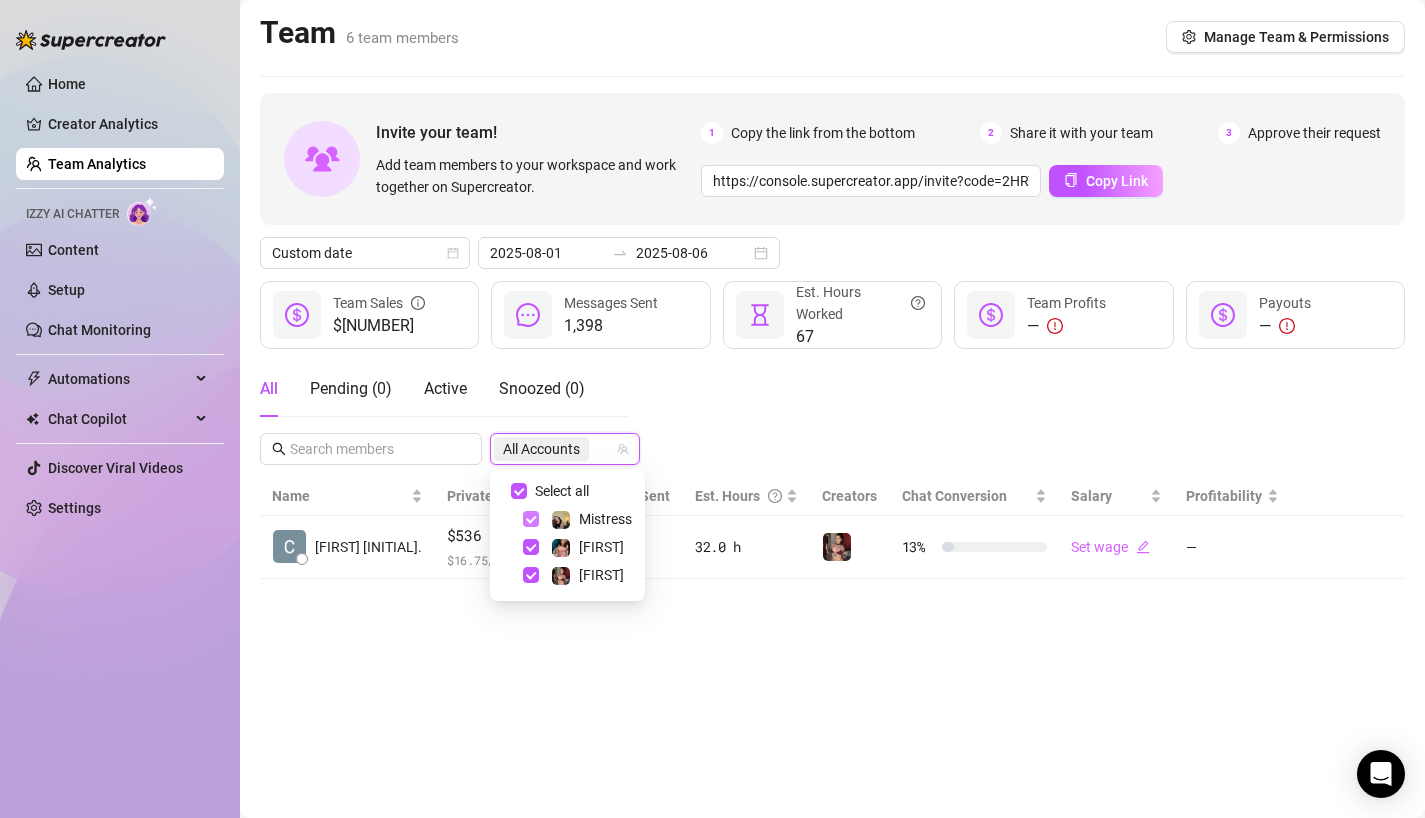 click at bounding box center [531, 519] 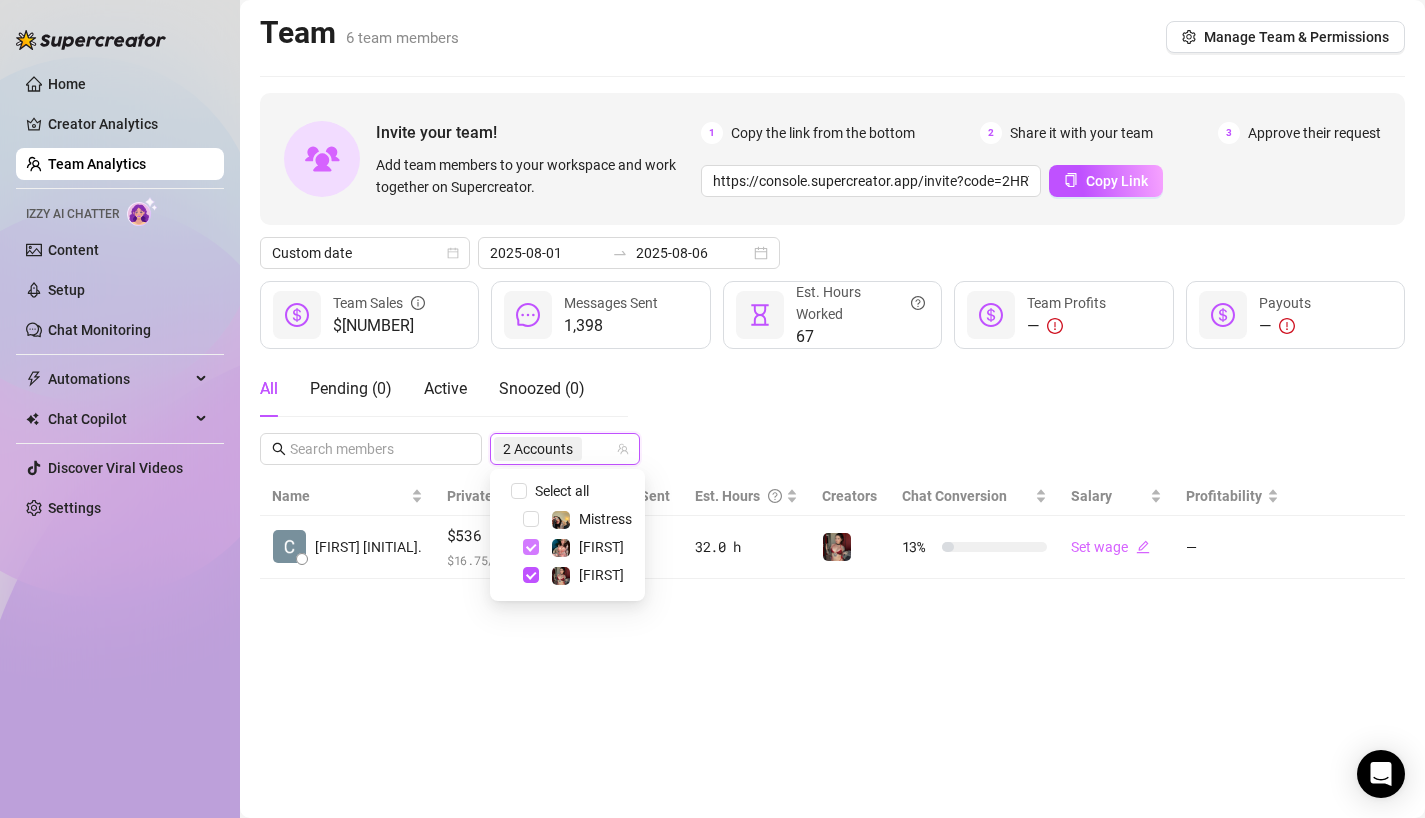 click at bounding box center [531, 547] 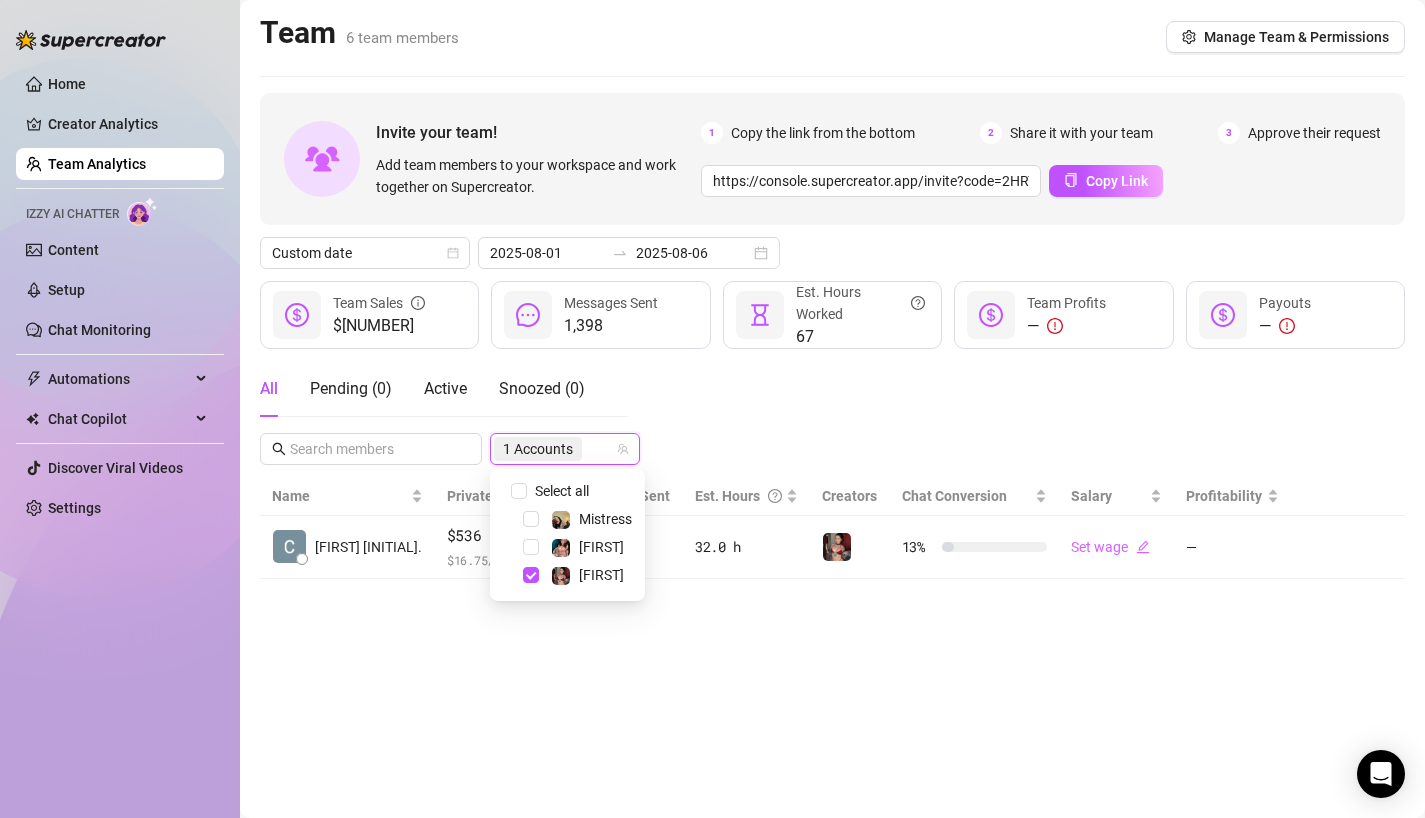 click on "All Pending ( 0 ) Active Snoozed ( 0 ) 1 Accounts" at bounding box center [832, 413] 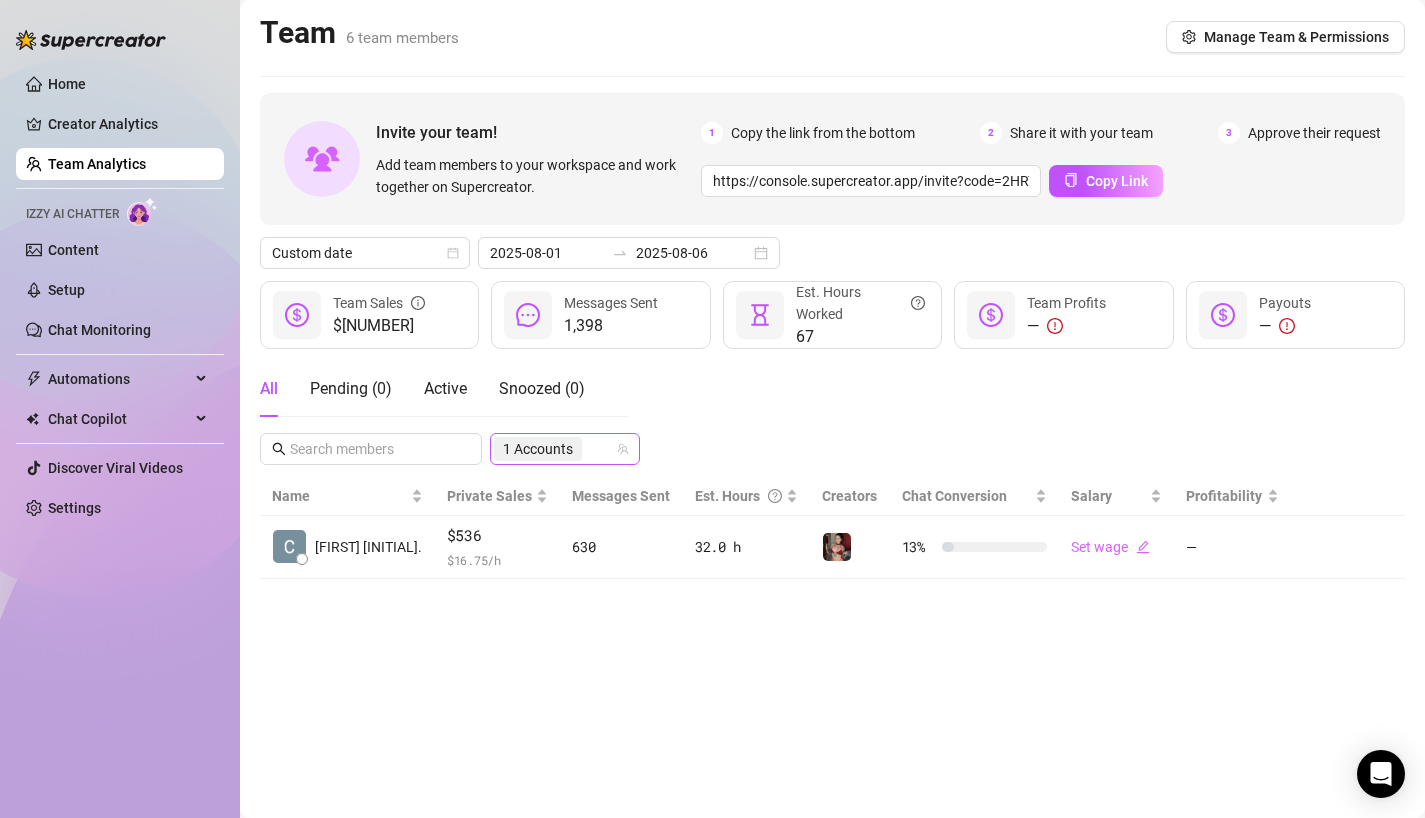 click on "1 Accounts" at bounding box center (538, 449) 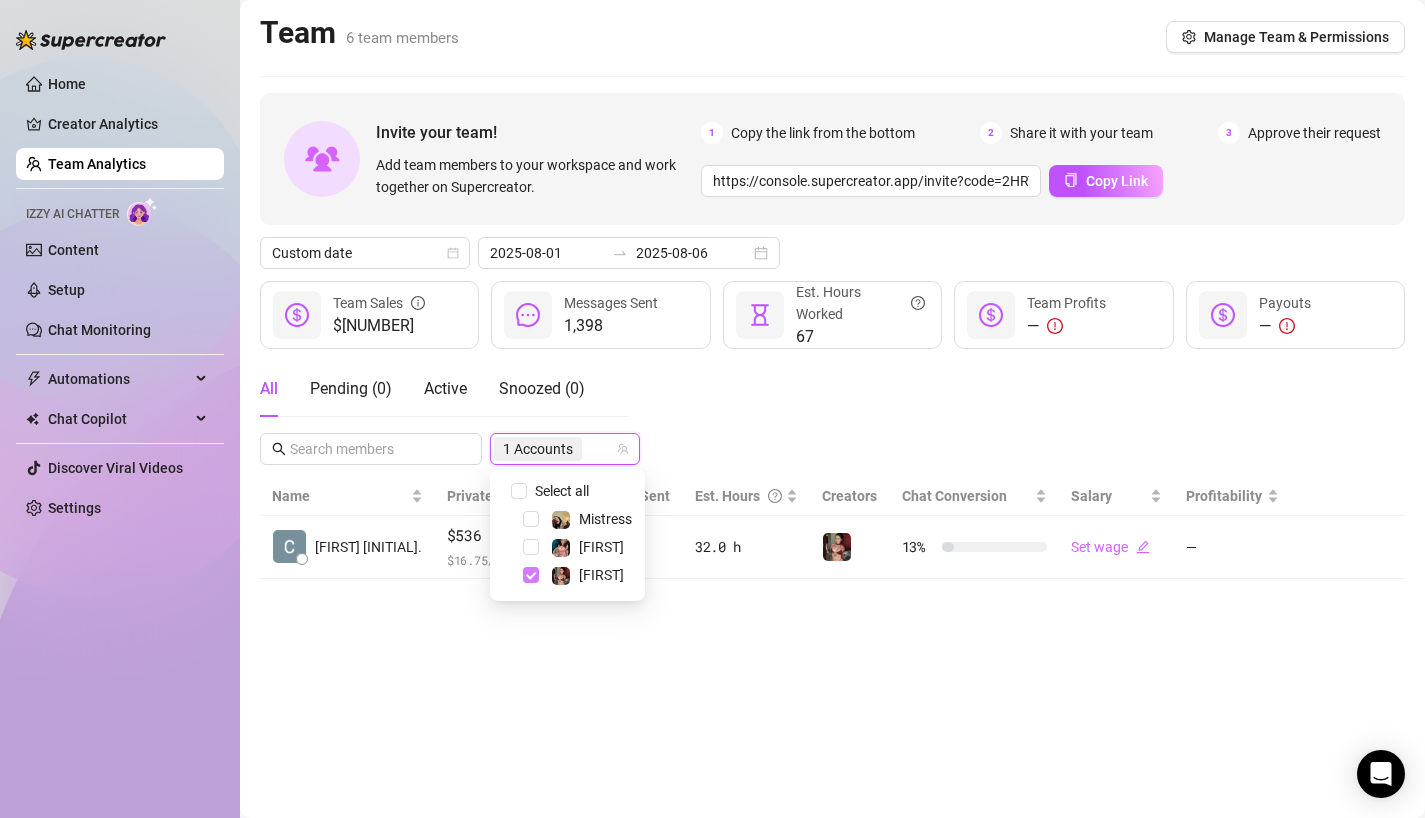 click at bounding box center [531, 575] 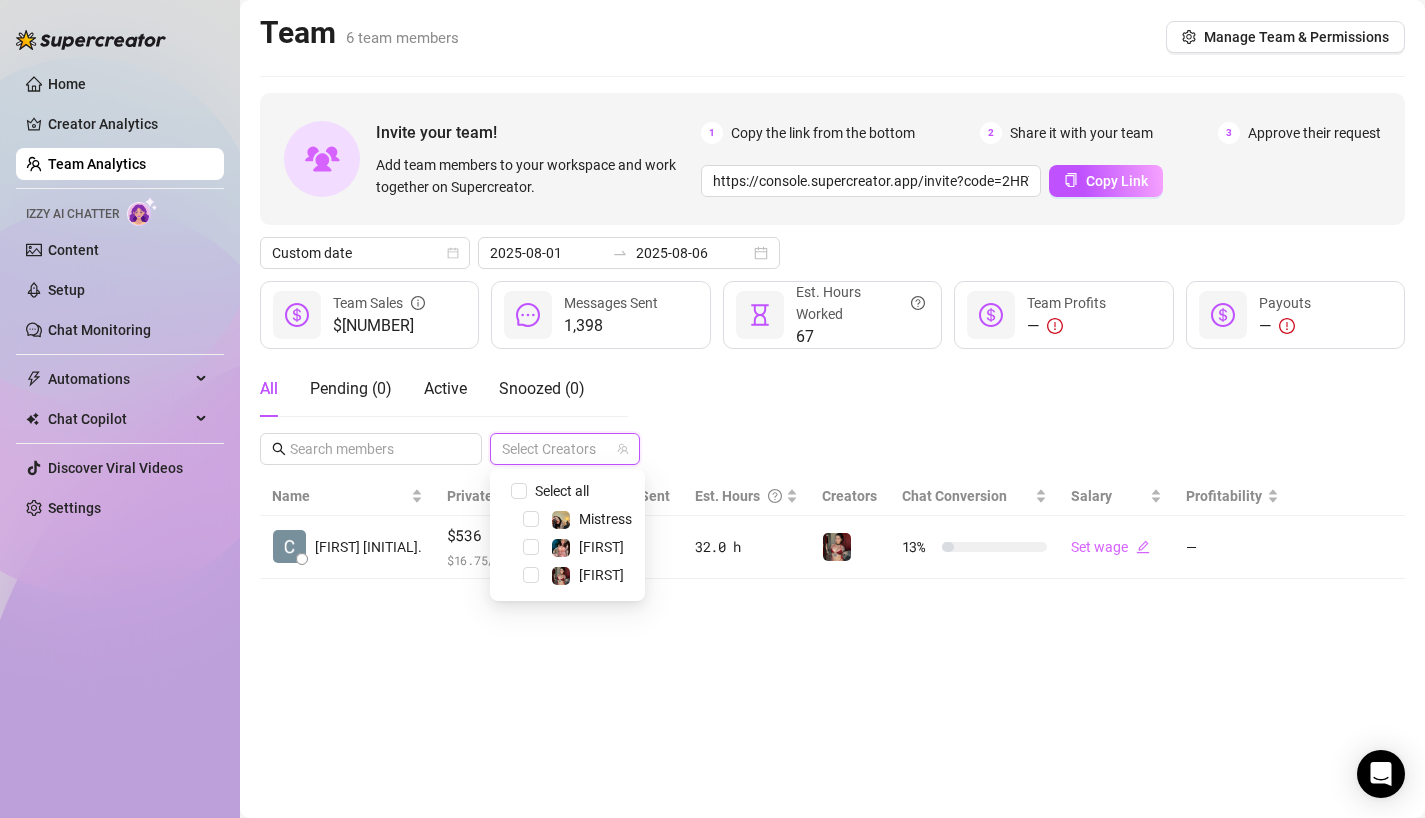 click on "All Pending ( 0 ) Active Snoozed ( 0 )   Select Creators" at bounding box center [832, 413] 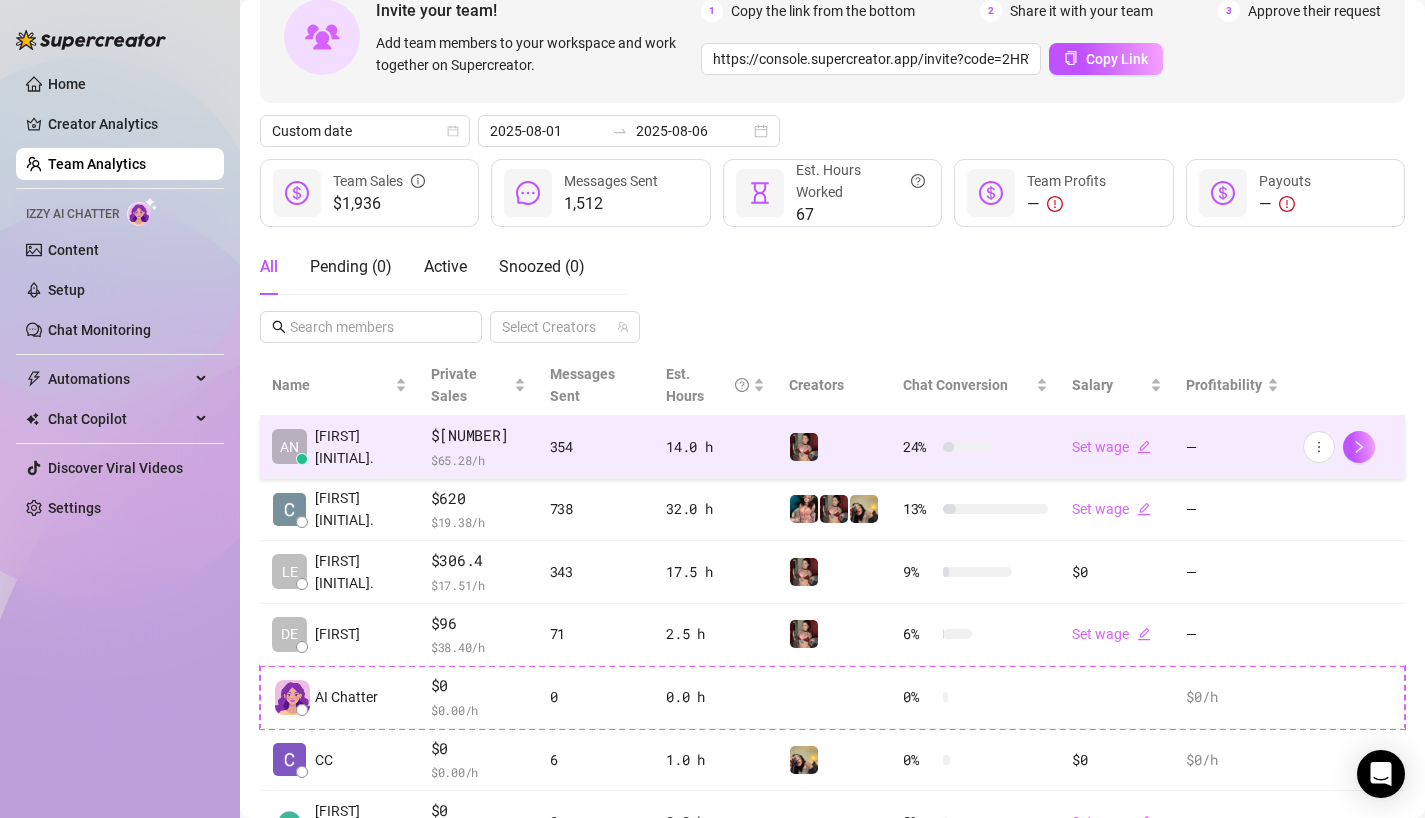 scroll, scrollTop: 0, scrollLeft: 0, axis: both 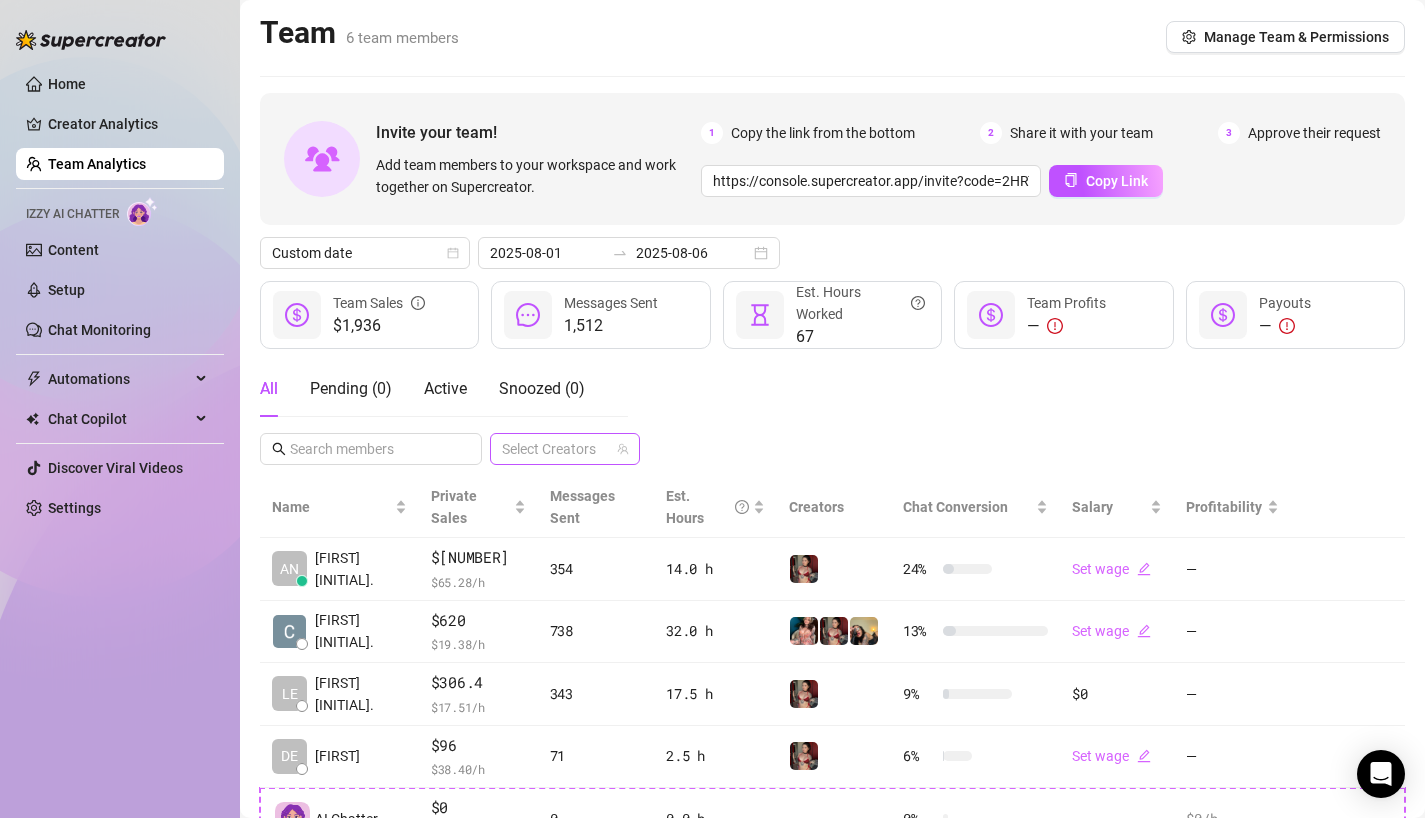 click at bounding box center (554, 449) 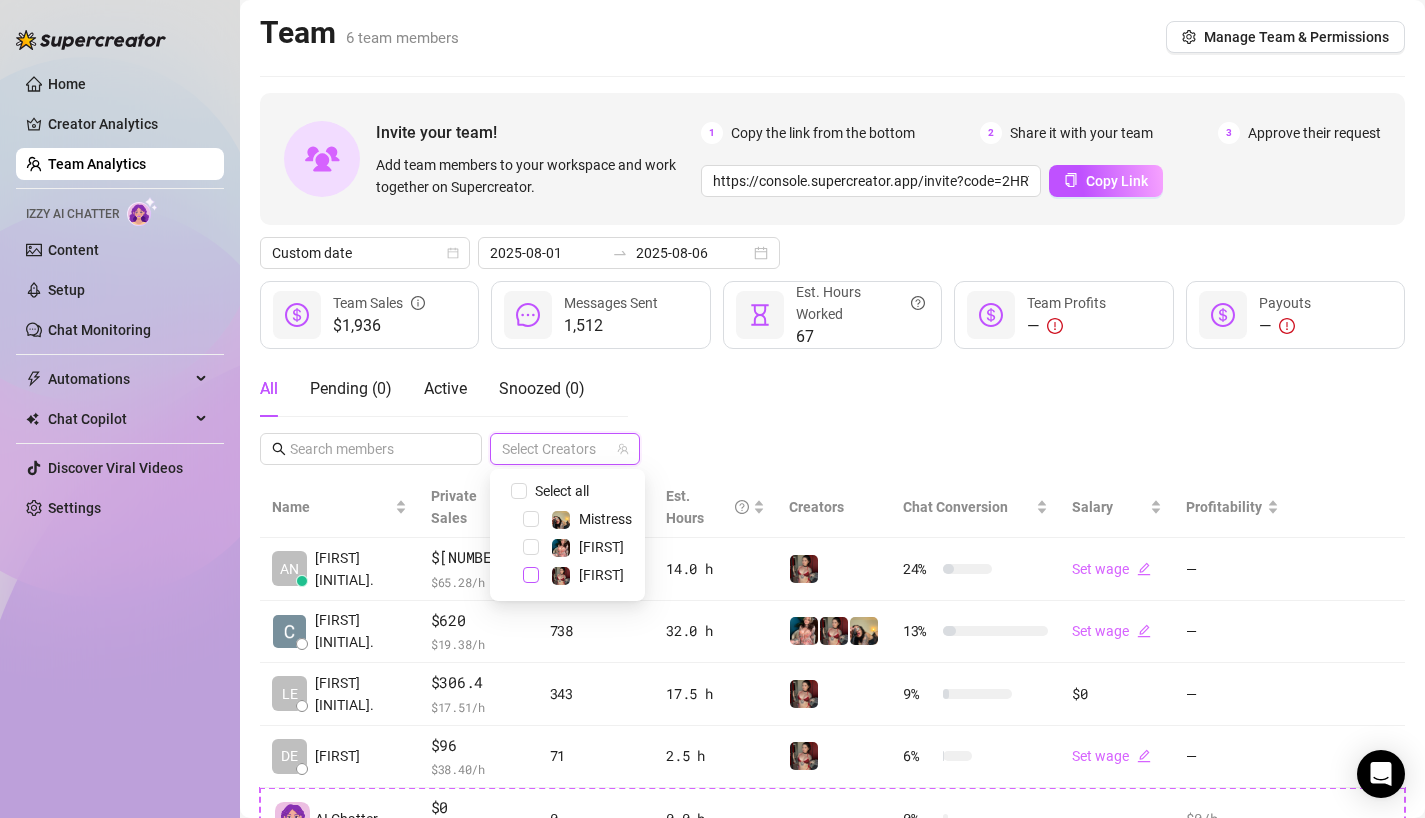 click at bounding box center (531, 575) 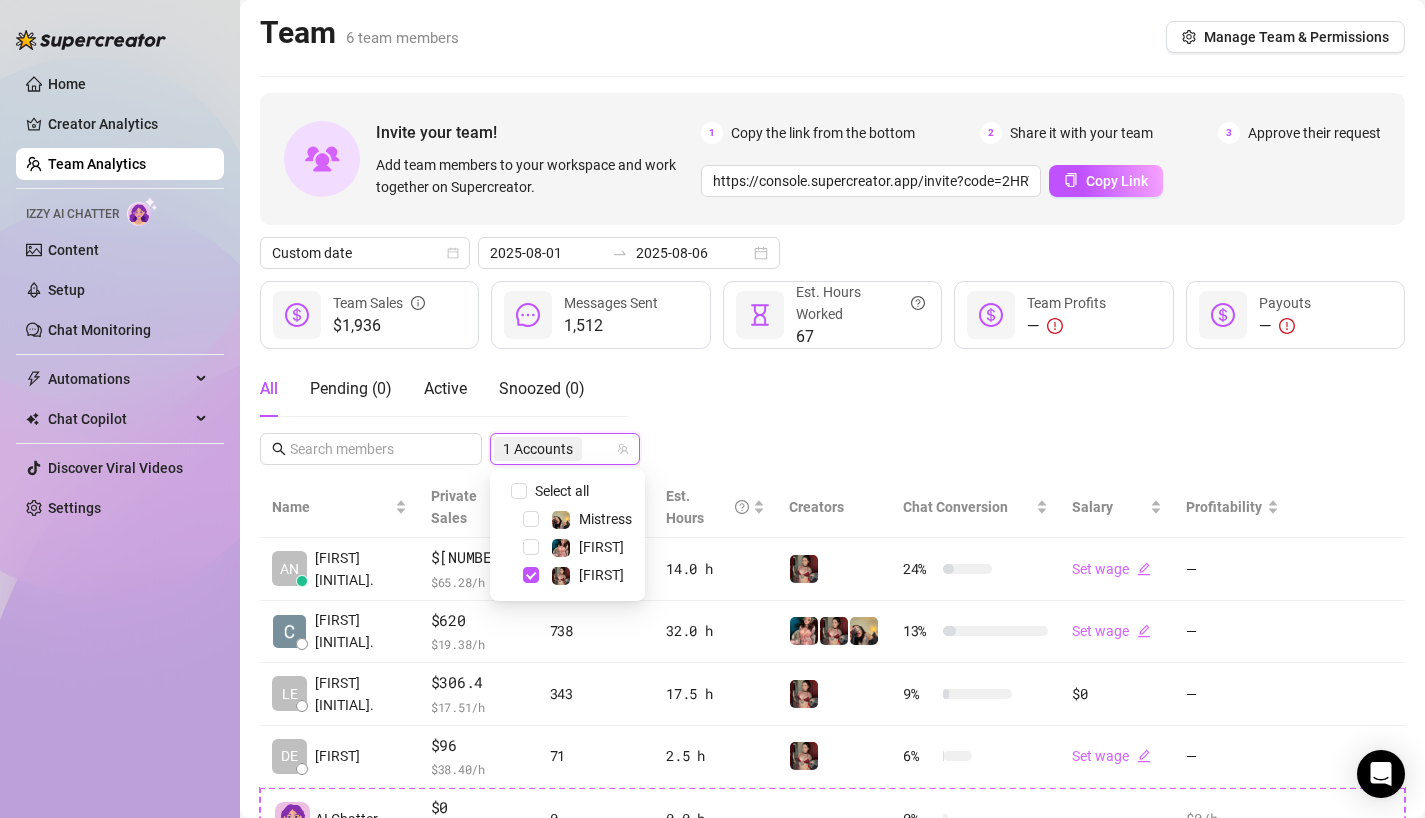 click on "All Pending ( 0 ) Active Snoozed ( 0 ) 1 Accounts" at bounding box center [832, 413] 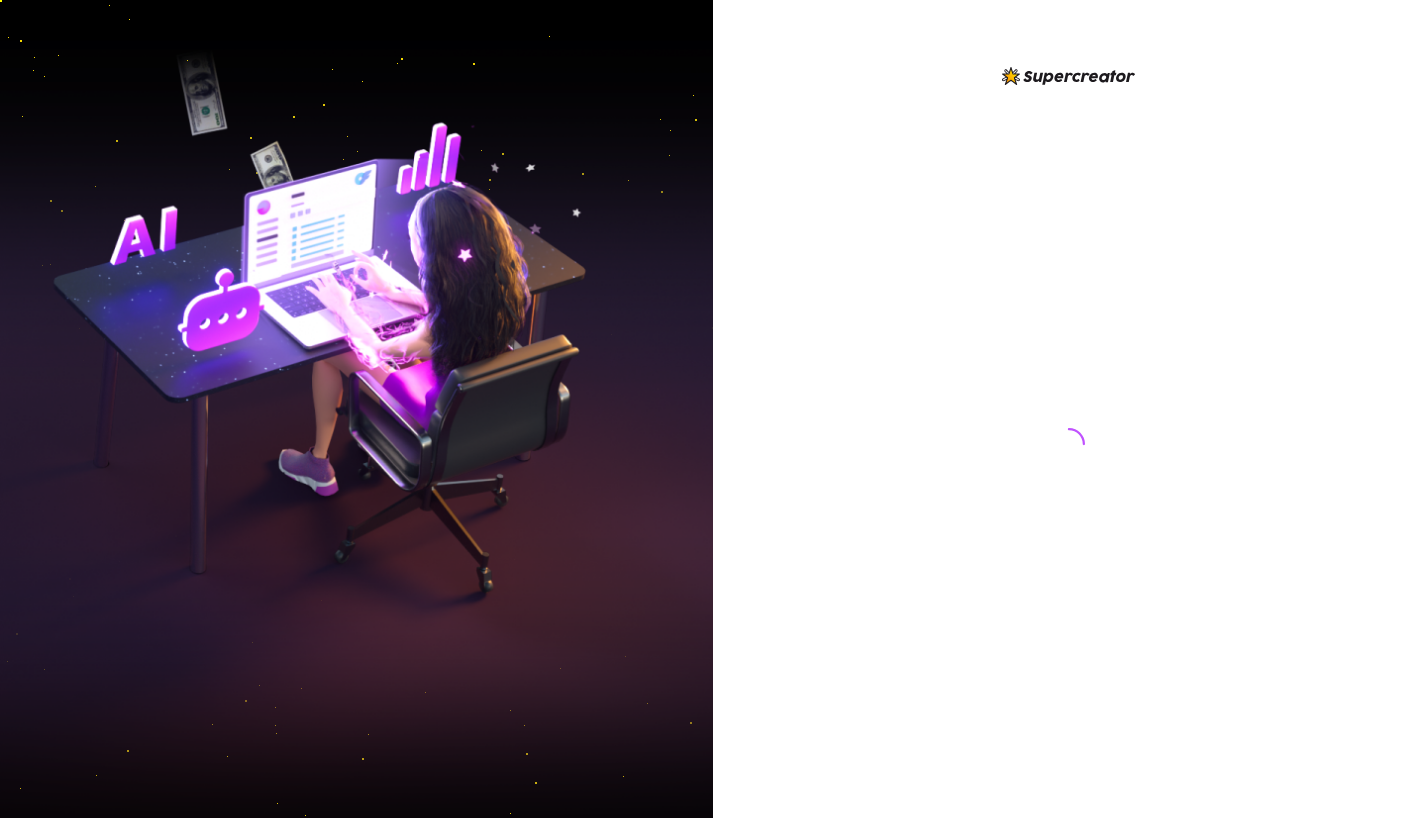 scroll, scrollTop: 0, scrollLeft: 0, axis: both 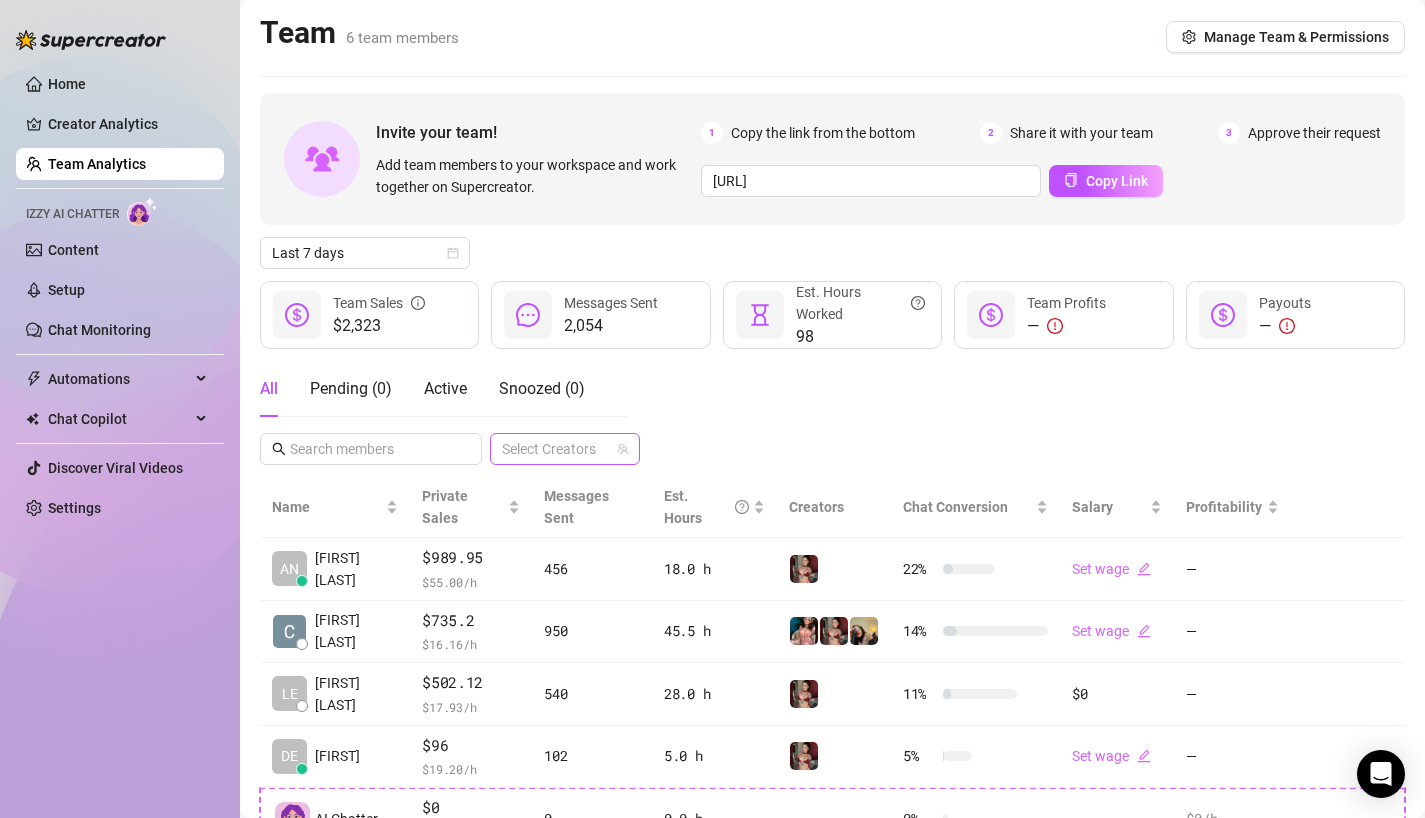 click at bounding box center [554, 449] 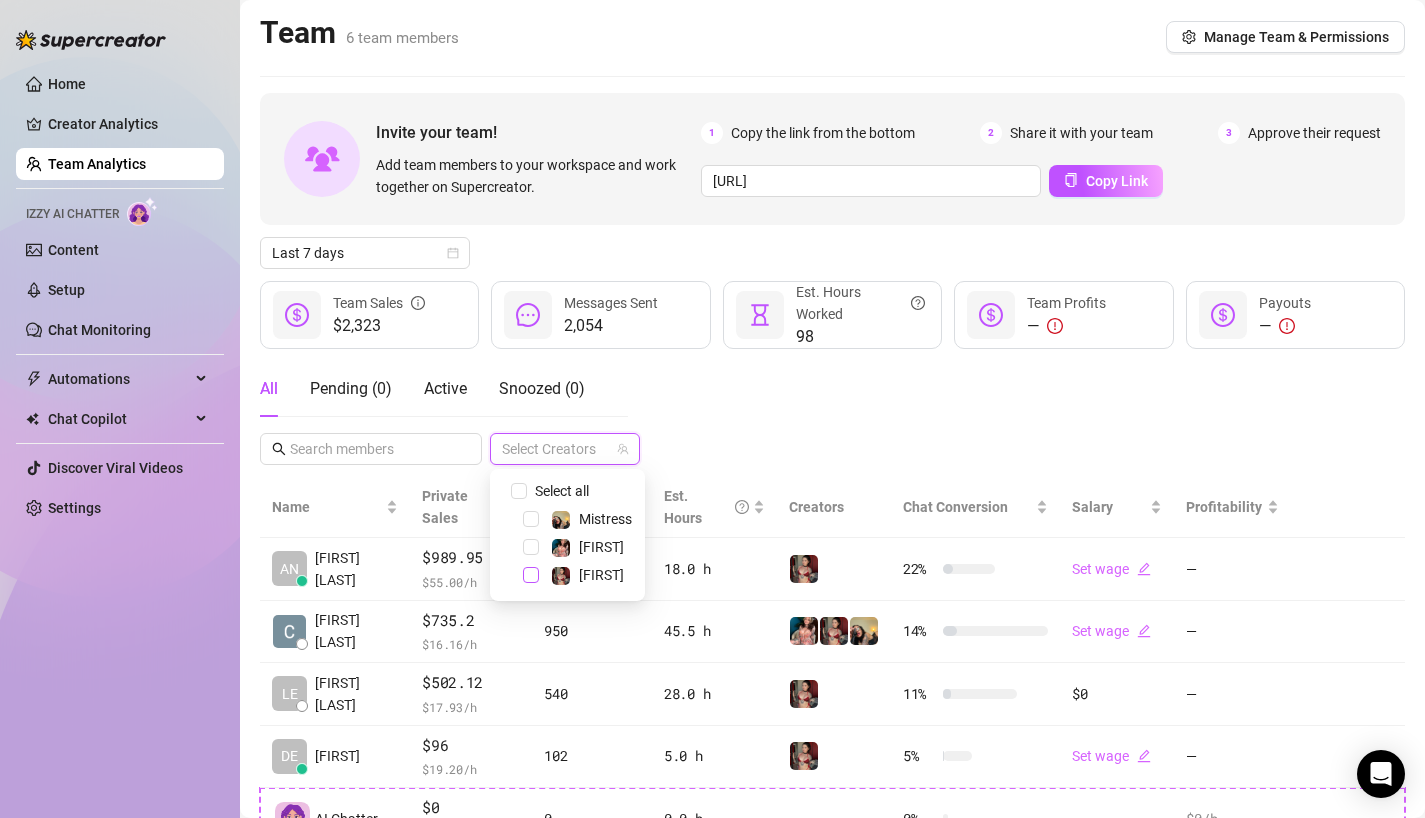 click at bounding box center (531, 575) 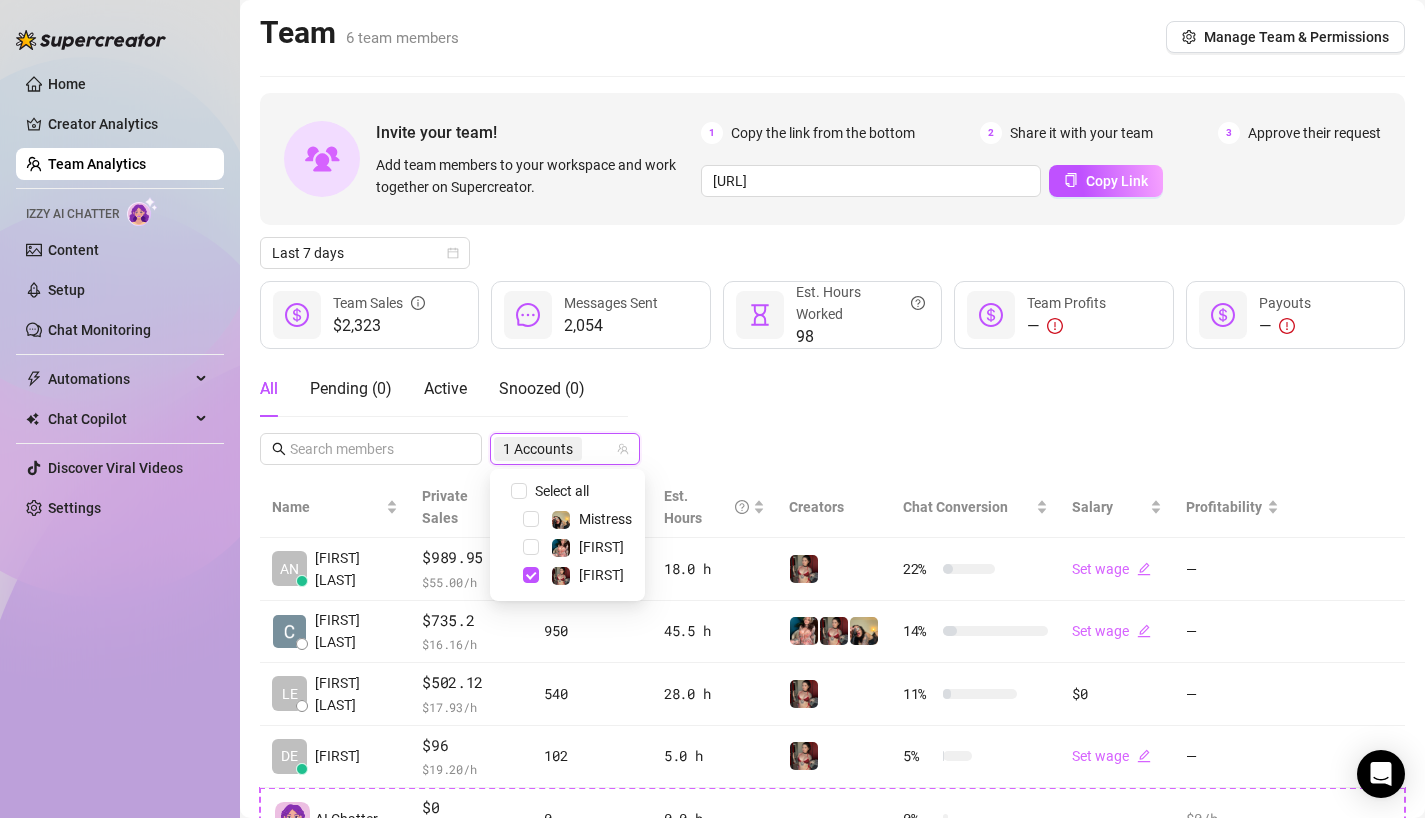 click on "All Pending ( 0 ) Active Snoozed ( 0 ) 1 Accounts" at bounding box center (832, 413) 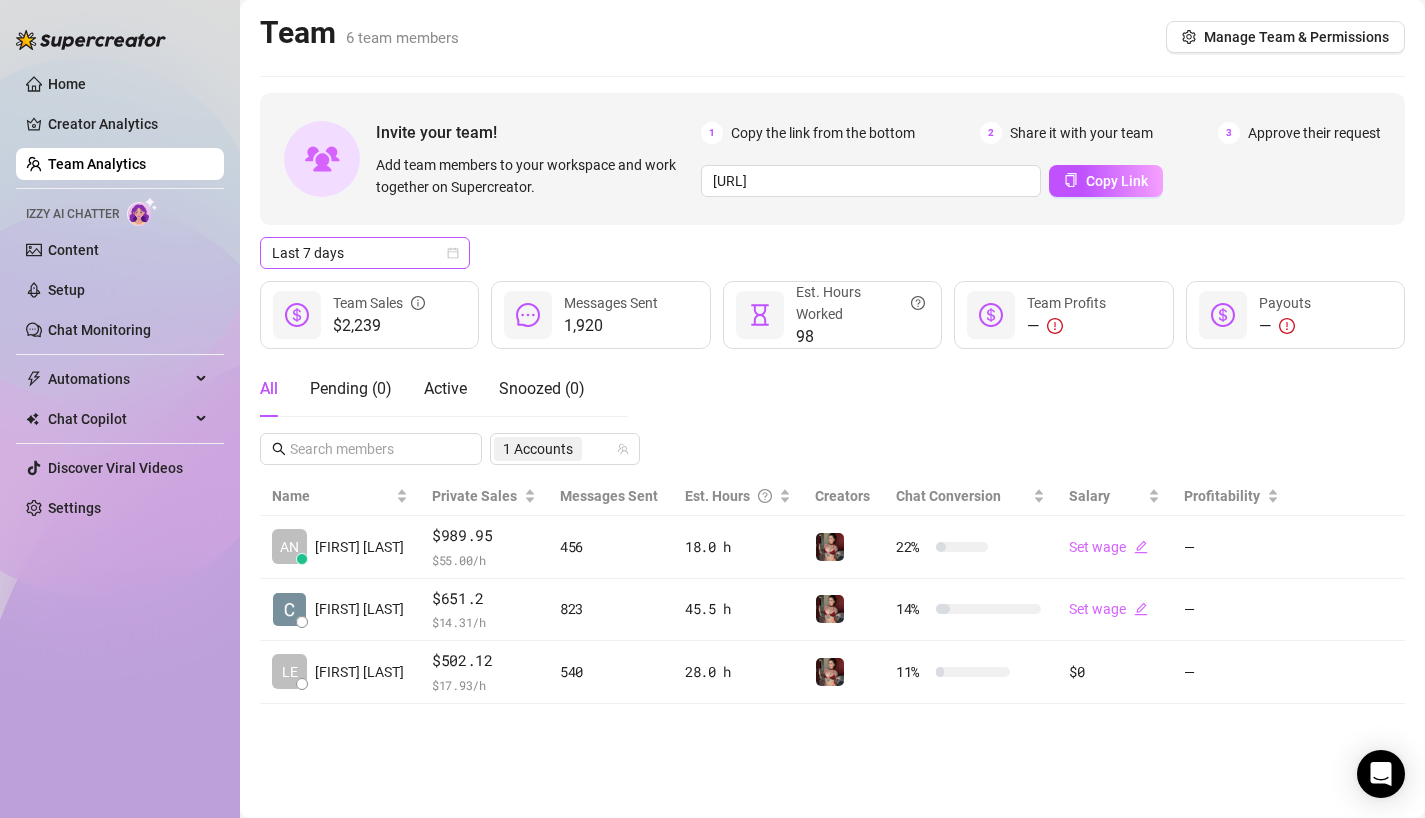 click on "Last 7 days" at bounding box center [365, 253] 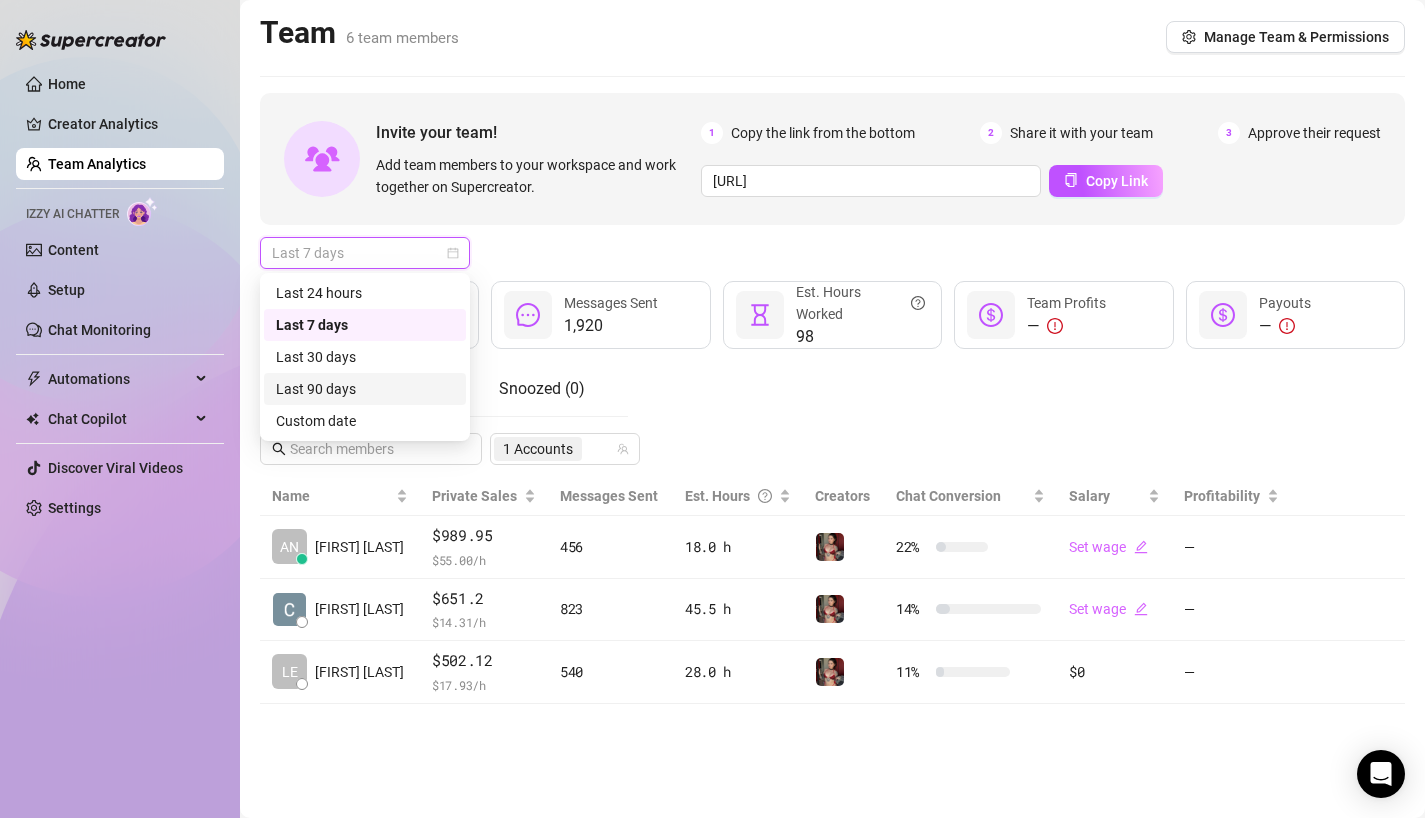 click on "Custom date" at bounding box center [365, 421] 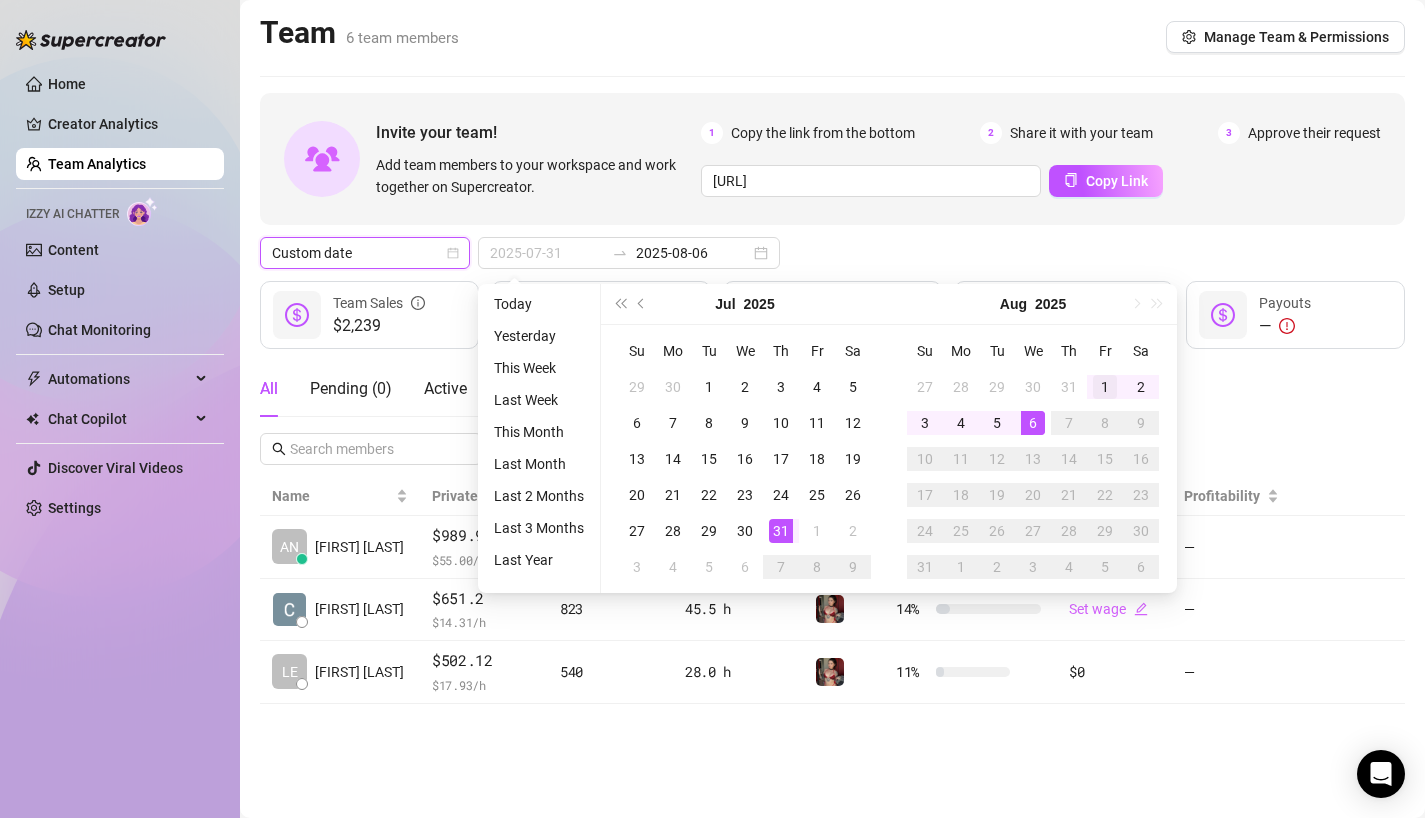 type on "2025-08-01" 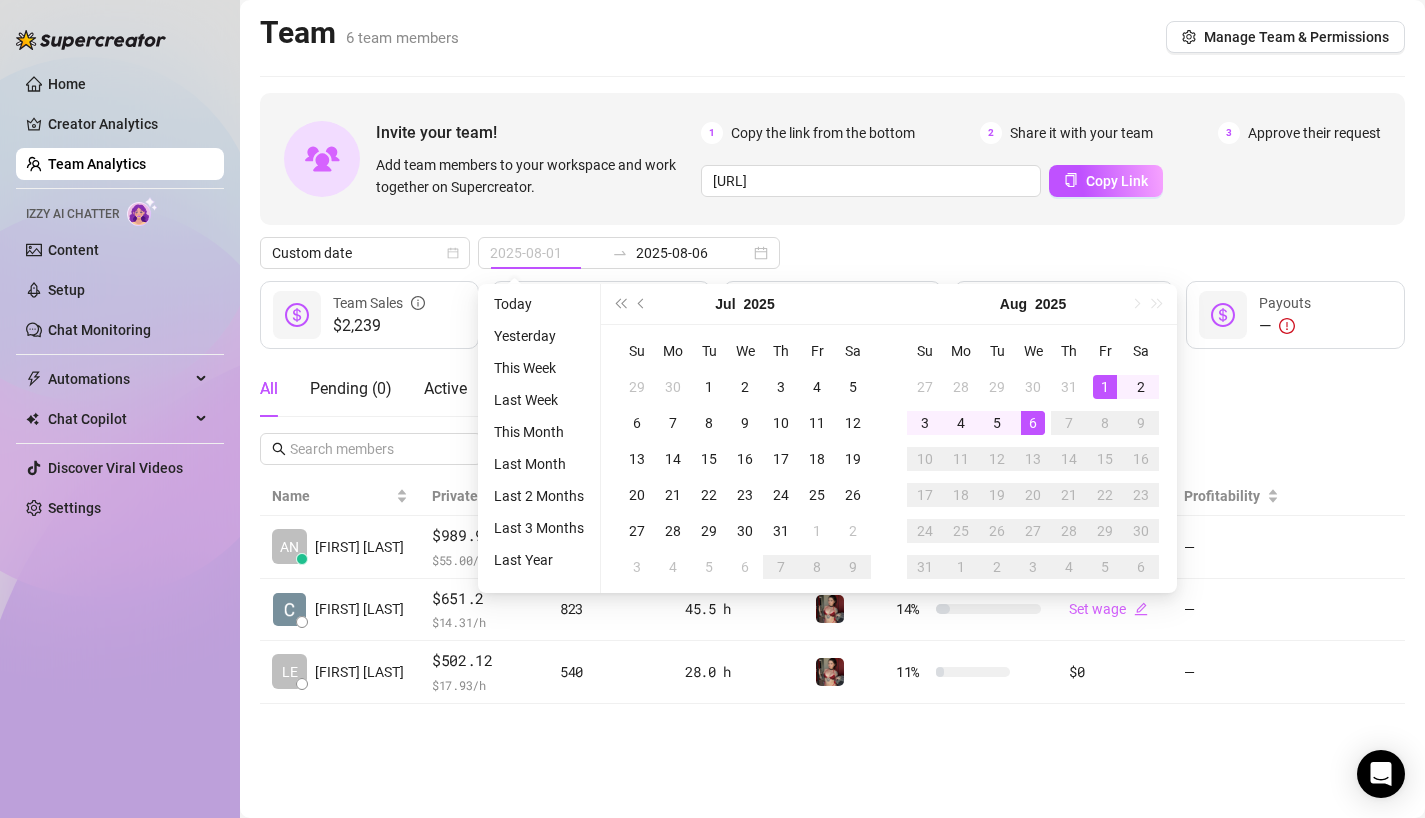 click on "1" at bounding box center (1105, 387) 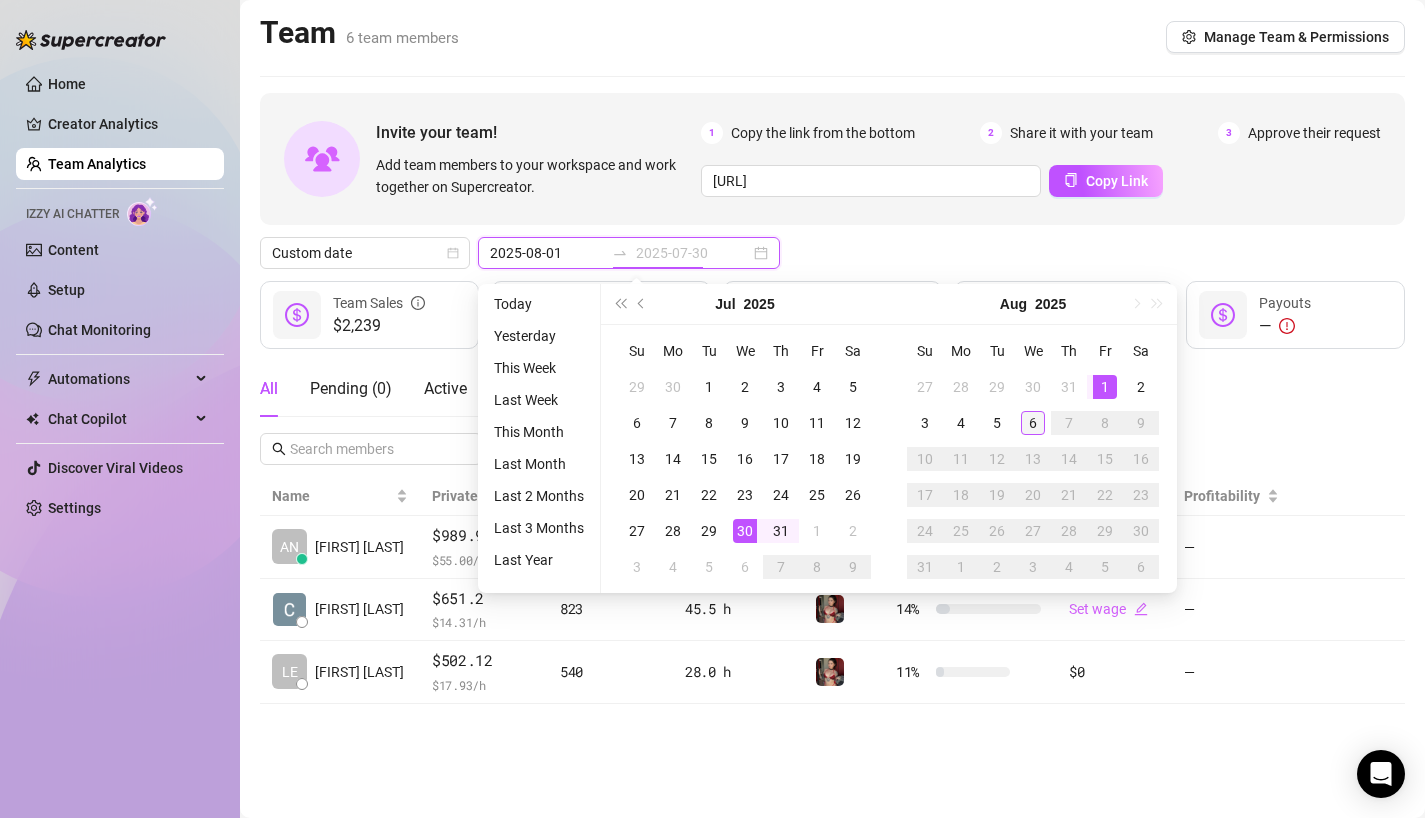 type on "2025-08-06" 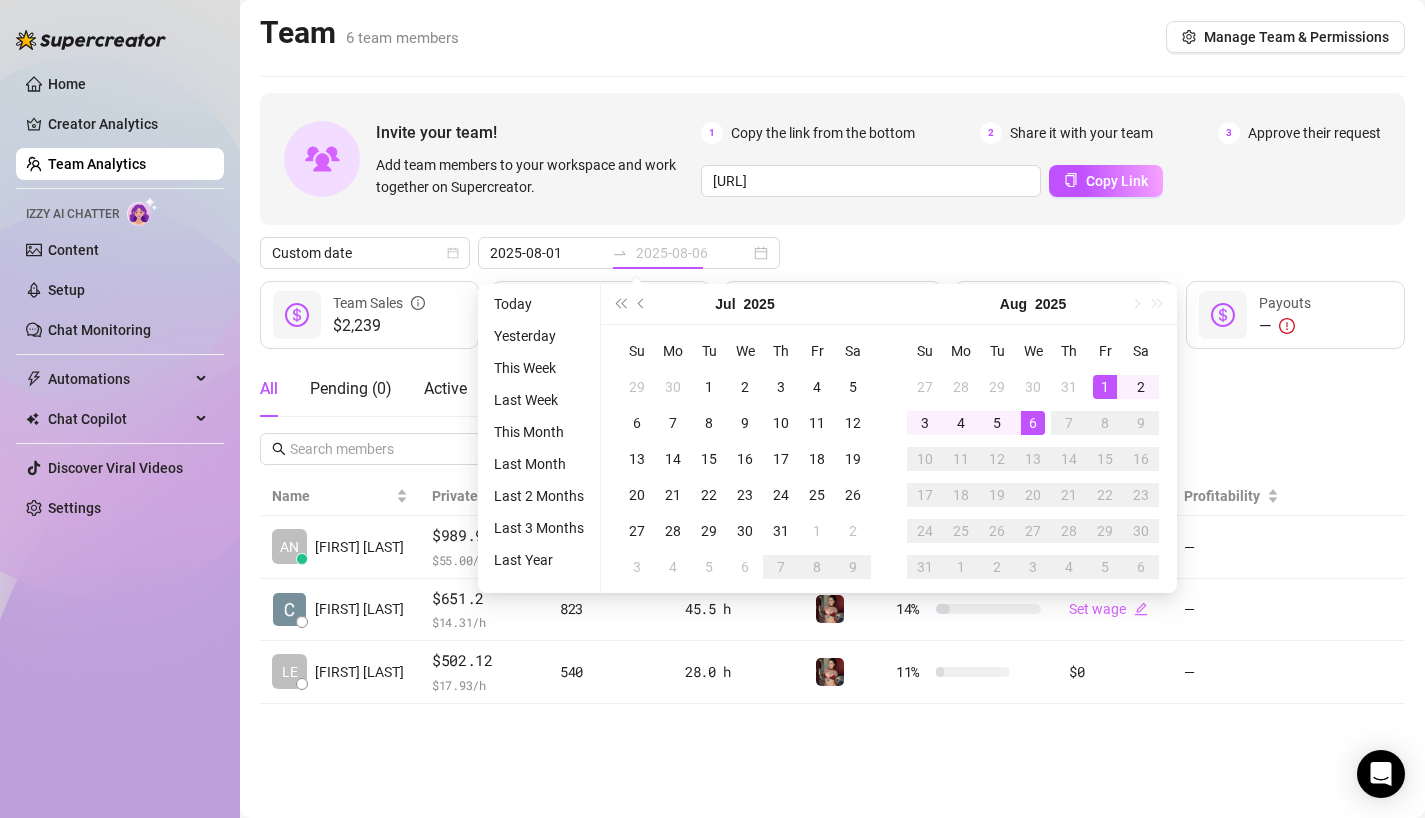 click on "6" at bounding box center (1033, 423) 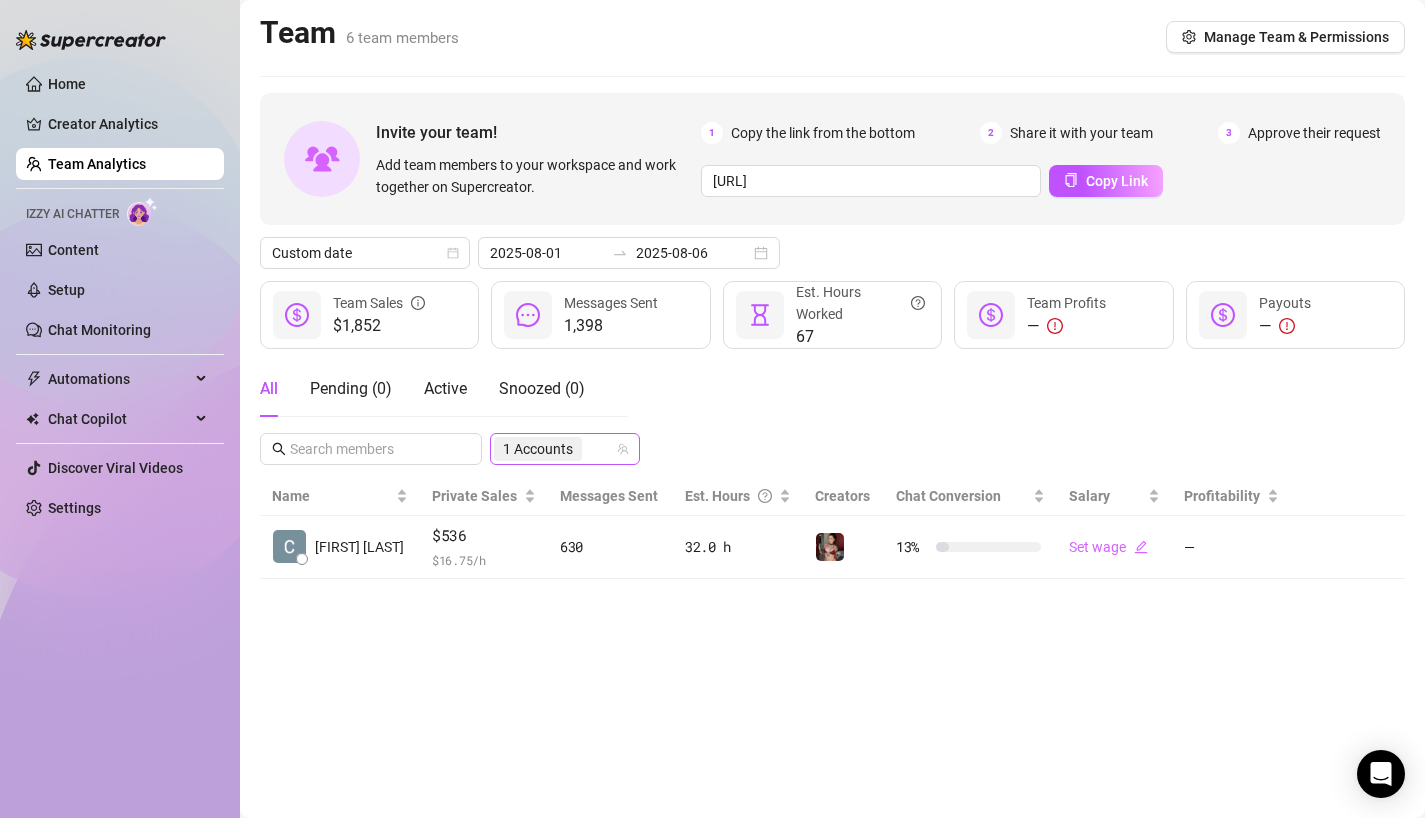 click on "1 Accounts" at bounding box center (538, 449) 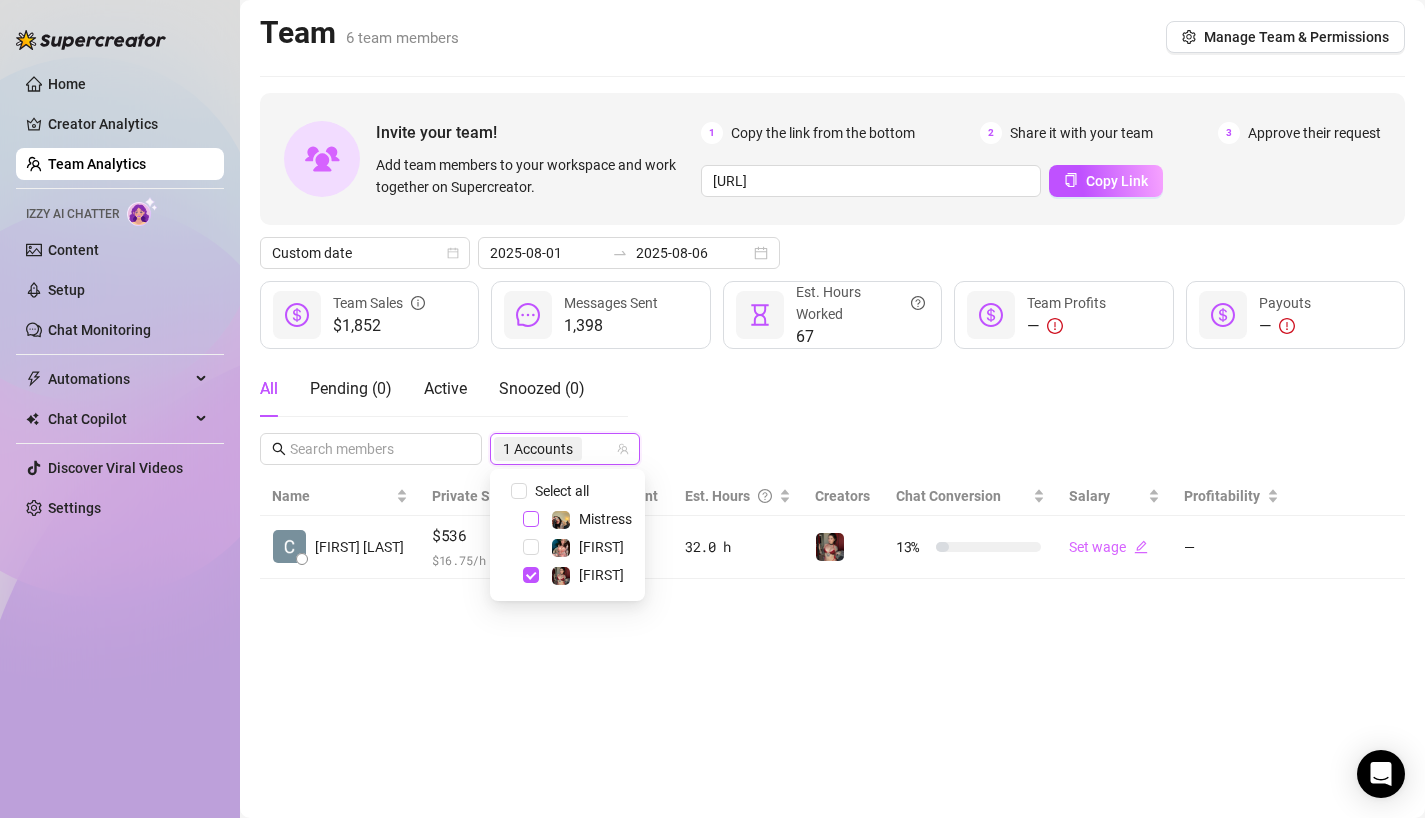 click at bounding box center (531, 519) 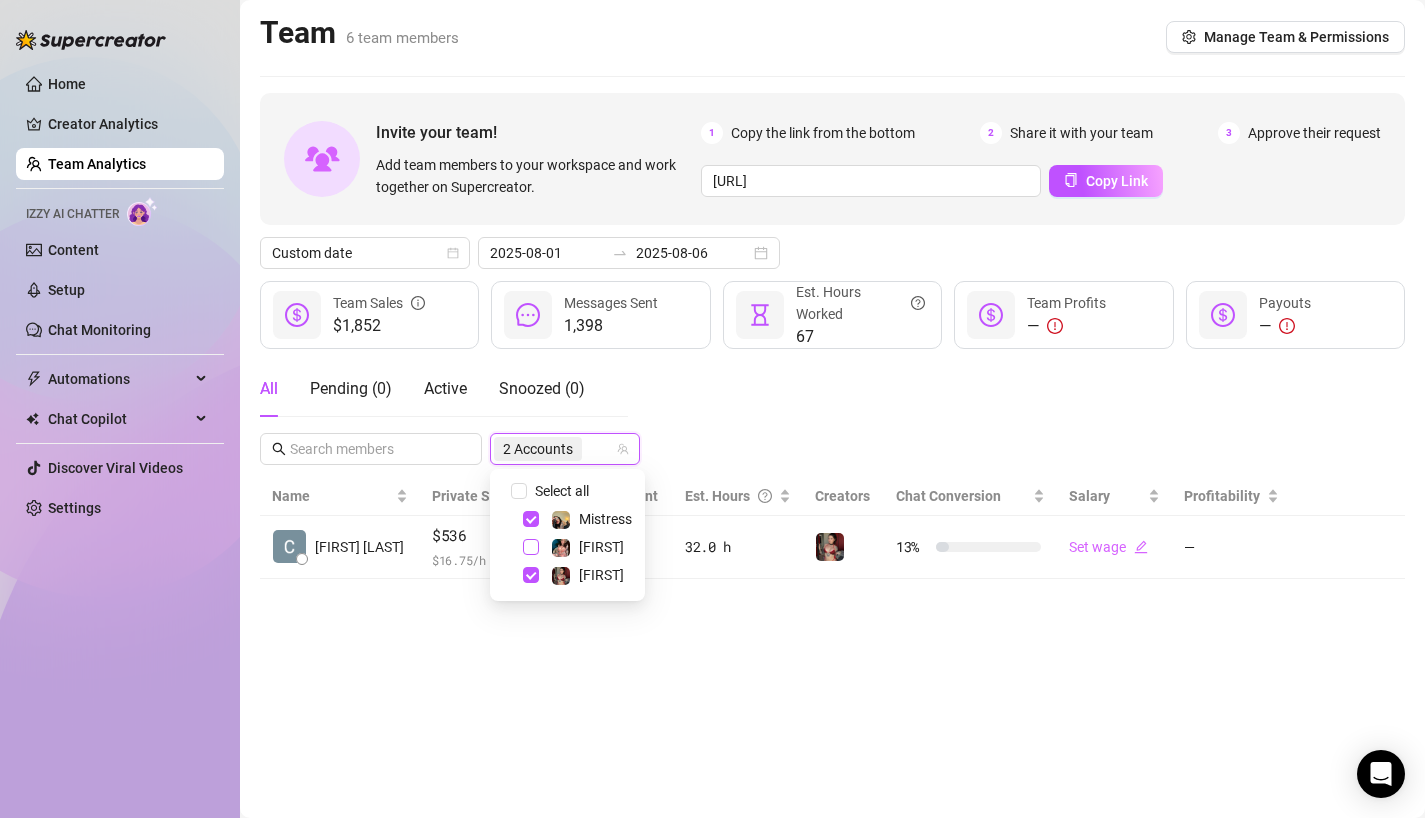 click at bounding box center [531, 547] 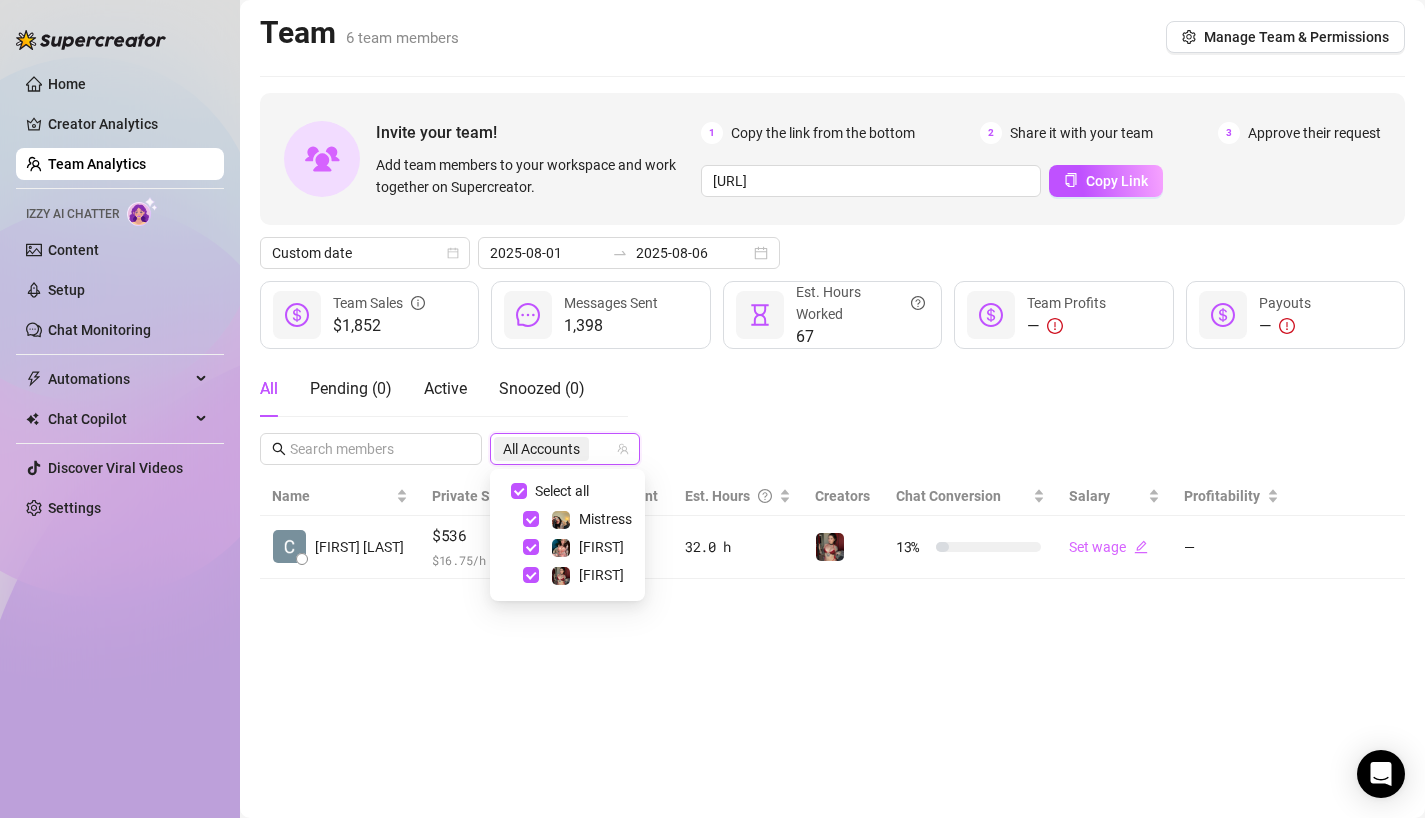 click on "All Pending ( 0 ) Active Snoozed ( 0 ) All Accounts" at bounding box center (832, 413) 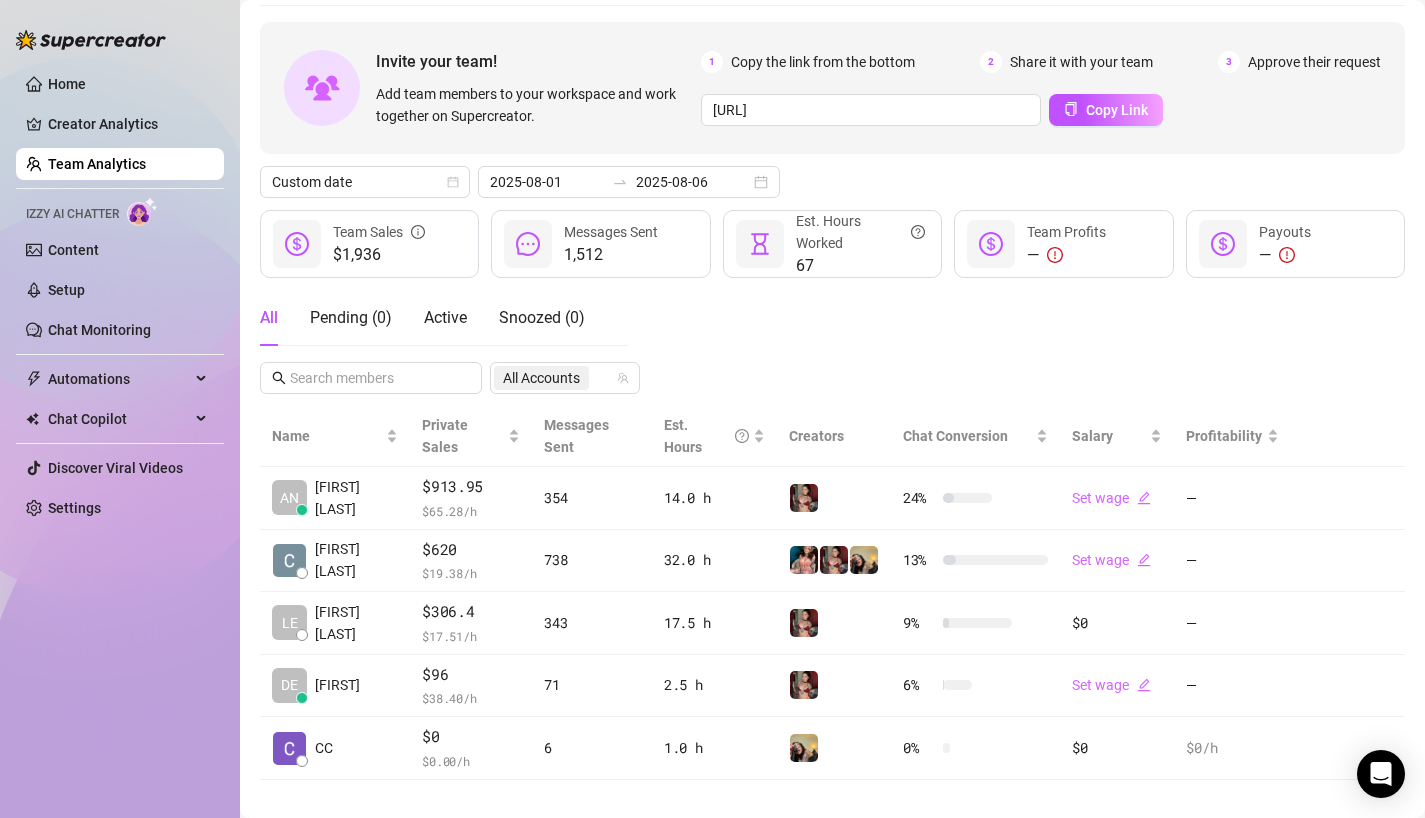 scroll, scrollTop: 36, scrollLeft: 0, axis: vertical 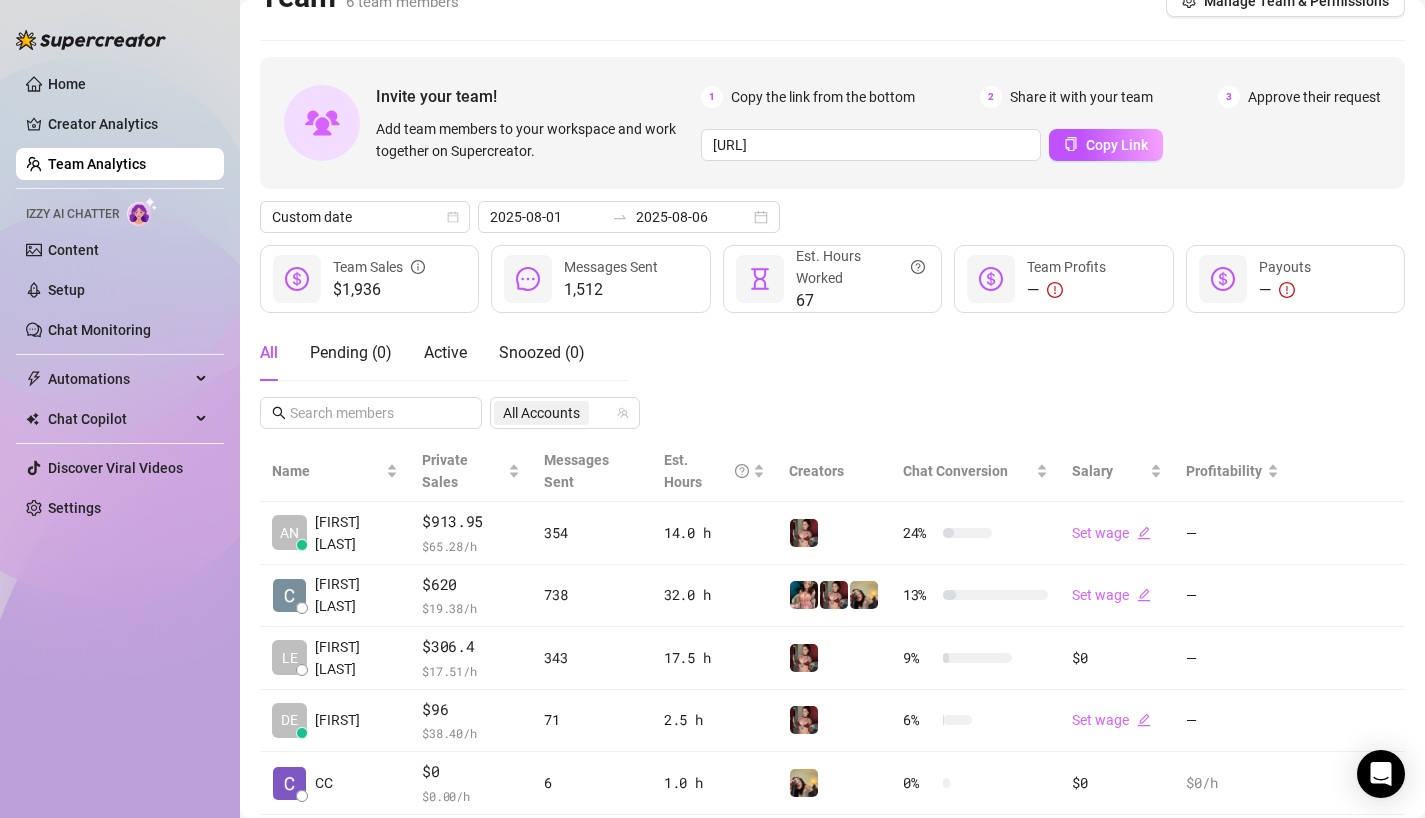 click on "Home Creator Analytics   Team Analytics Izzy AI Chatter Content Setup Chat Monitoring Automations Chat Copilot Discover Viral Videos Settings" at bounding box center (120, 296) 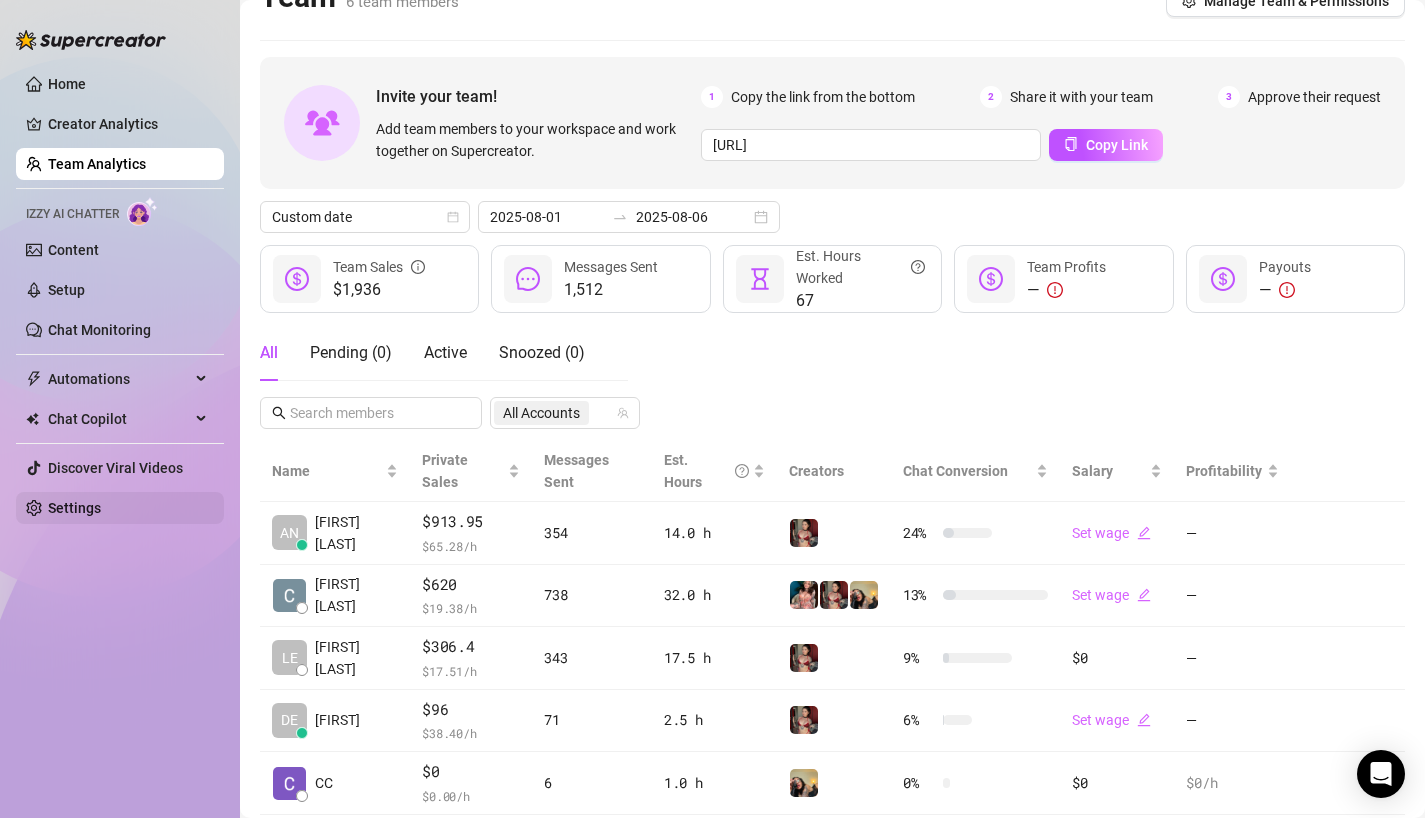 click on "Settings" at bounding box center [74, 508] 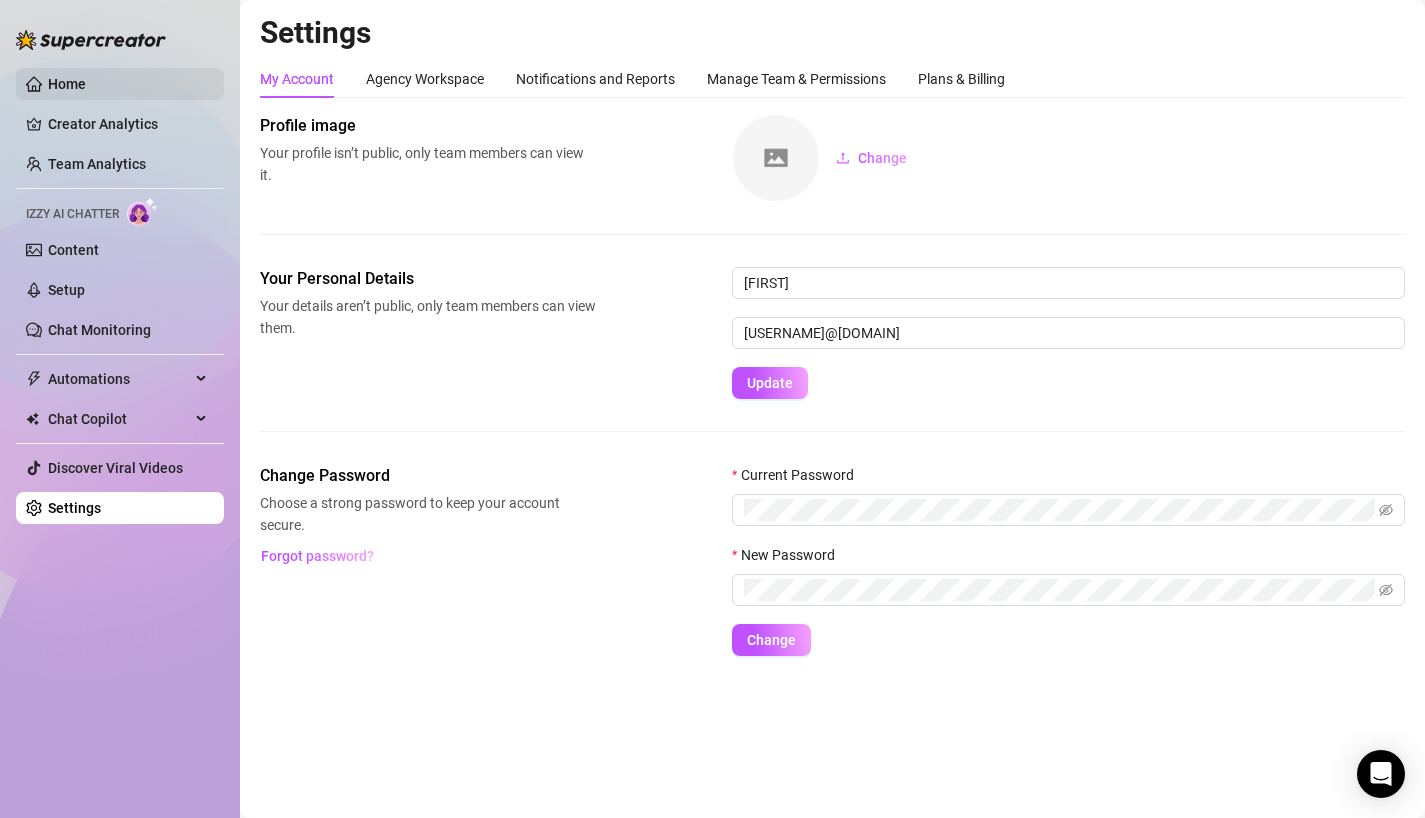 click on "Home" at bounding box center (67, 84) 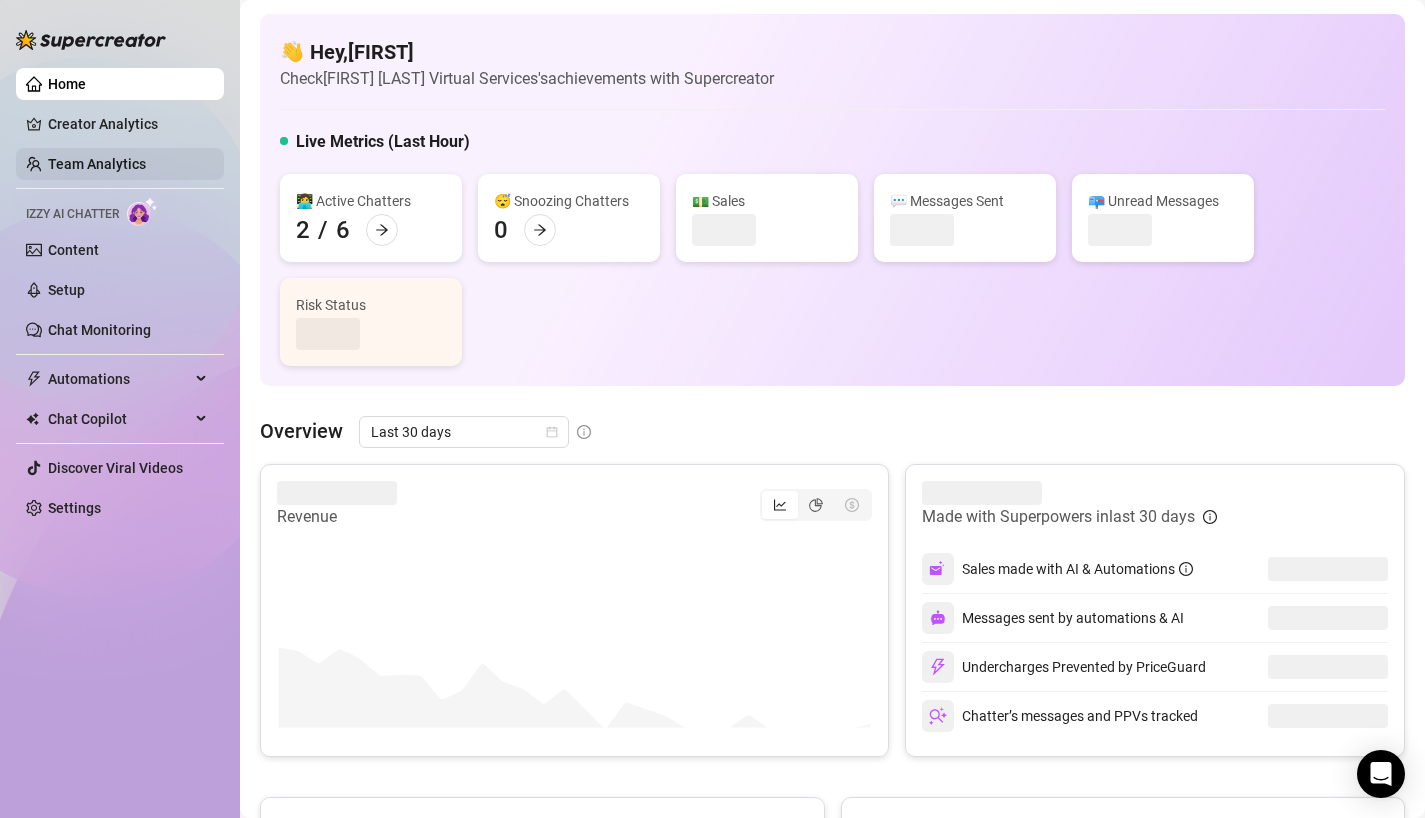 click on "Team Analytics" at bounding box center (97, 164) 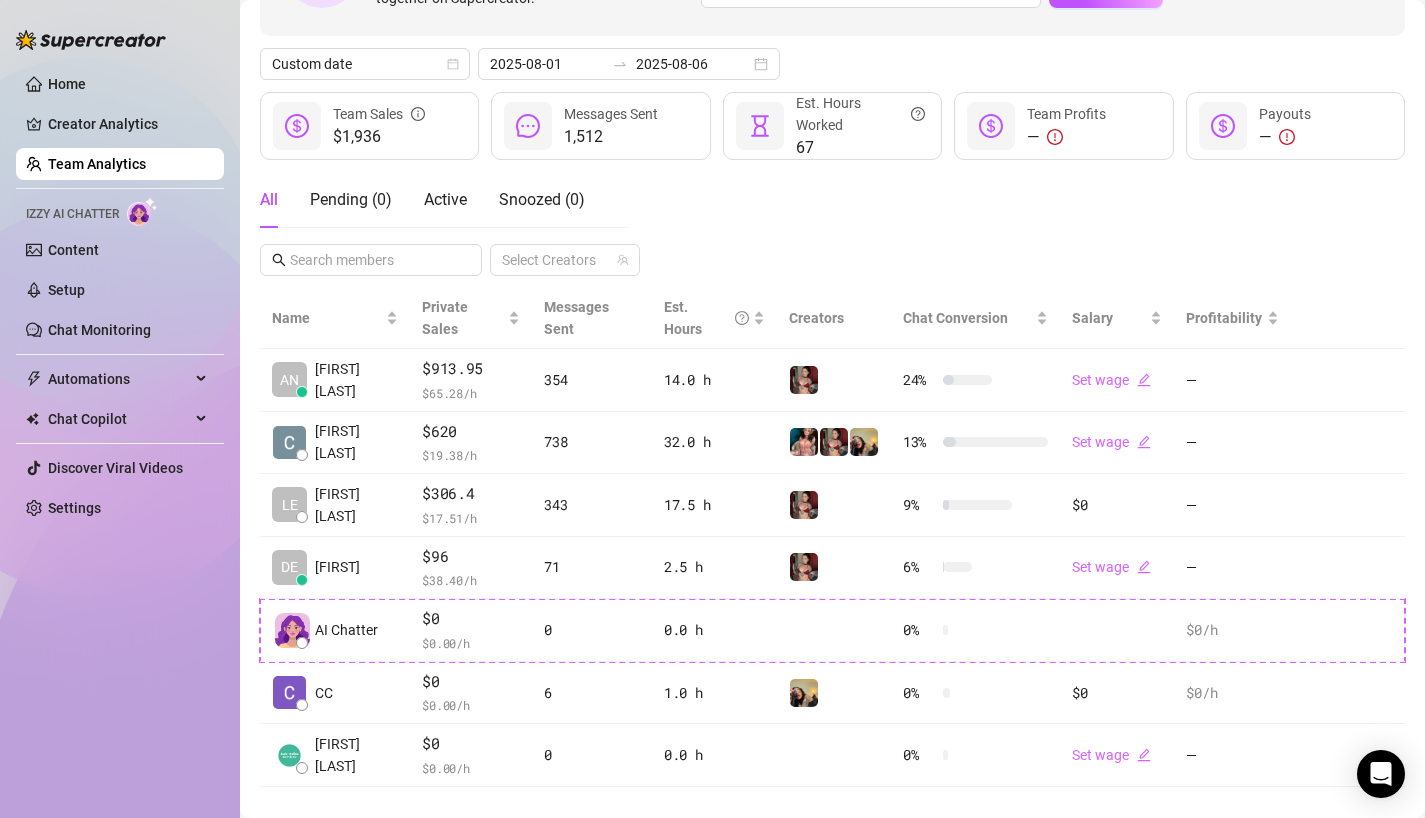 scroll, scrollTop: 196, scrollLeft: 0, axis: vertical 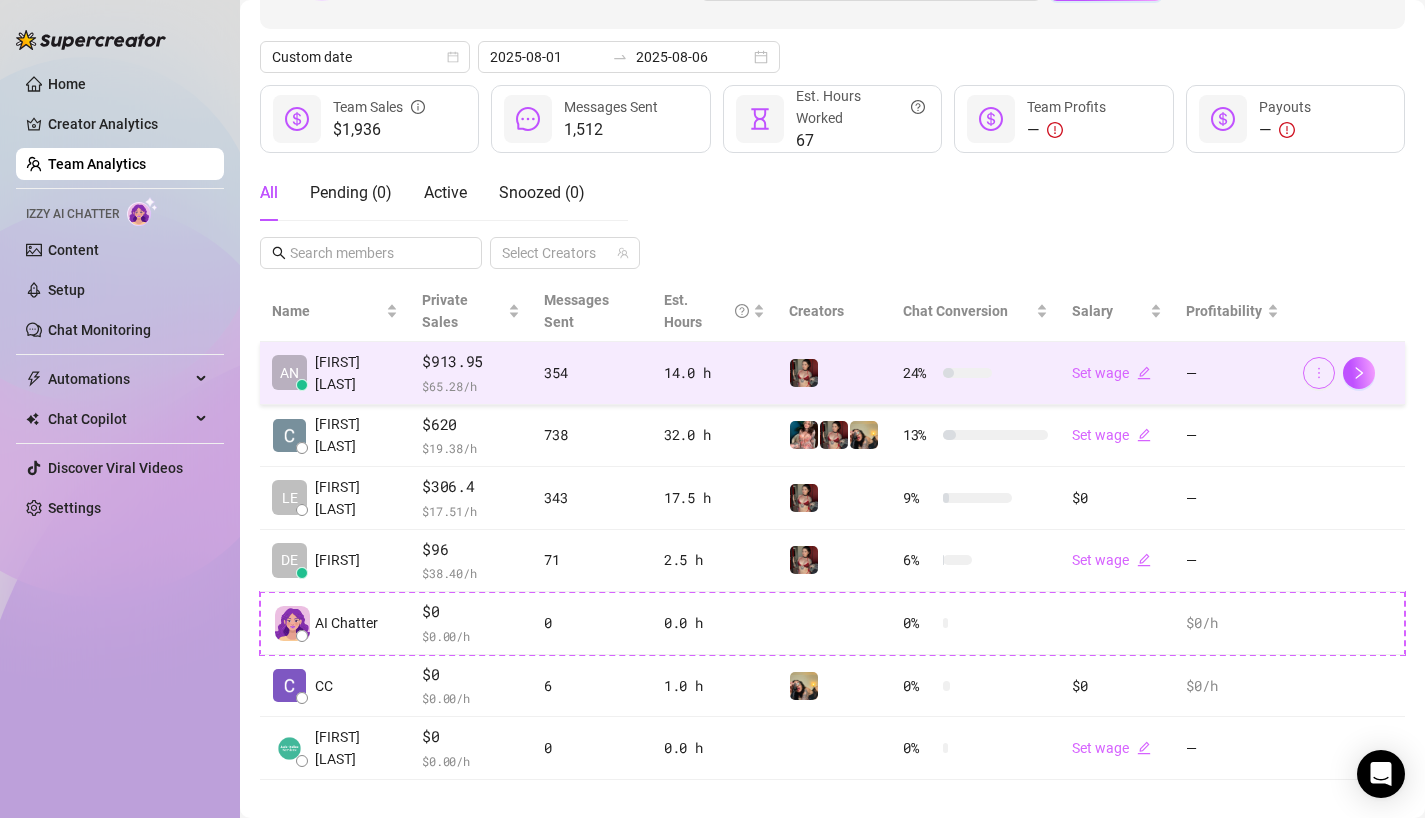click 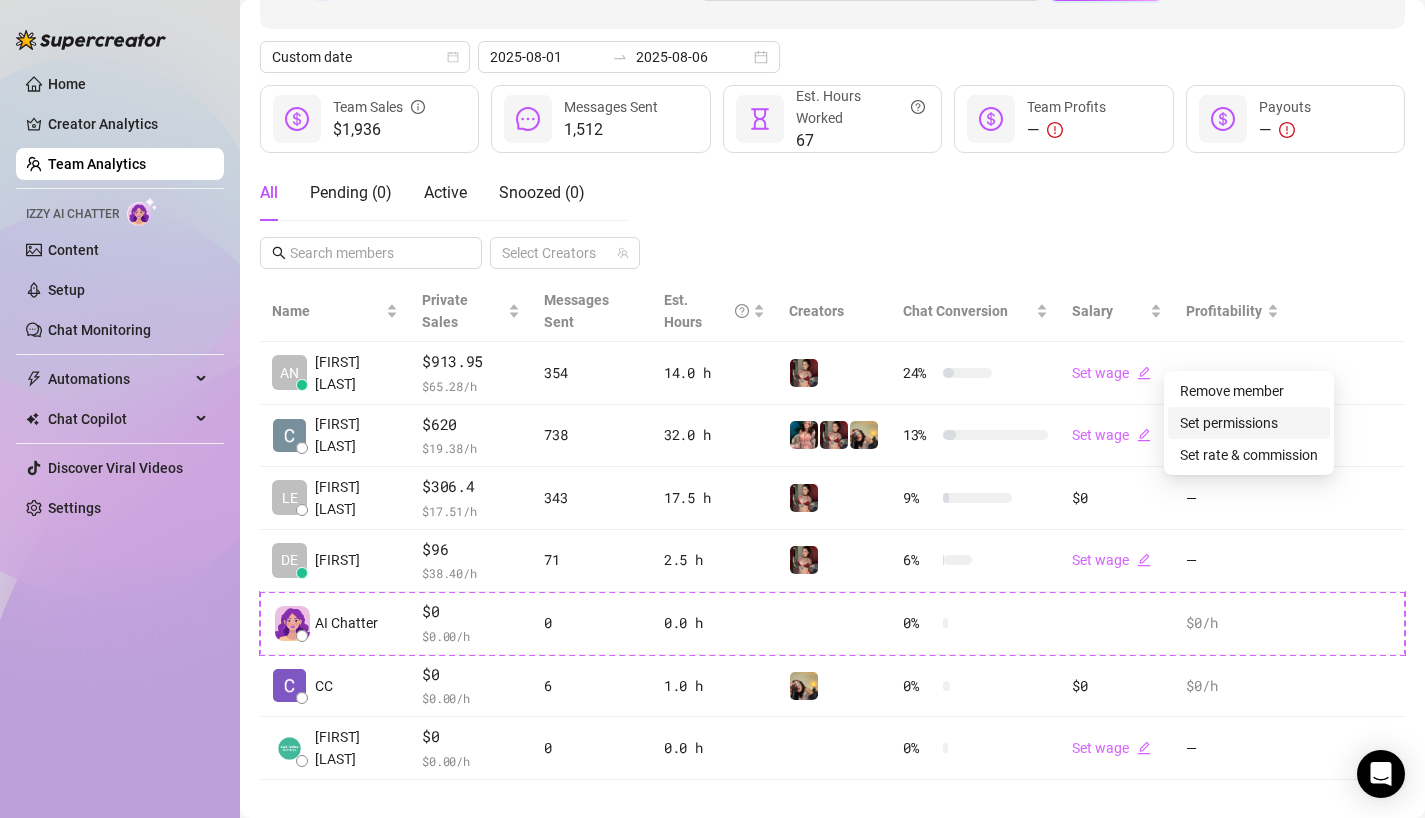 click on "Set permissions" at bounding box center [1229, 423] 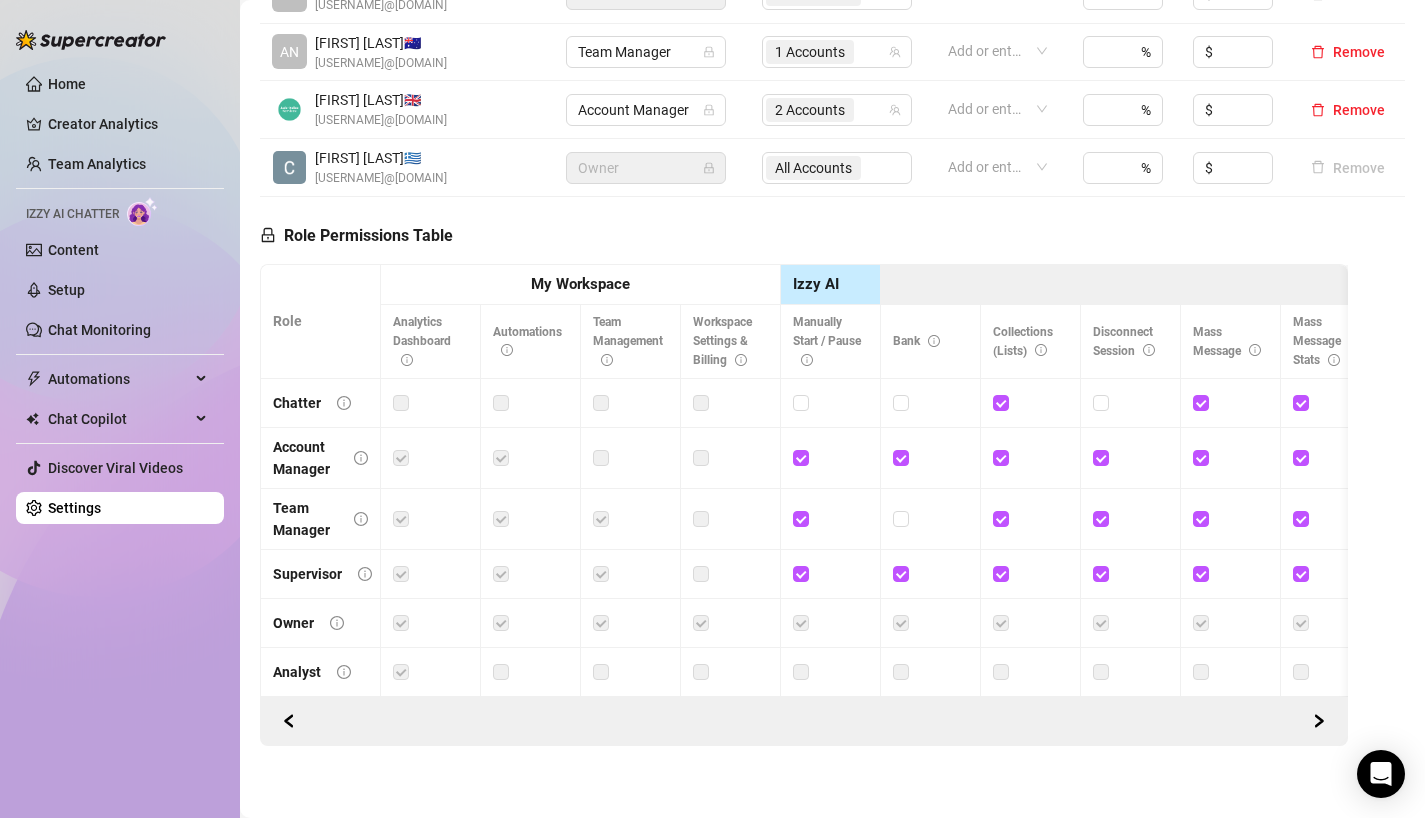 scroll, scrollTop: 671, scrollLeft: 0, axis: vertical 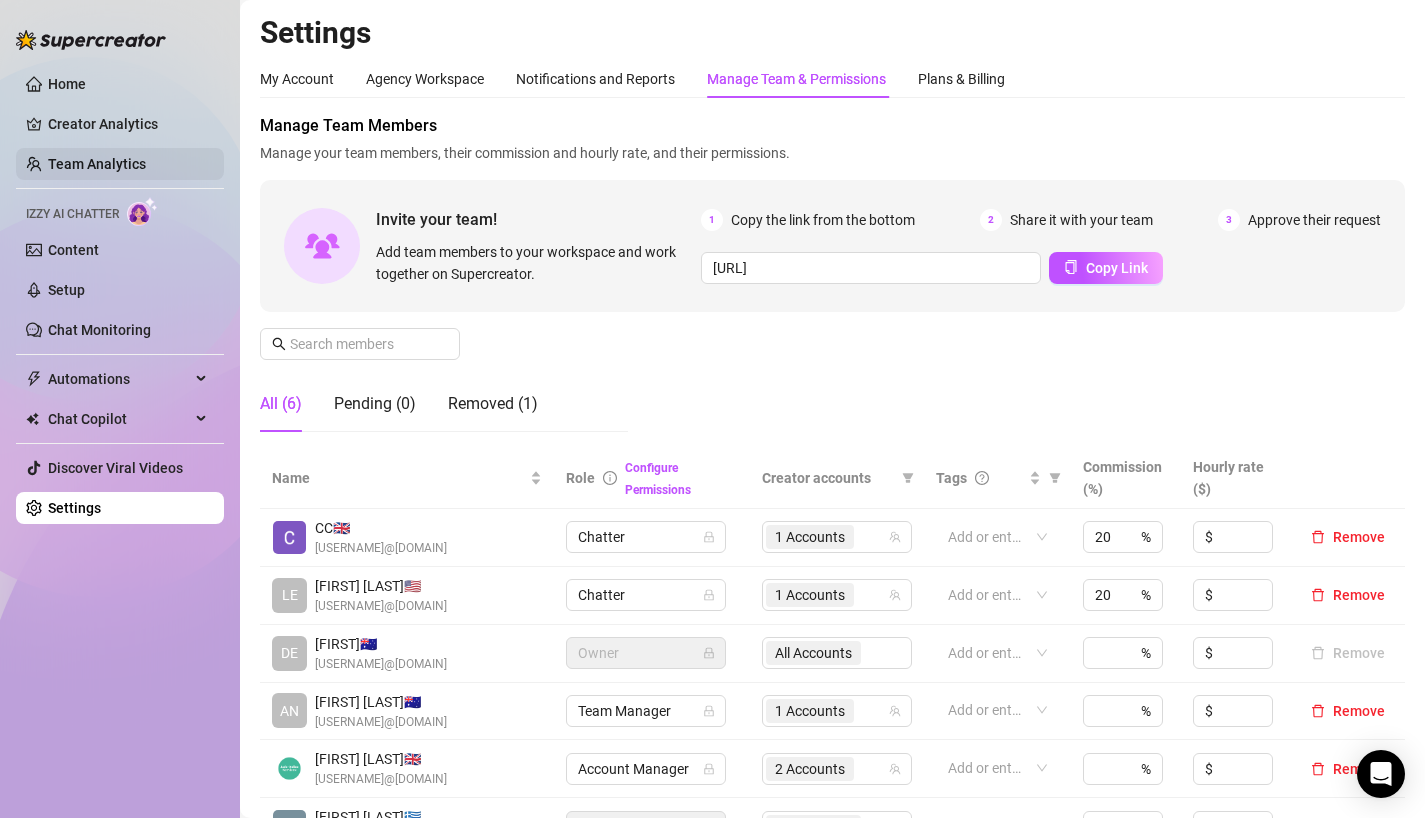 click on "Team Analytics" at bounding box center (97, 164) 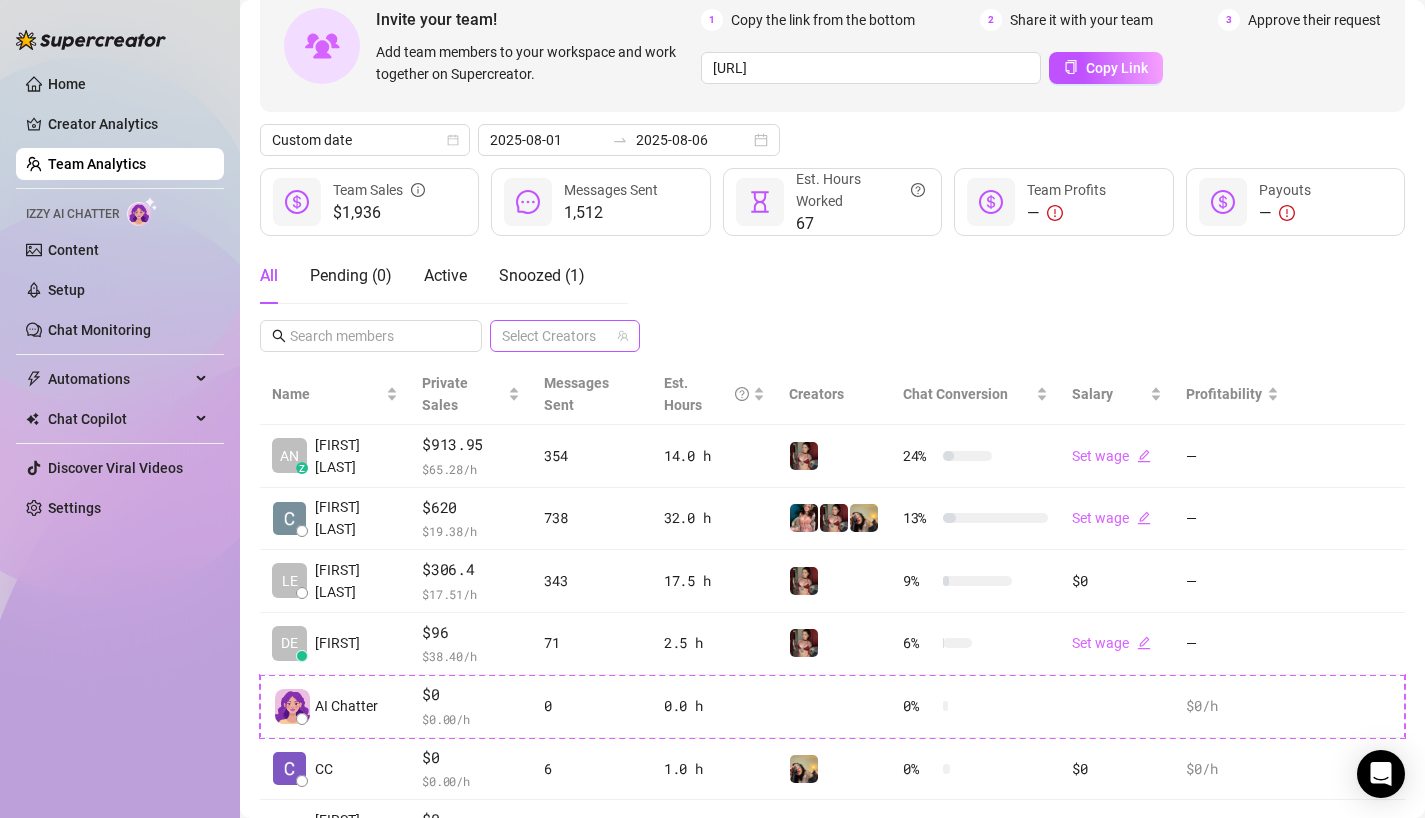 click at bounding box center [554, 336] 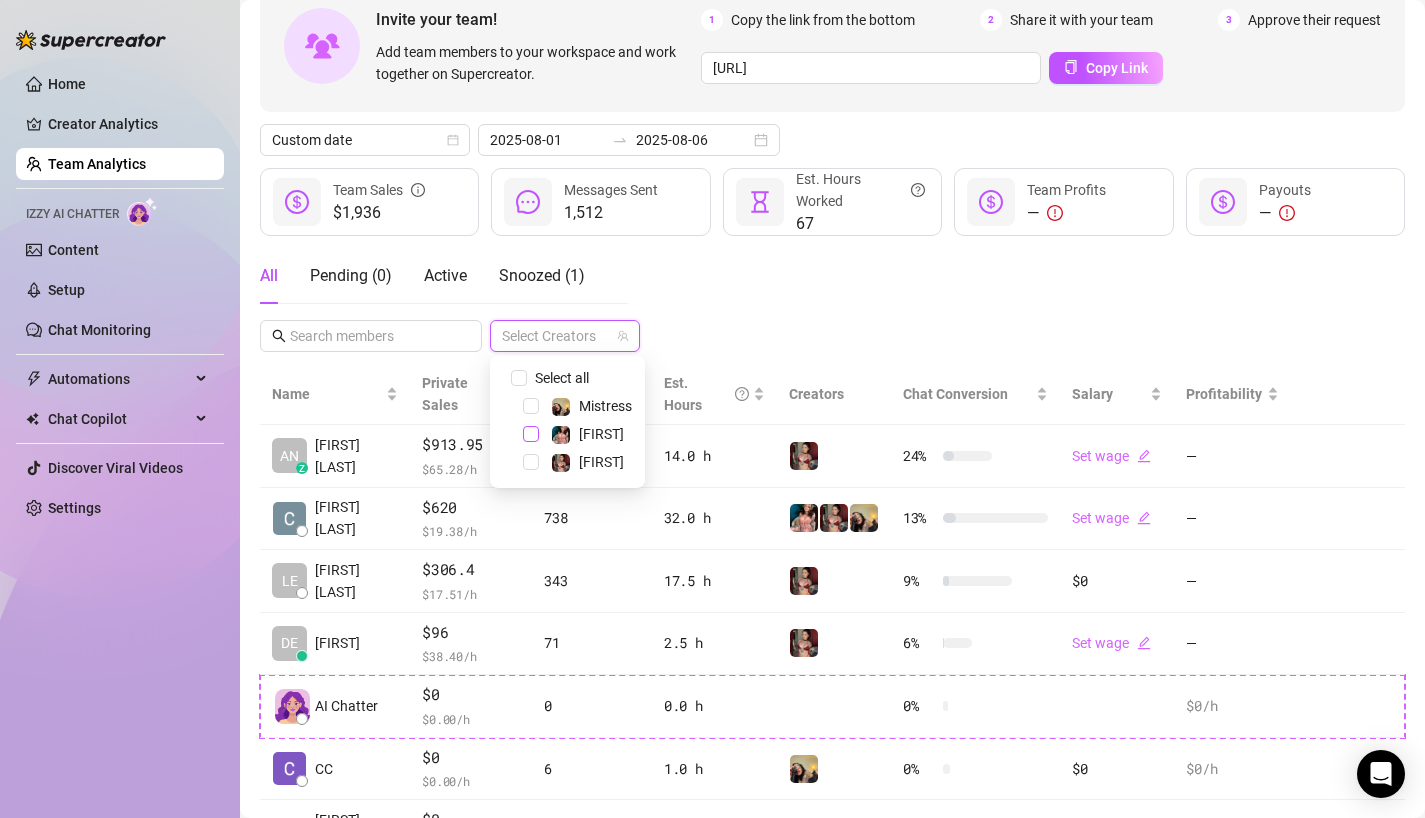 click at bounding box center [531, 434] 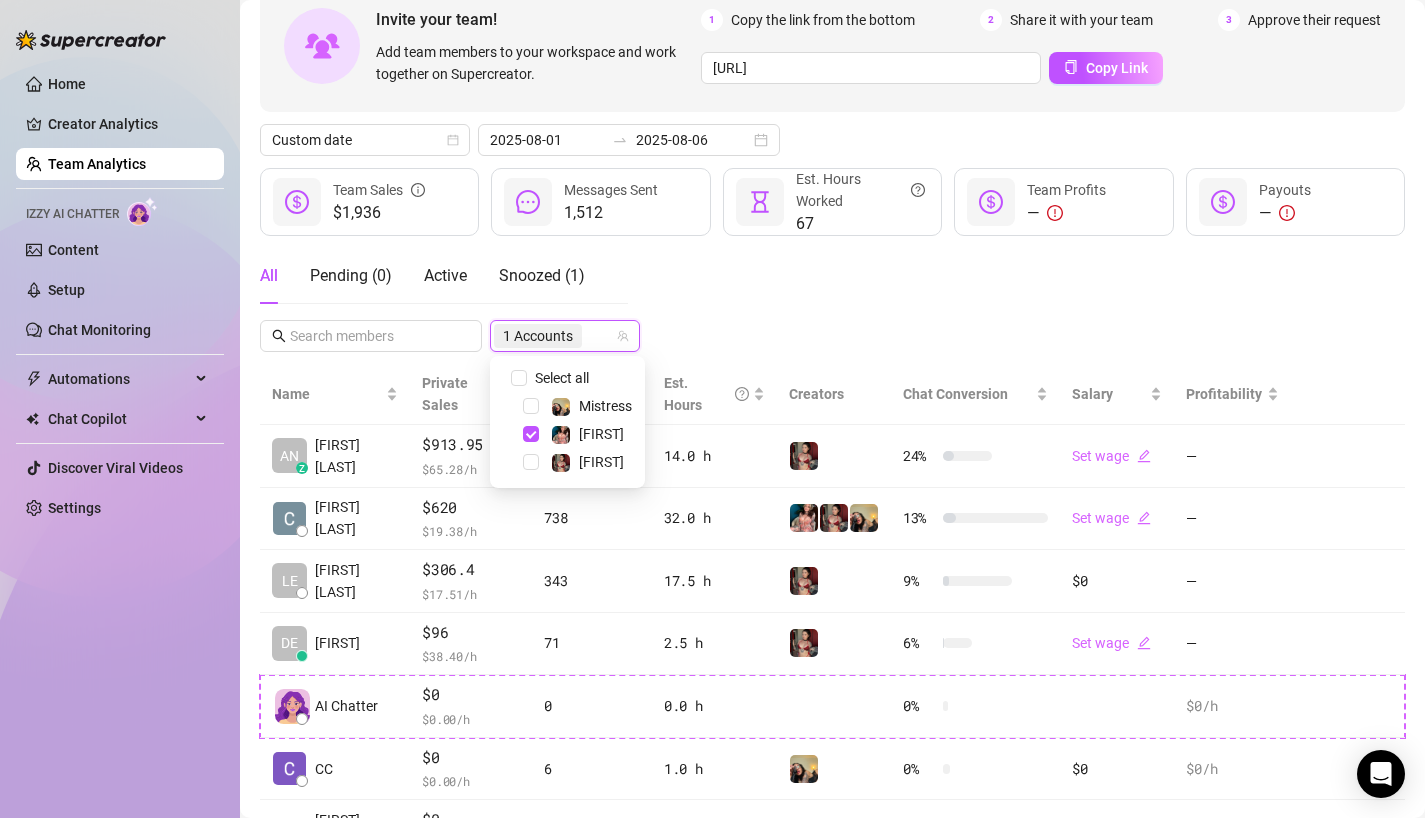 click on "Invite your team! Add team members to your workspace and work together on Supercreator. 1 Copy the link from the bottom 2 Share it with your team 3 Approve their request [URL] Copy Link Custom date [YEAR]-[MONTH]-[DAY] [YEAR]-[MONTH]-[DAY] [CURRENCY][NUMBER] Team Sales [NUMBER] Messages Sent [NUMBER] Est. Hours Worked — Team Profits — Payouts All Pending ( 0 ) Active Snoozed ( 1 ) 1 Accounts  Name Private Sales Messages Sent Est. Hours  Creators Chat Conversion Salary Profitability AN z [FIRST] [LAST] [CURRENCY][NUMBER] [CURRENCY][NUMBER] /h [NUMBER] [NUMBER] [NUMBER] h [PERCENTAGE] Set wage — Catherine E. [CURRENCY][NUMBER] [CURRENCY][NUMBER] /h [NUMBER] [NUMBER] [NUMBER] h [PERCENTAGE] Set wage — LE [FIRST] [LAST] [CURRENCY][NUMBER] [CURRENCY][NUMBER] /h [NUMBER] [NUMBER] [NUMBER] h [PERCENTAGE] [CURRENCY][NUMBER] — DE [FIRST] [CURRENCY][NUMBER] [CURRENCY][NUMBER] /h [NUMBER] [NUMBER] [NUMBER] h [PERCENTAGE] Set wage — AI Chatter [CURRENCY][NUMBER] [CURRENCY][NUMBER] /h [NUMBER] [NUMBER] h [PERCENTAGE] [CURRENCY][NUMBER] /h CC [CURRENCY][NUMBER] [CURRENCY][NUMBER] /h [NUMBER] [NUMBER] h [PERCENTAGE] [CURRENCY][NUMBER] [CURRENCY][NUMBER] /h Giada M. [CURRENCY][NUMBER] [CURRENCY][NUMBER] /h [NUMBER] [NUMBER] h [PERCENTAGE] Set wage —" at bounding box center [832, 421] 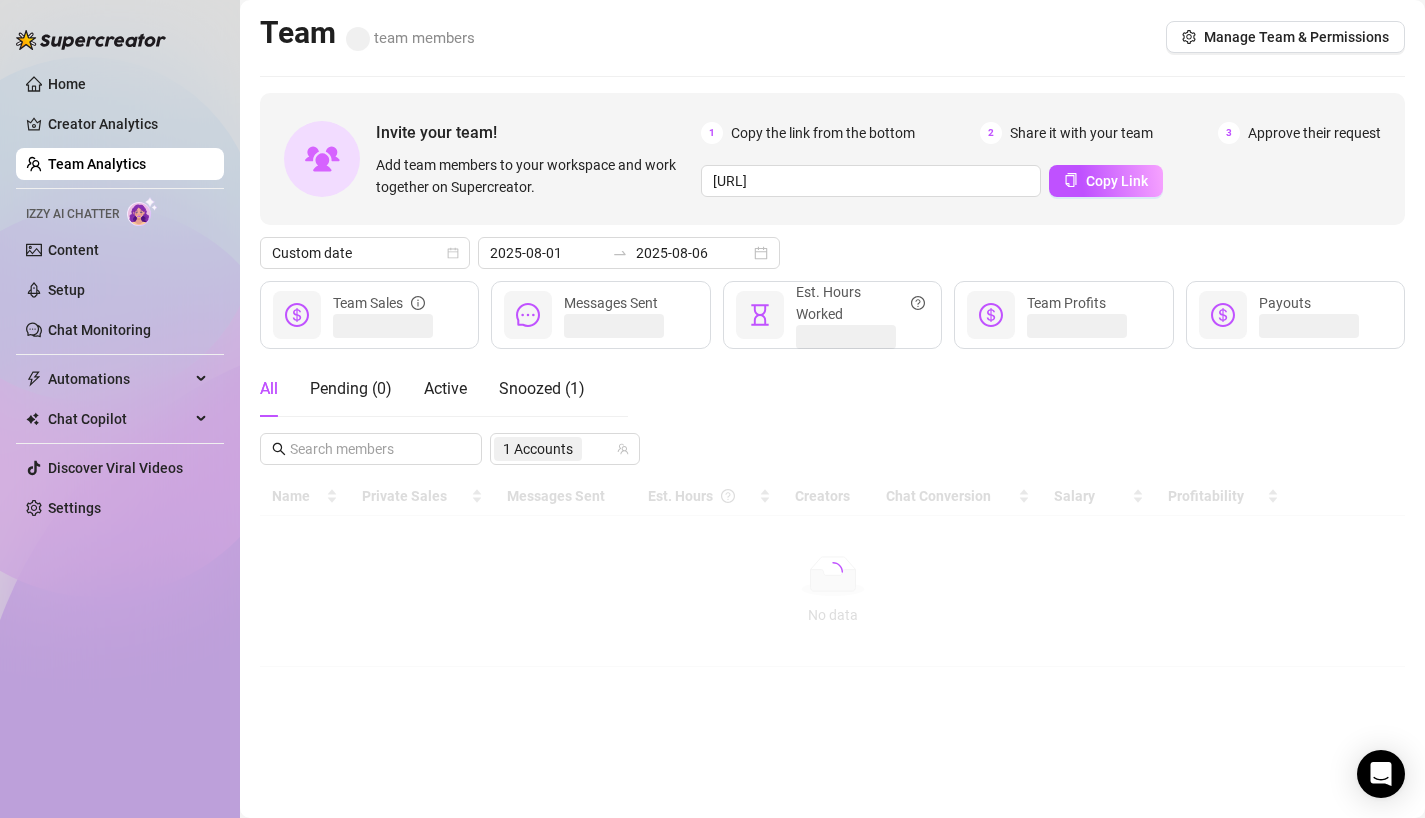 scroll, scrollTop: 0, scrollLeft: 0, axis: both 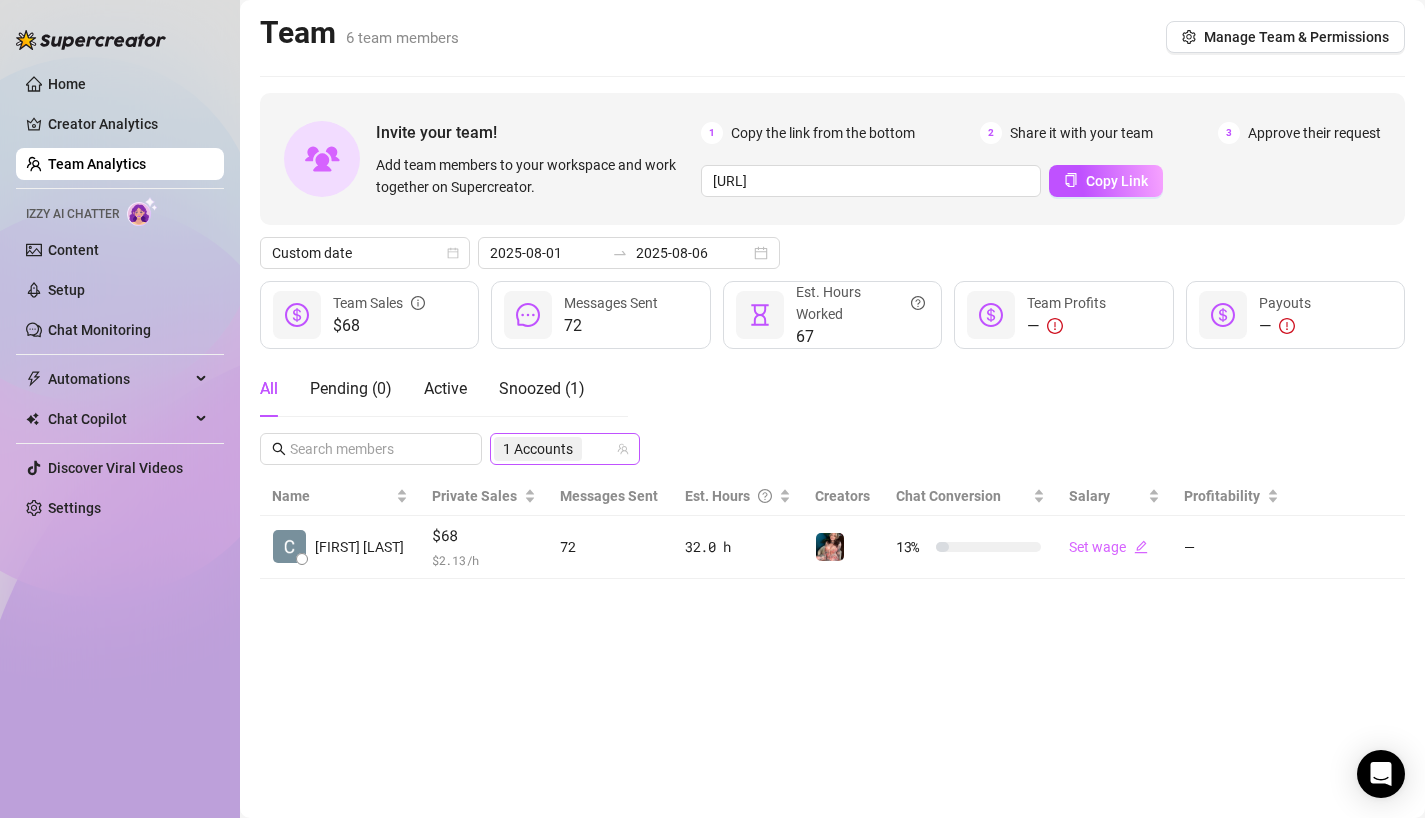 click on "1 Accounts" at bounding box center (540, 449) 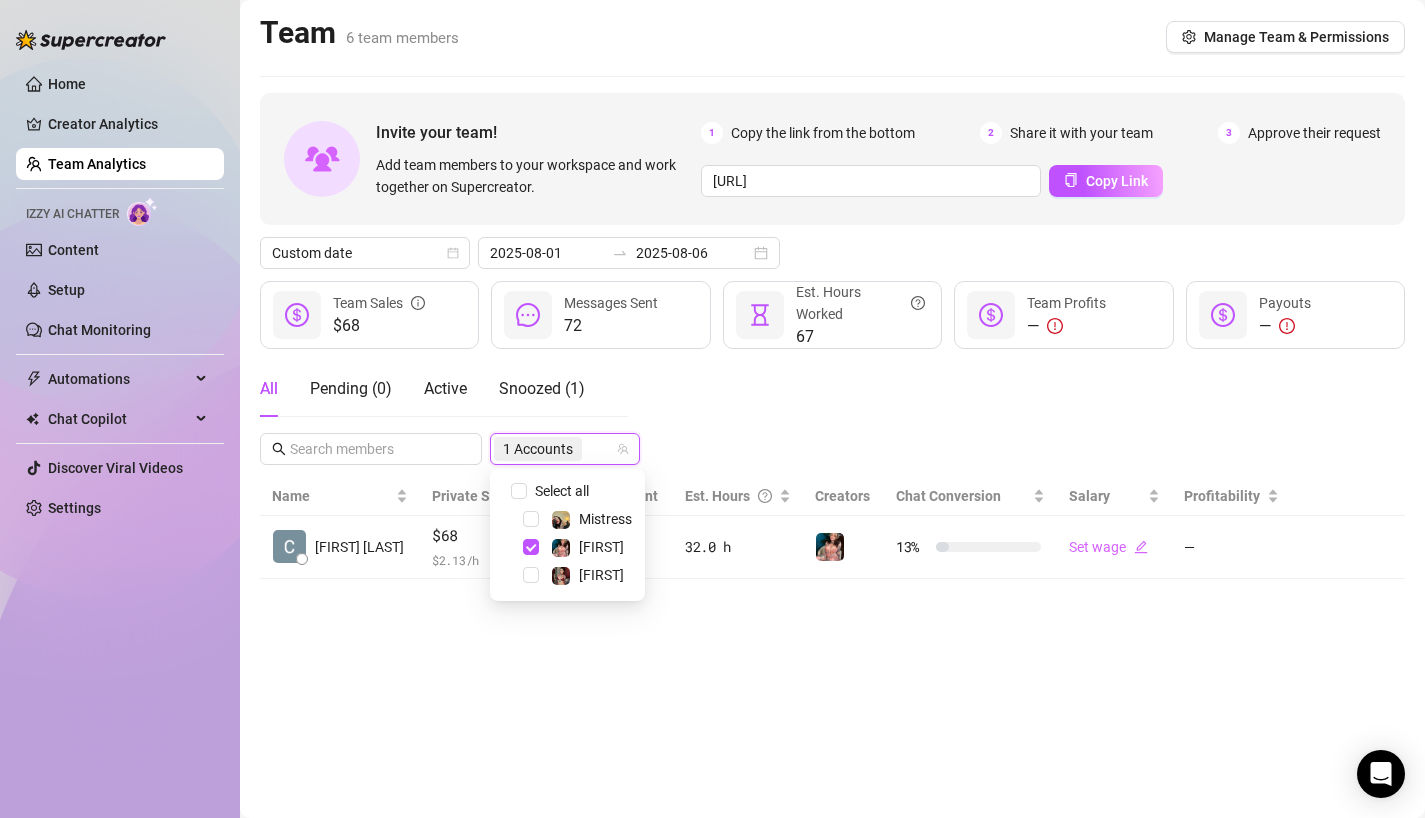 click at bounding box center [507, 491] 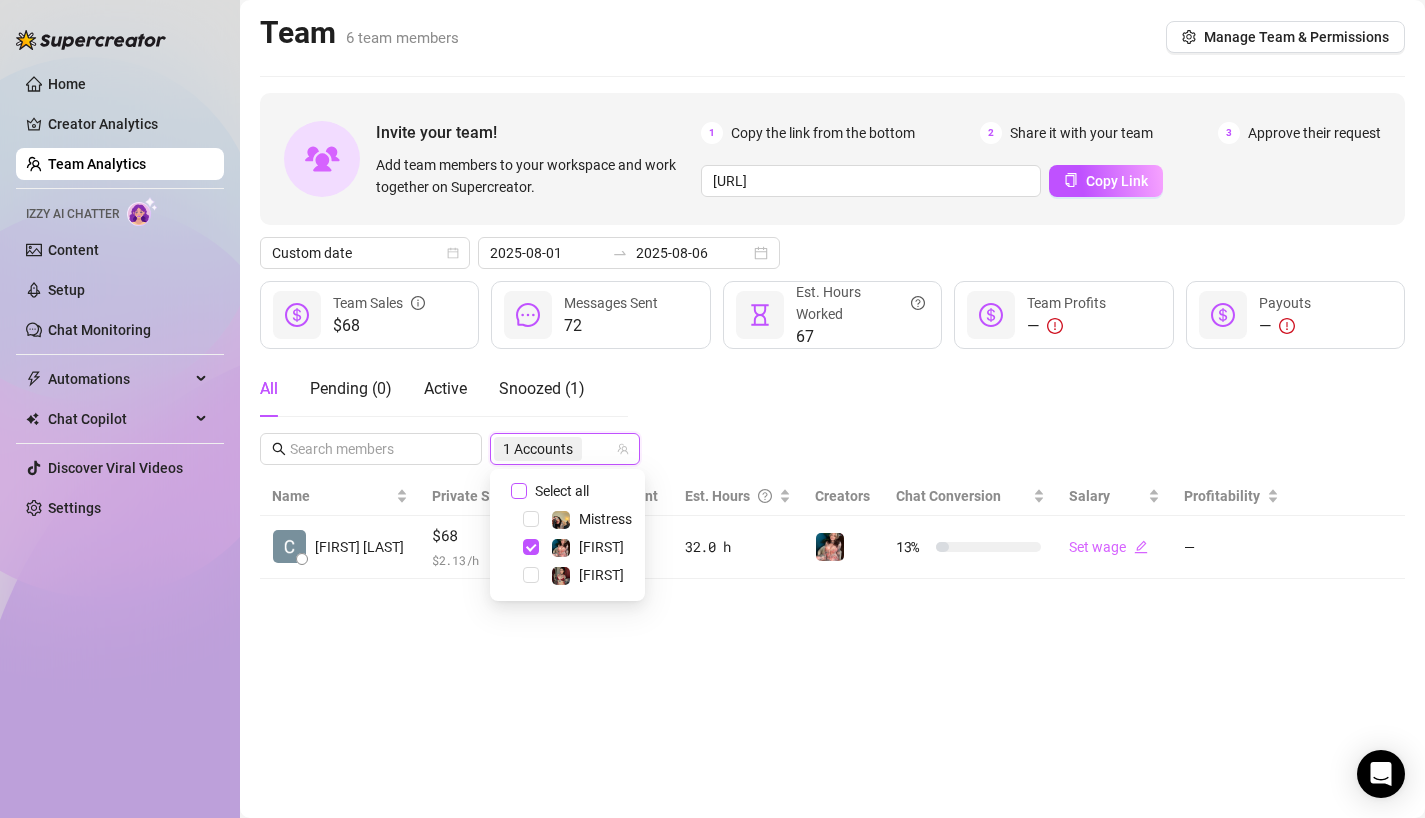 click on "Select all" at bounding box center [519, 491] 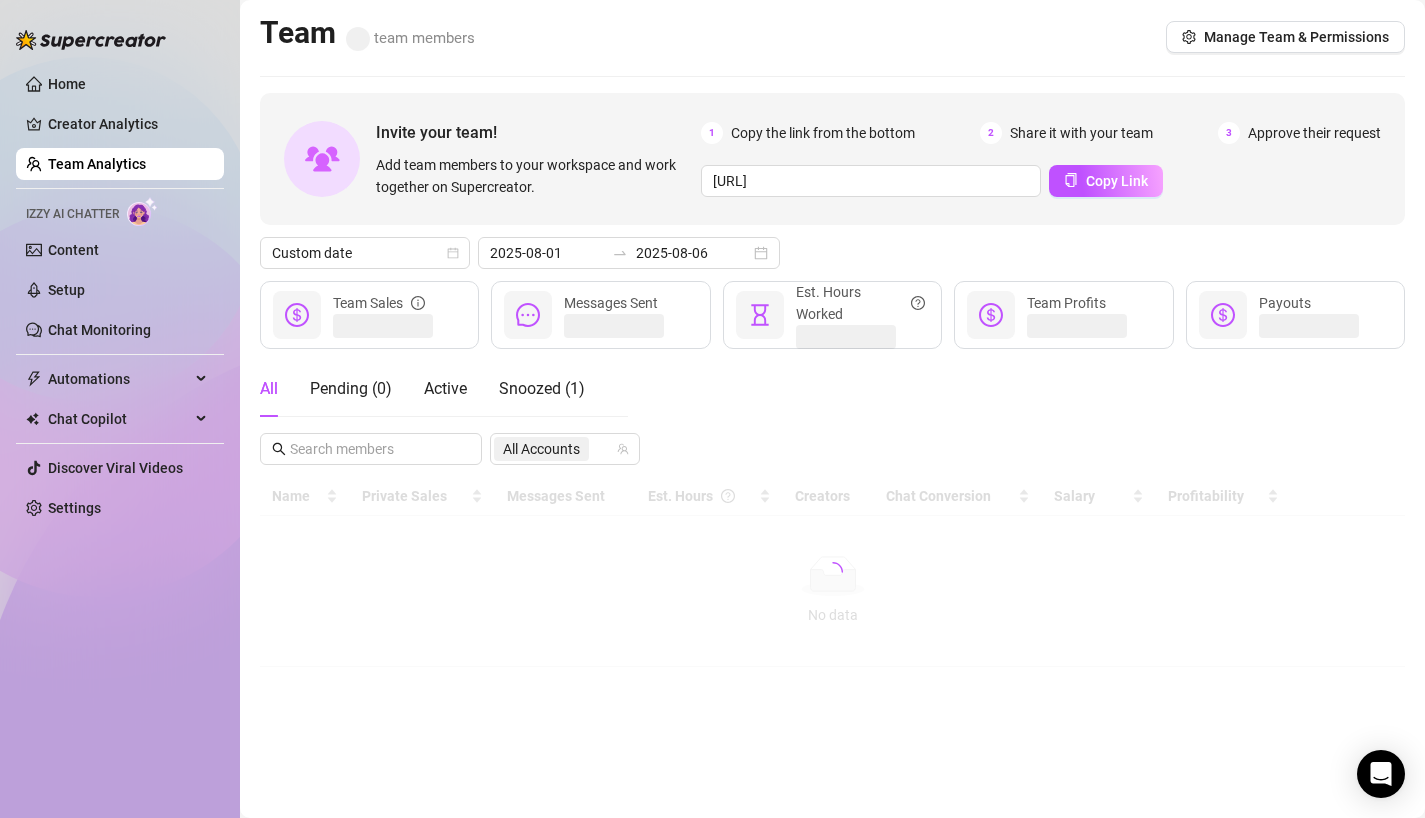 click on "All Pending ( 0 ) Active Snoozed ( 1 ) All Accounts" at bounding box center (832, 413) 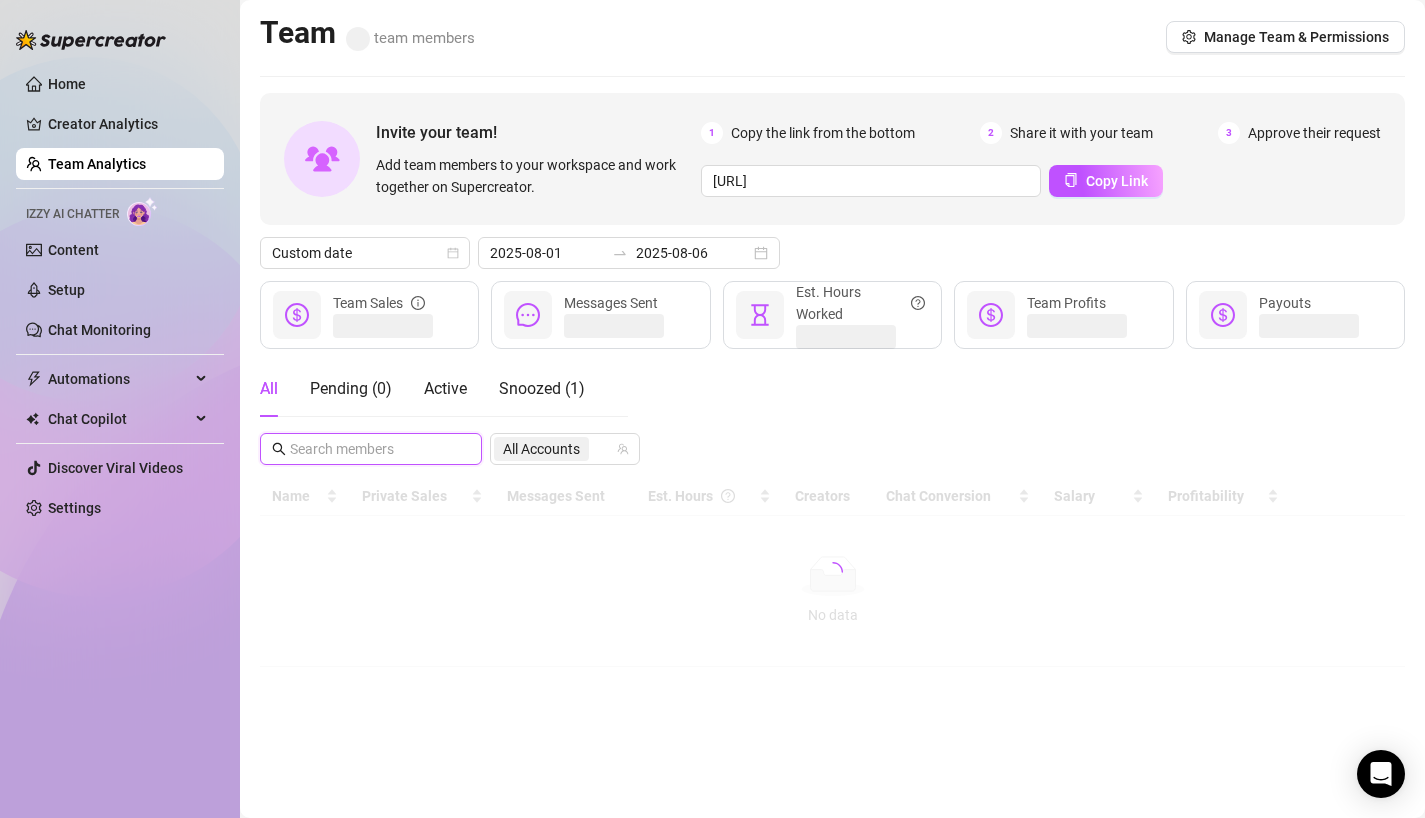 click at bounding box center [372, 449] 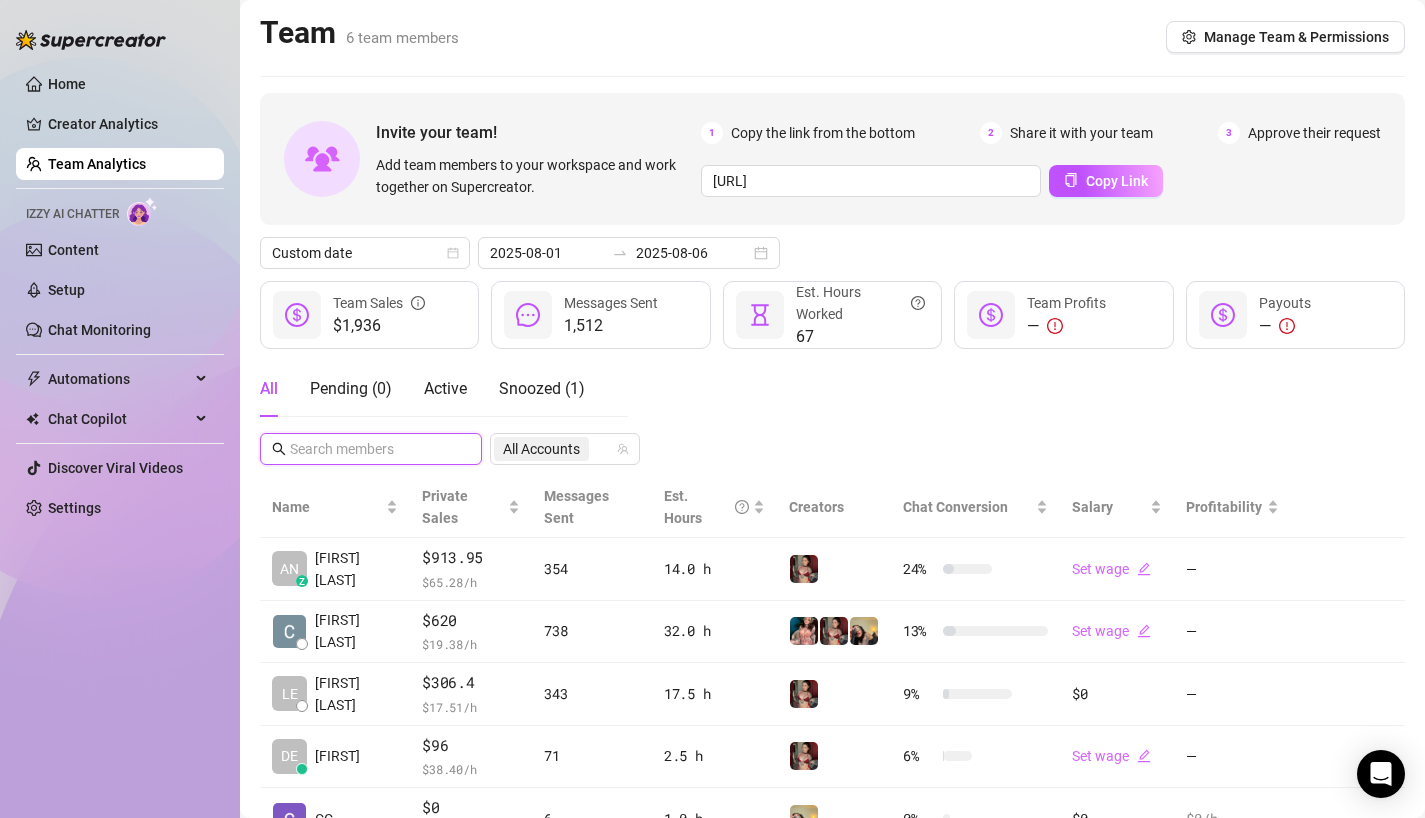 click at bounding box center (372, 449) 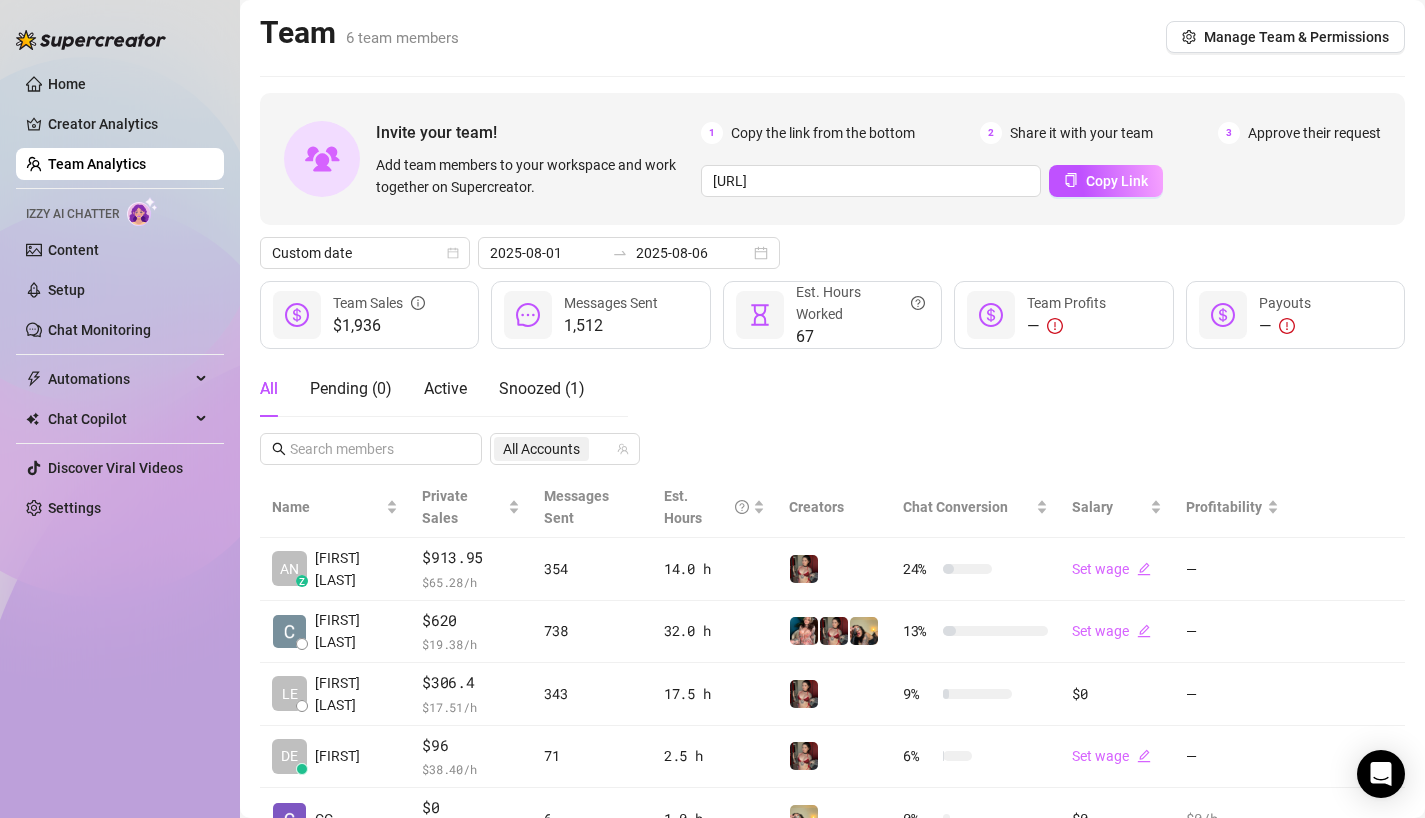 click on "All Pending ( 0 ) Active Snoozed ( 1 ) All Accounts" at bounding box center [832, 413] 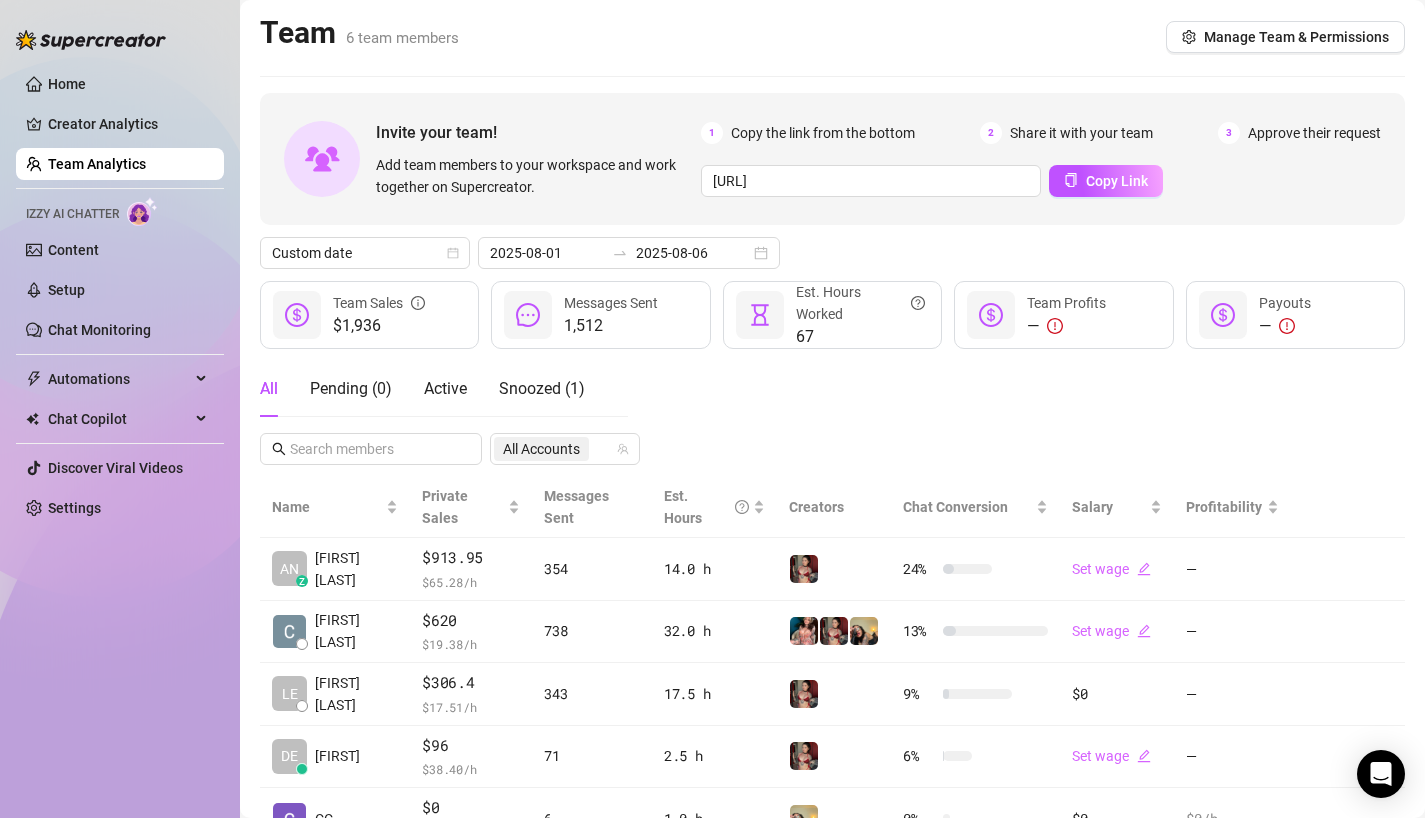 scroll, scrollTop: 71, scrollLeft: 0, axis: vertical 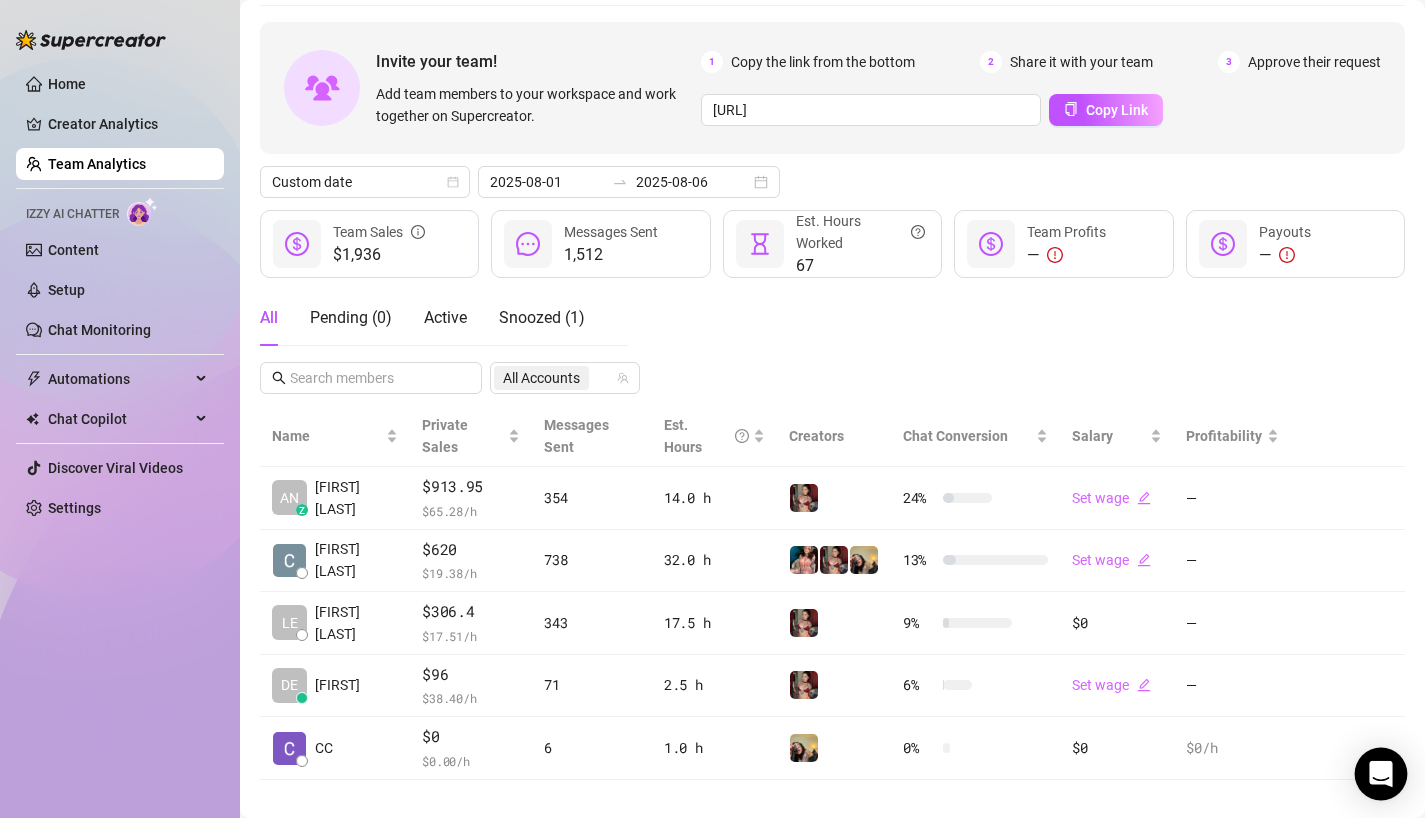 click 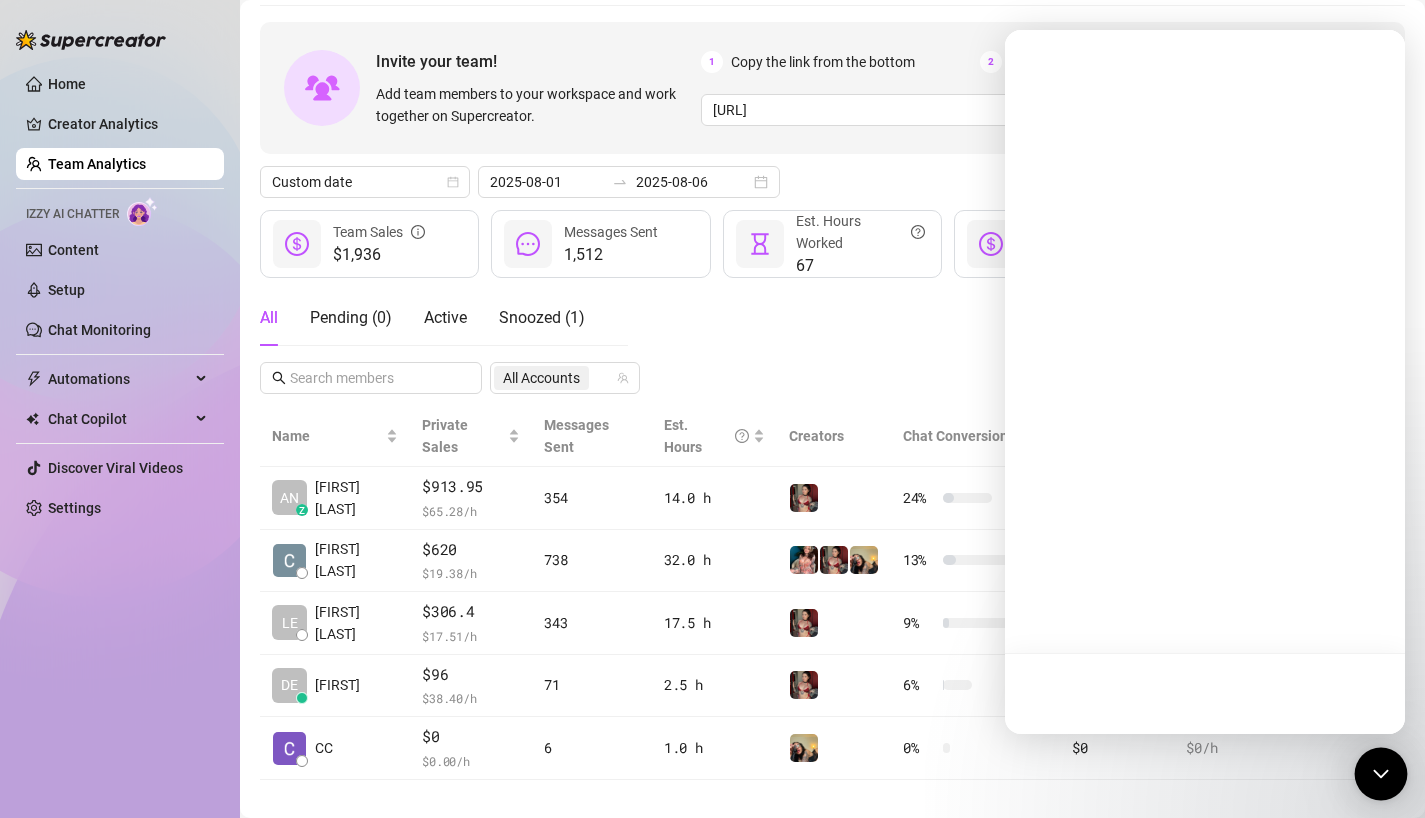 scroll, scrollTop: 0, scrollLeft: 0, axis: both 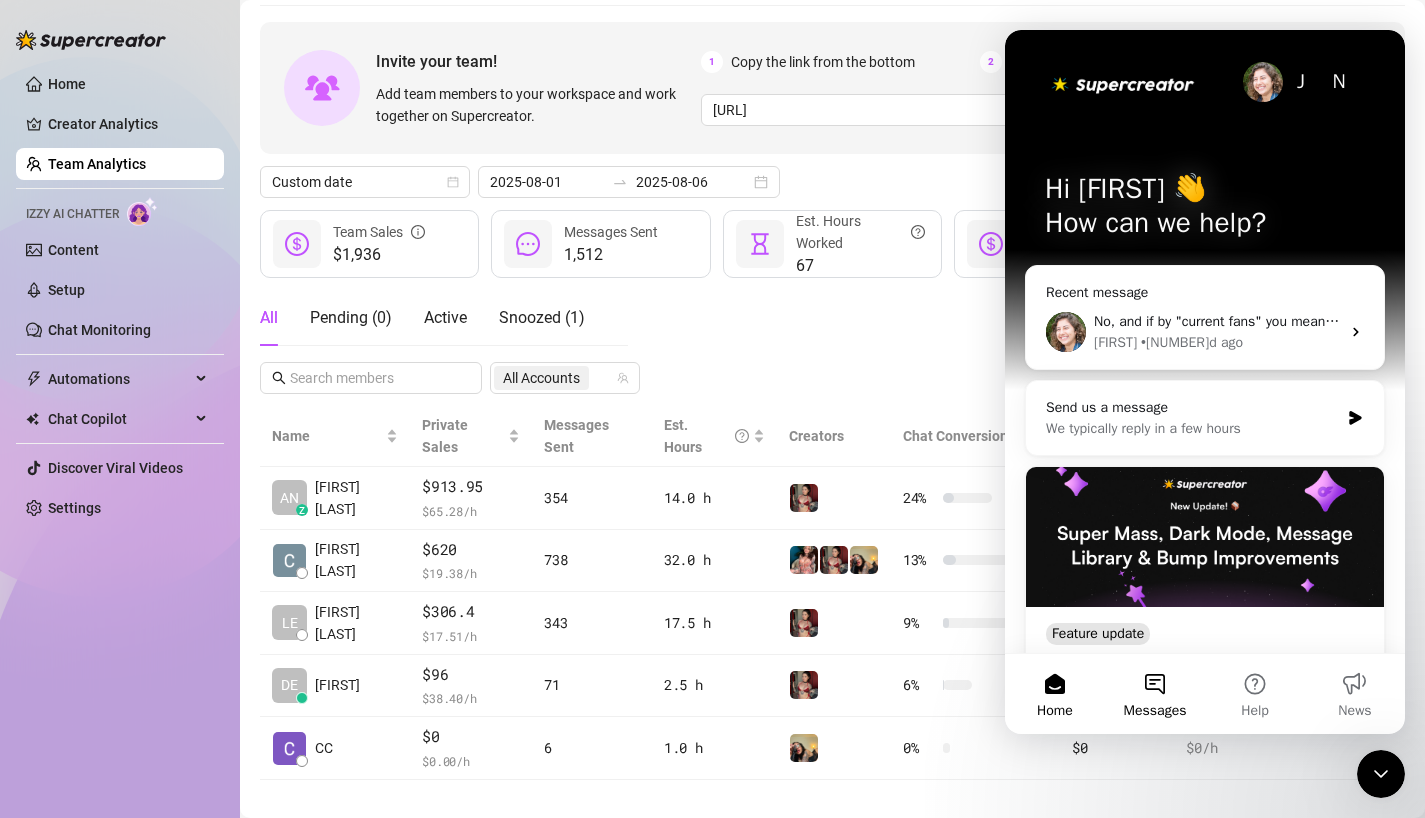 click on "Messages" at bounding box center (1155, 711) 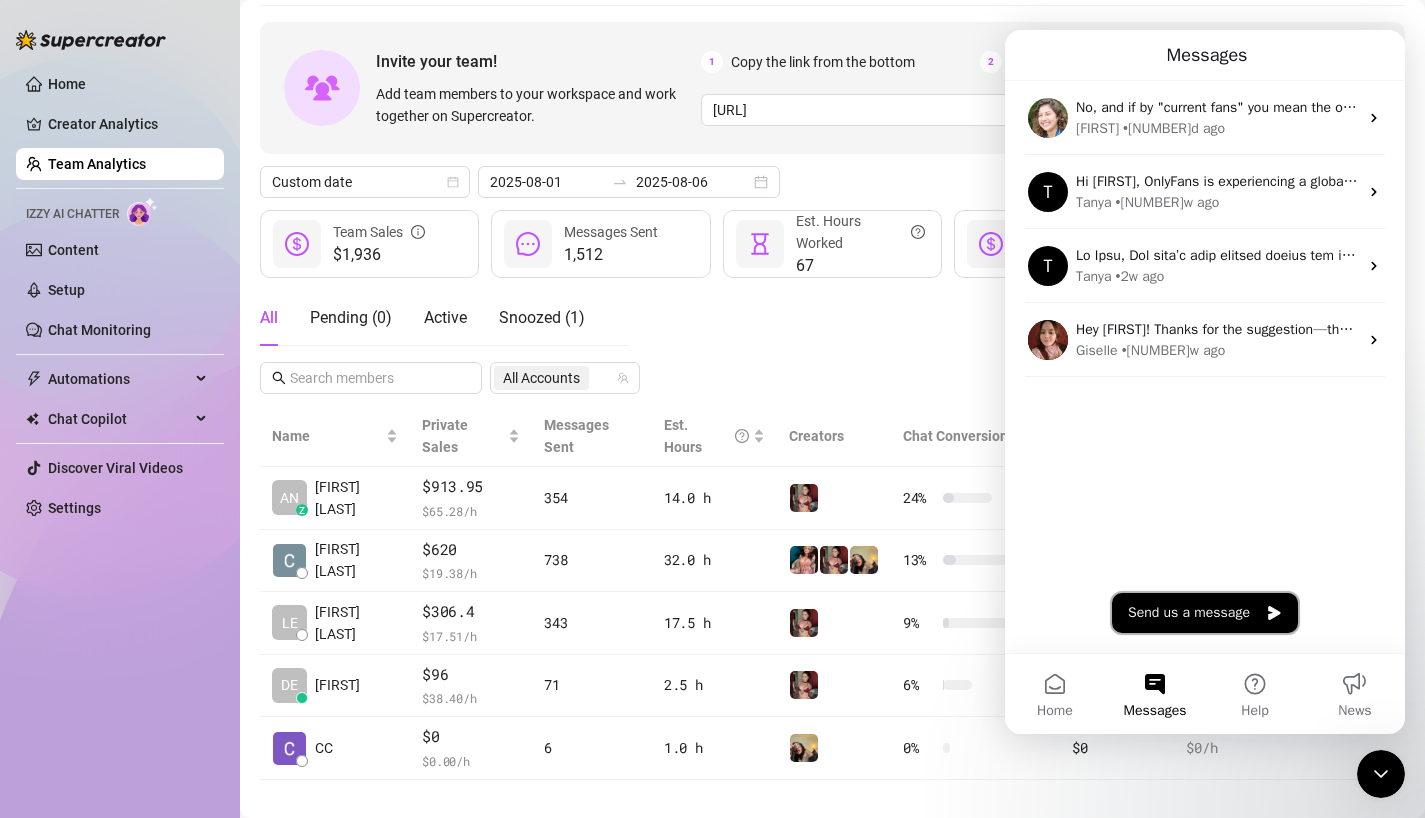 click on "Send us a message" at bounding box center [1205, 613] 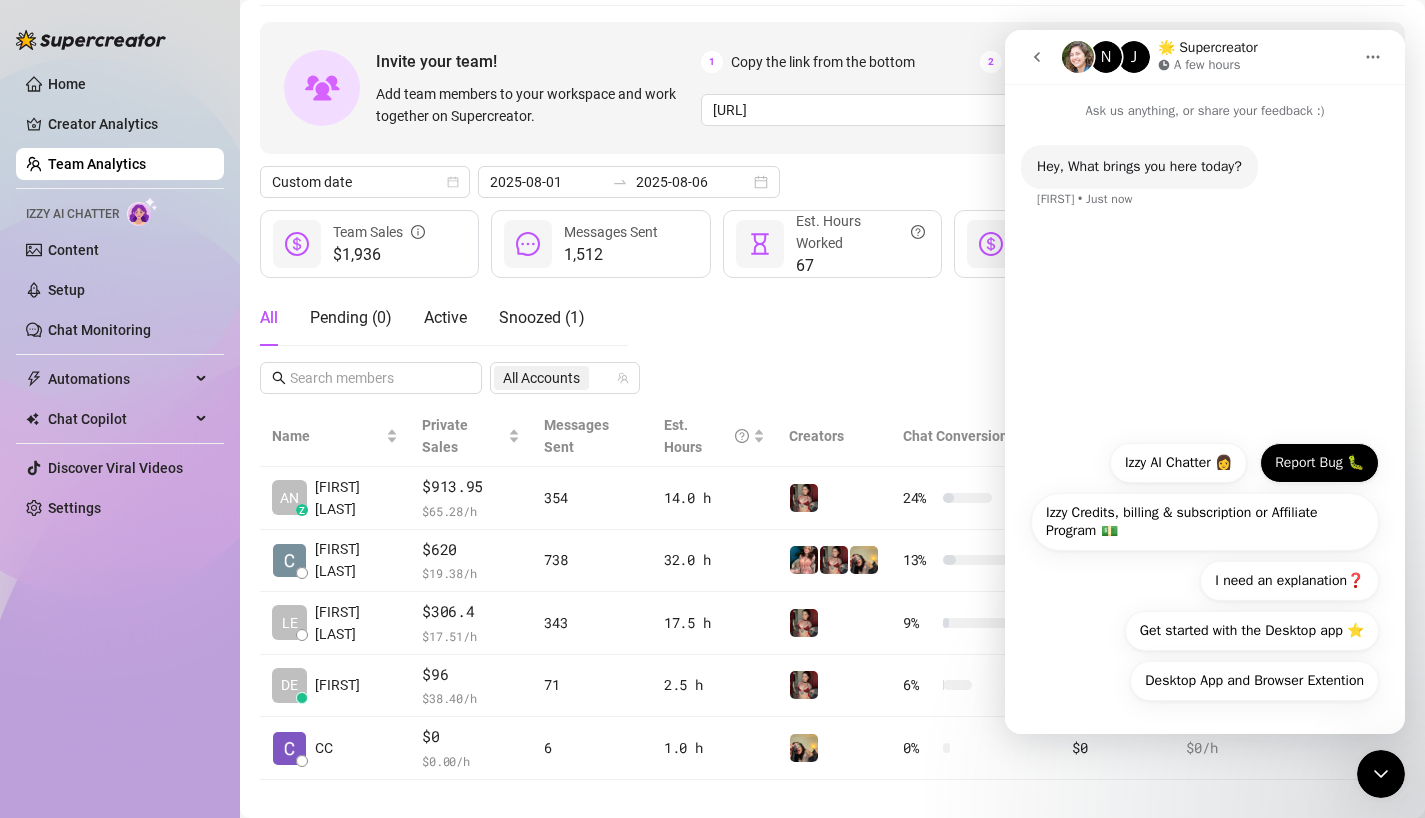 click on "Report Bug 🐛" at bounding box center [1319, 463] 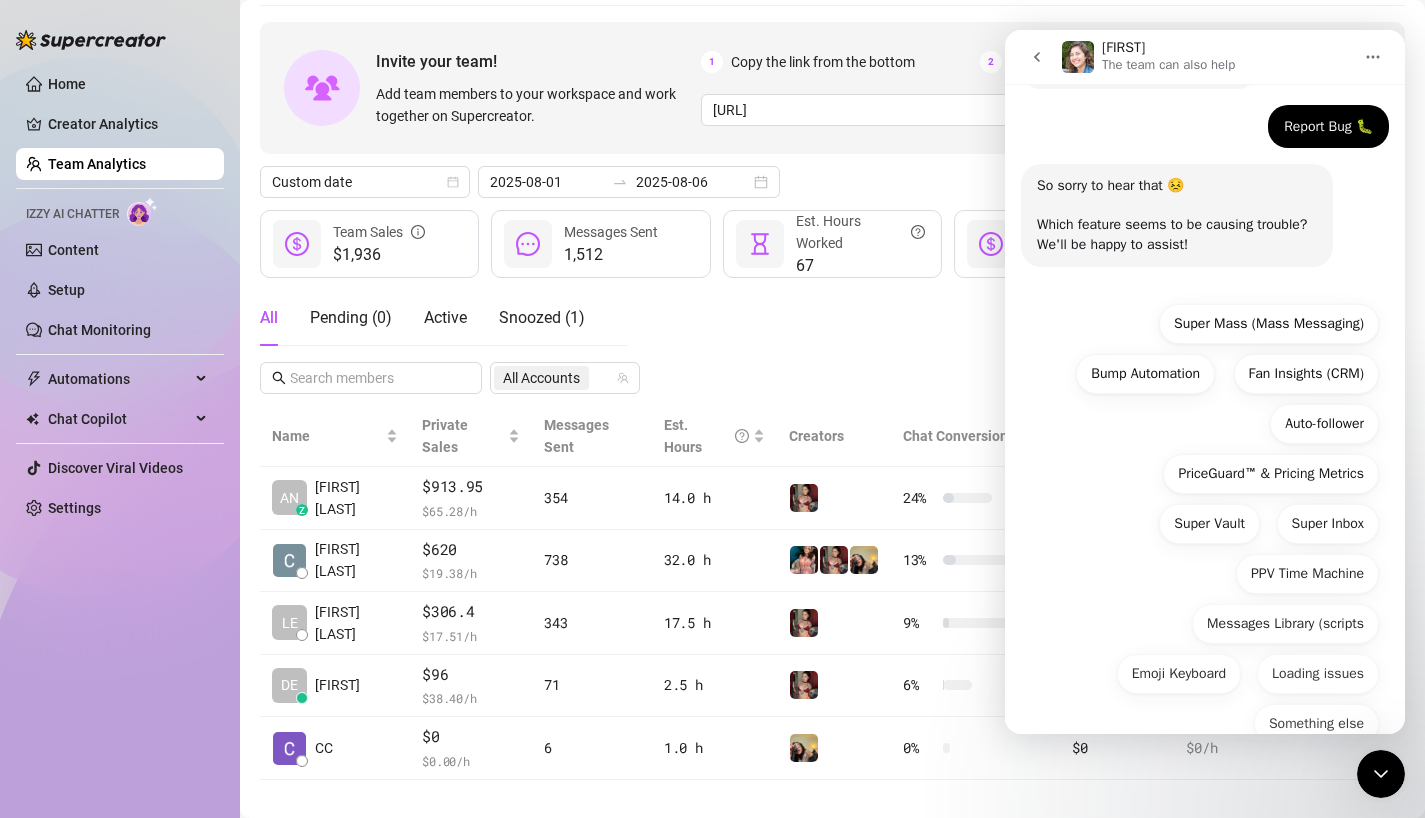 scroll, scrollTop: 142, scrollLeft: 0, axis: vertical 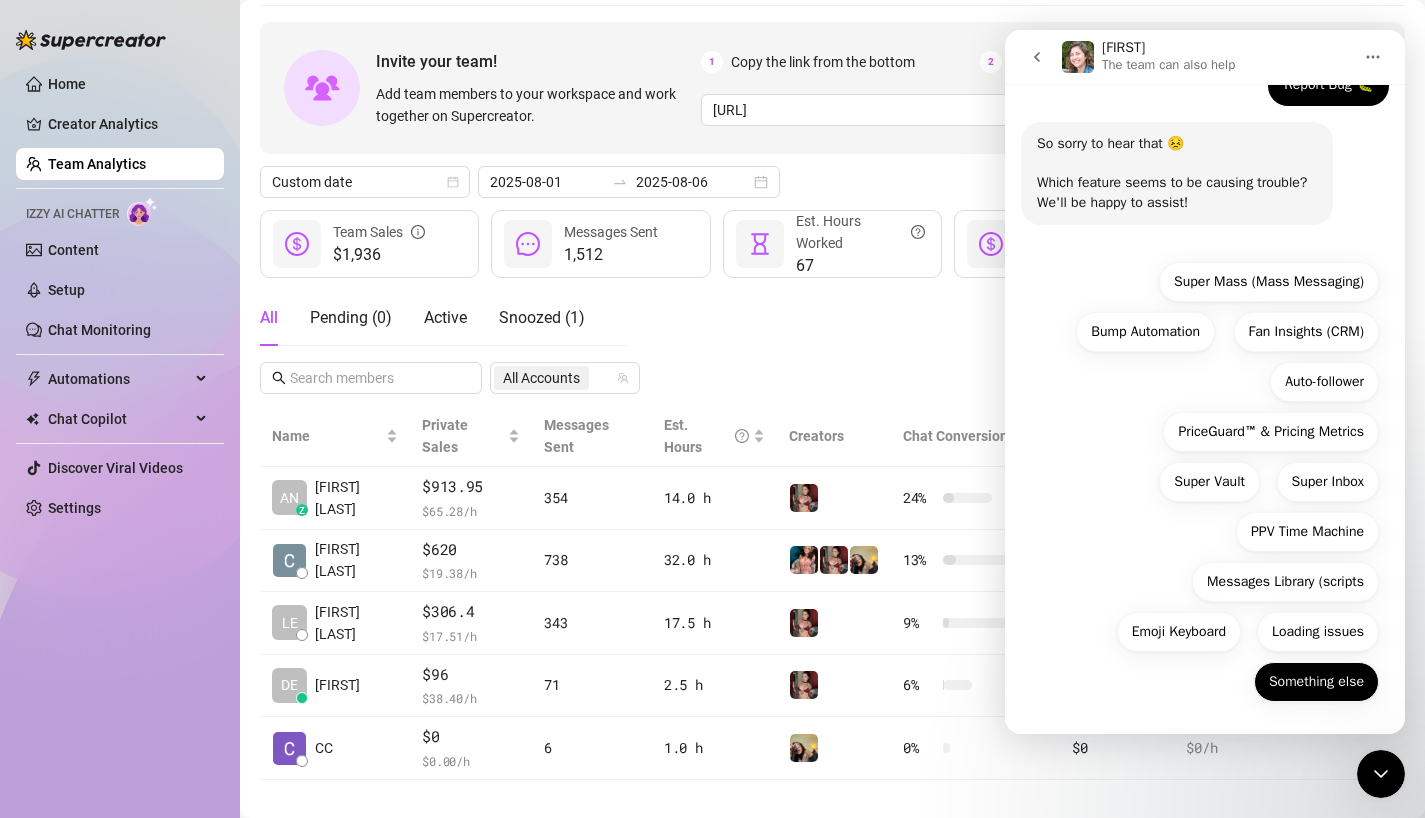 click on "Something else" at bounding box center (1316, 682) 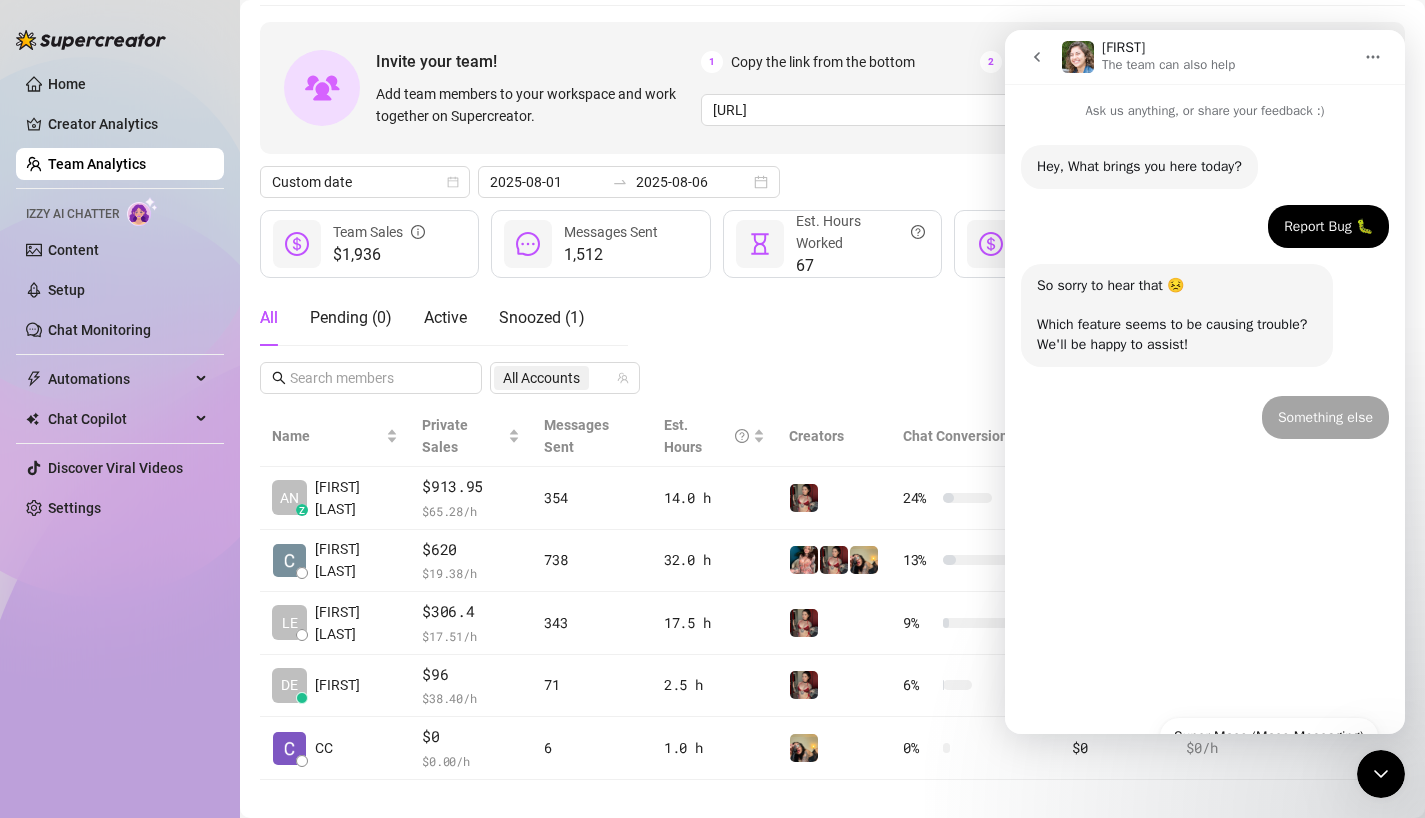 scroll, scrollTop: 0, scrollLeft: 0, axis: both 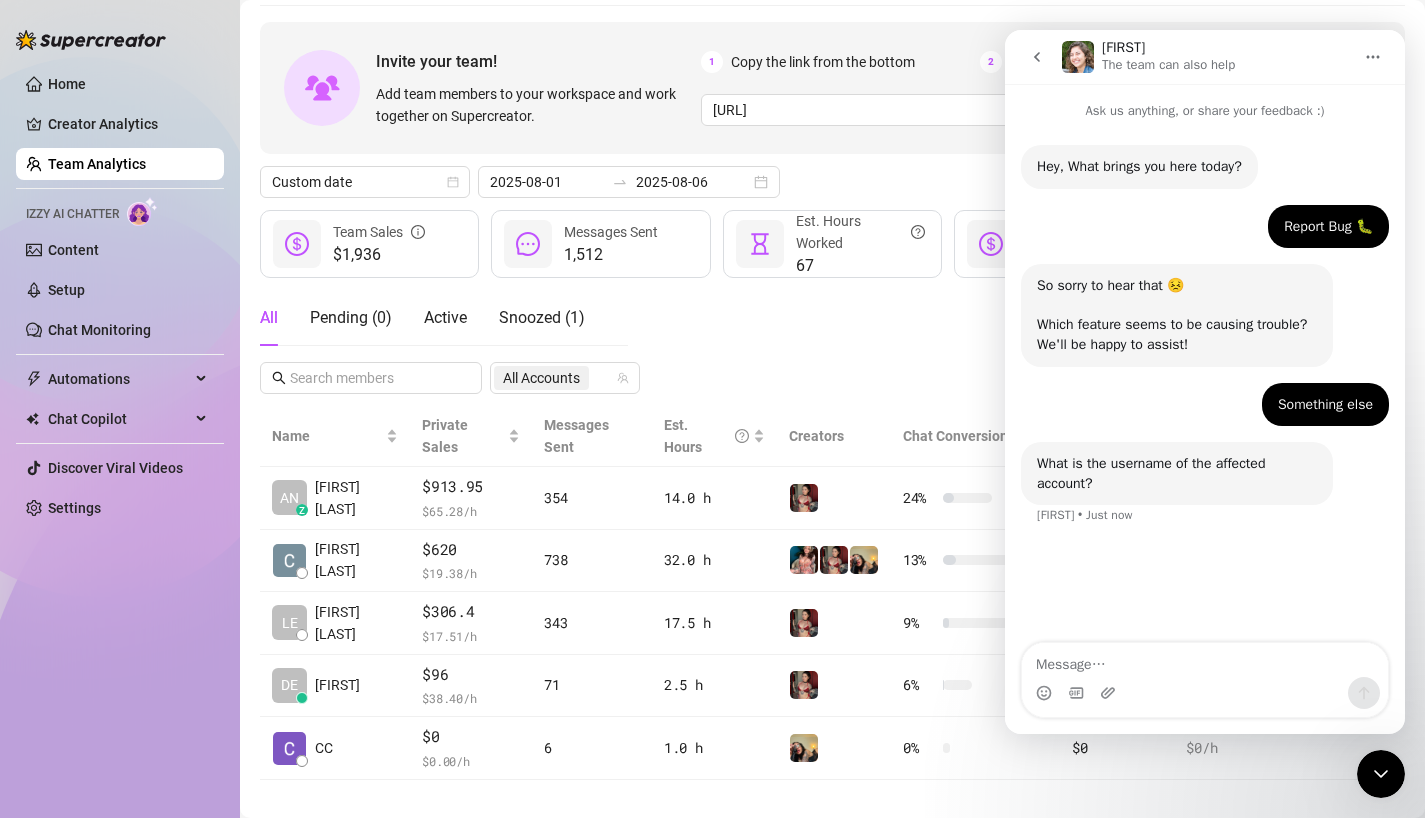 click at bounding box center [1205, 660] 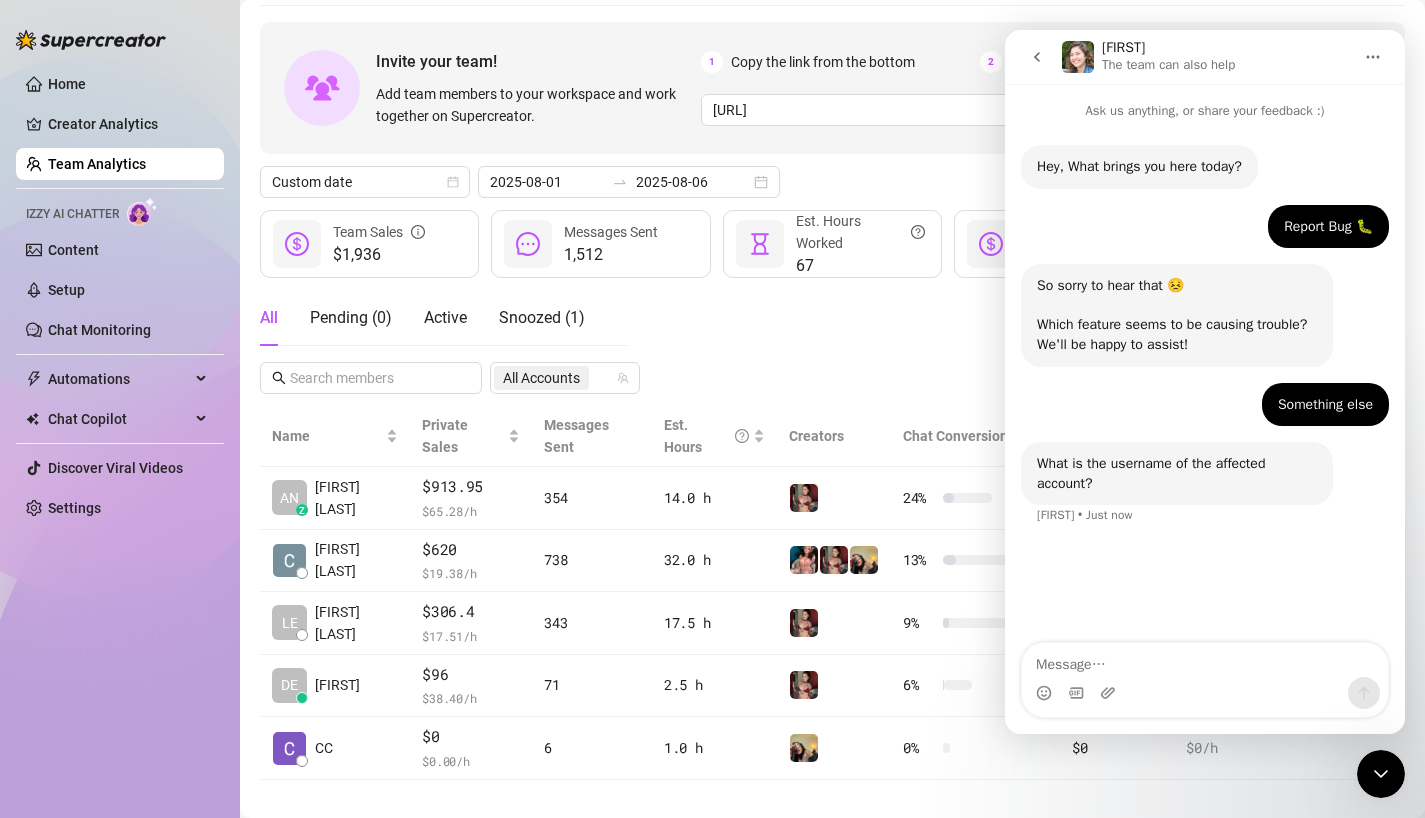 click at bounding box center (1381, 774) 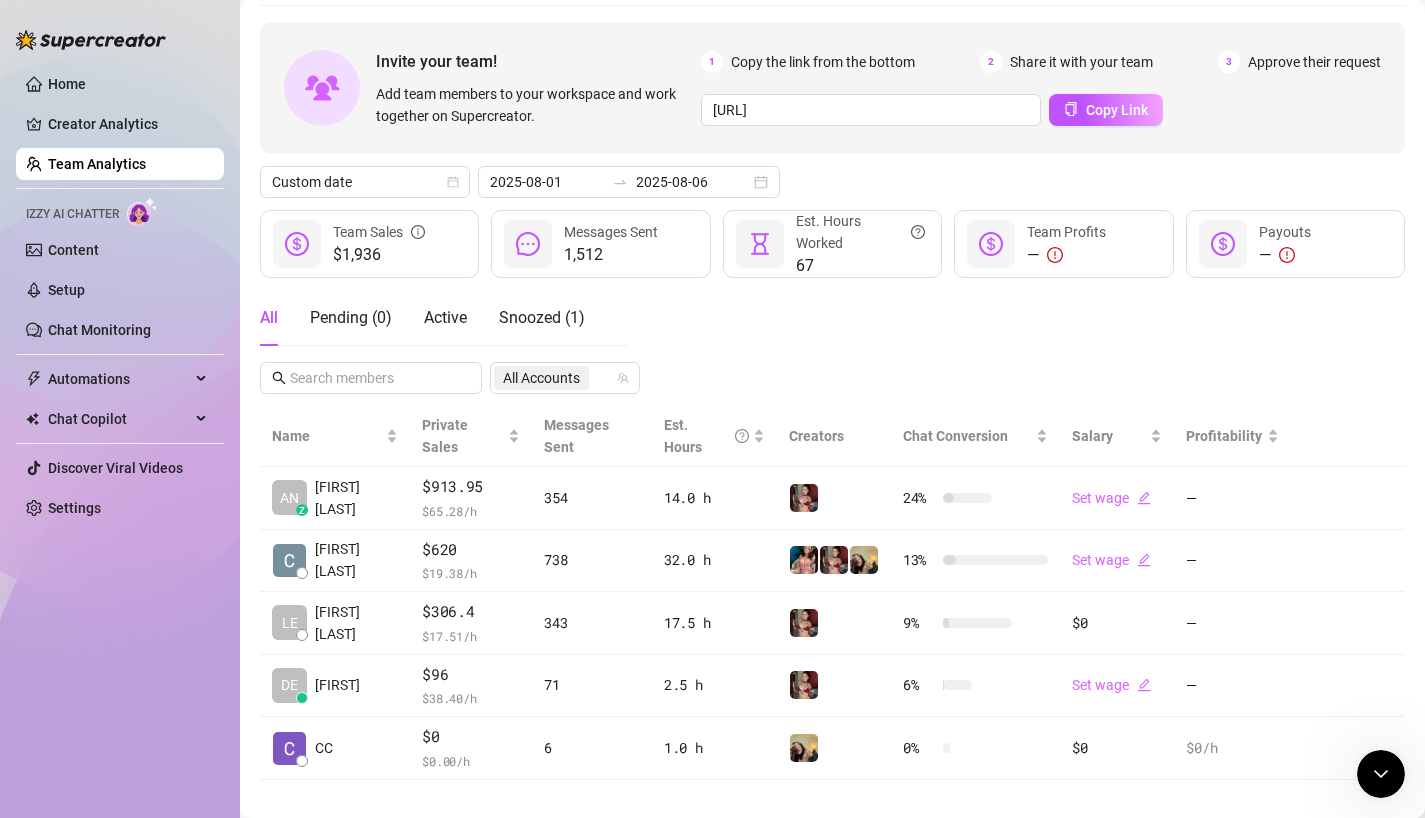 scroll, scrollTop: 0, scrollLeft: 0, axis: both 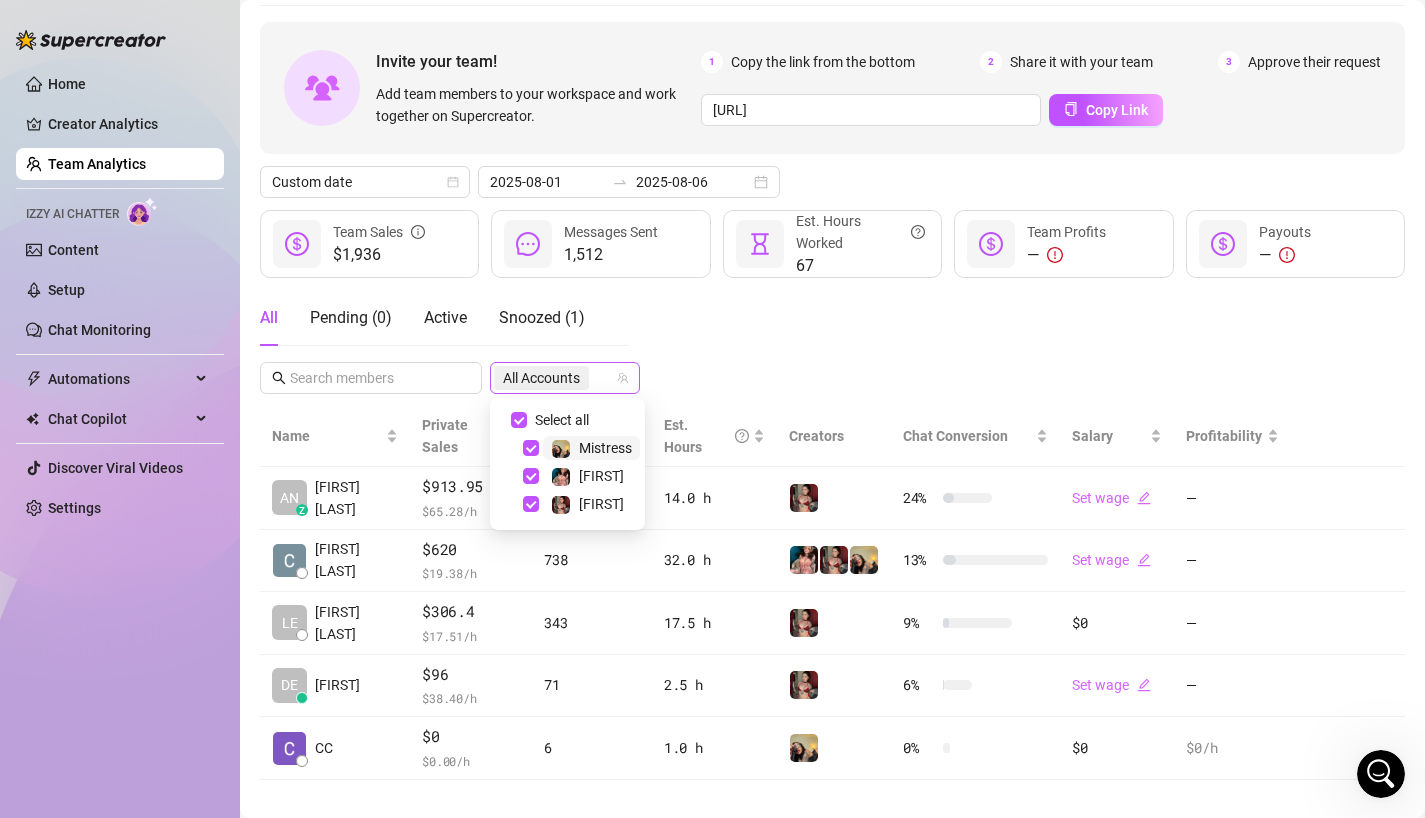 click on "All Accounts" at bounding box center [541, 378] 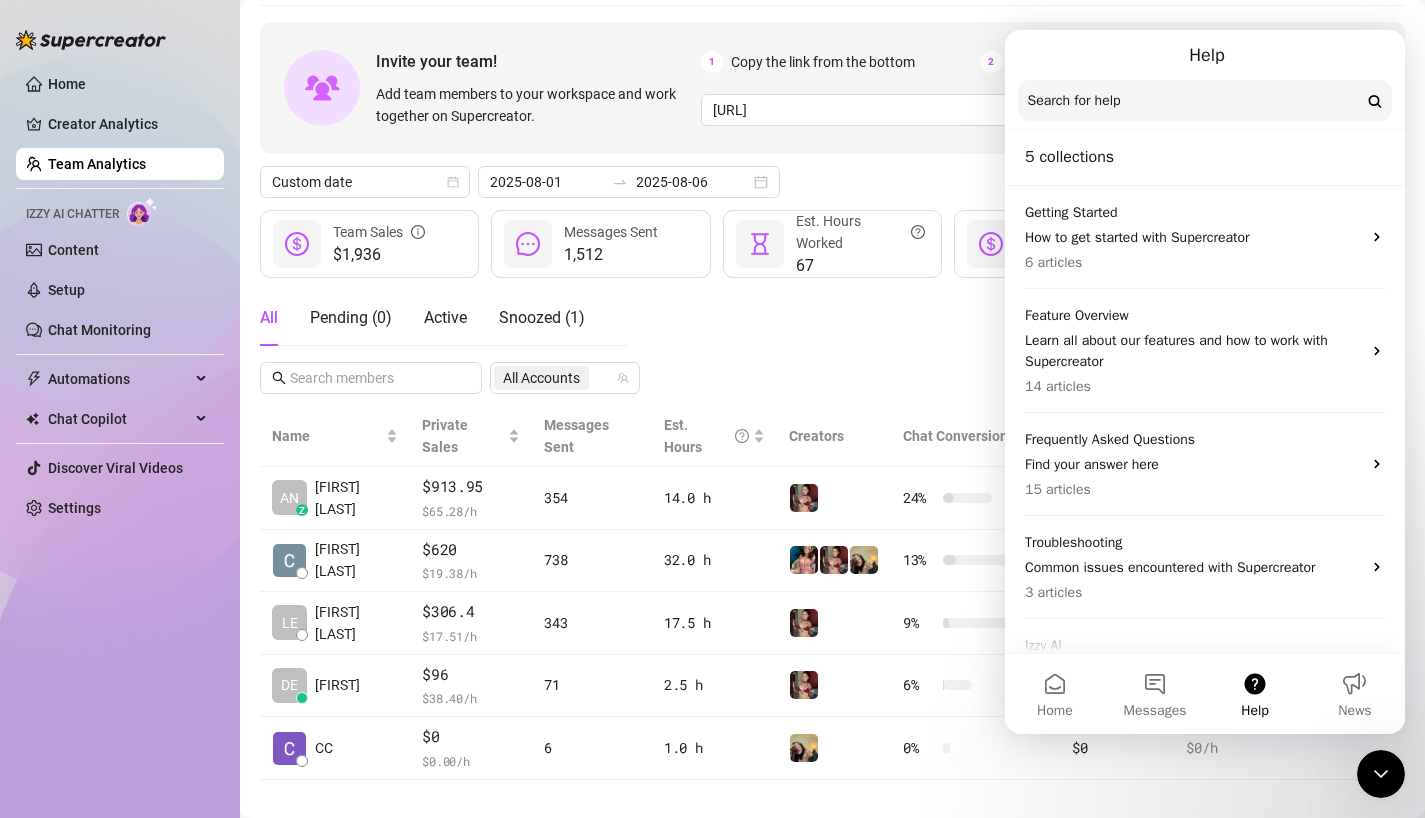 click 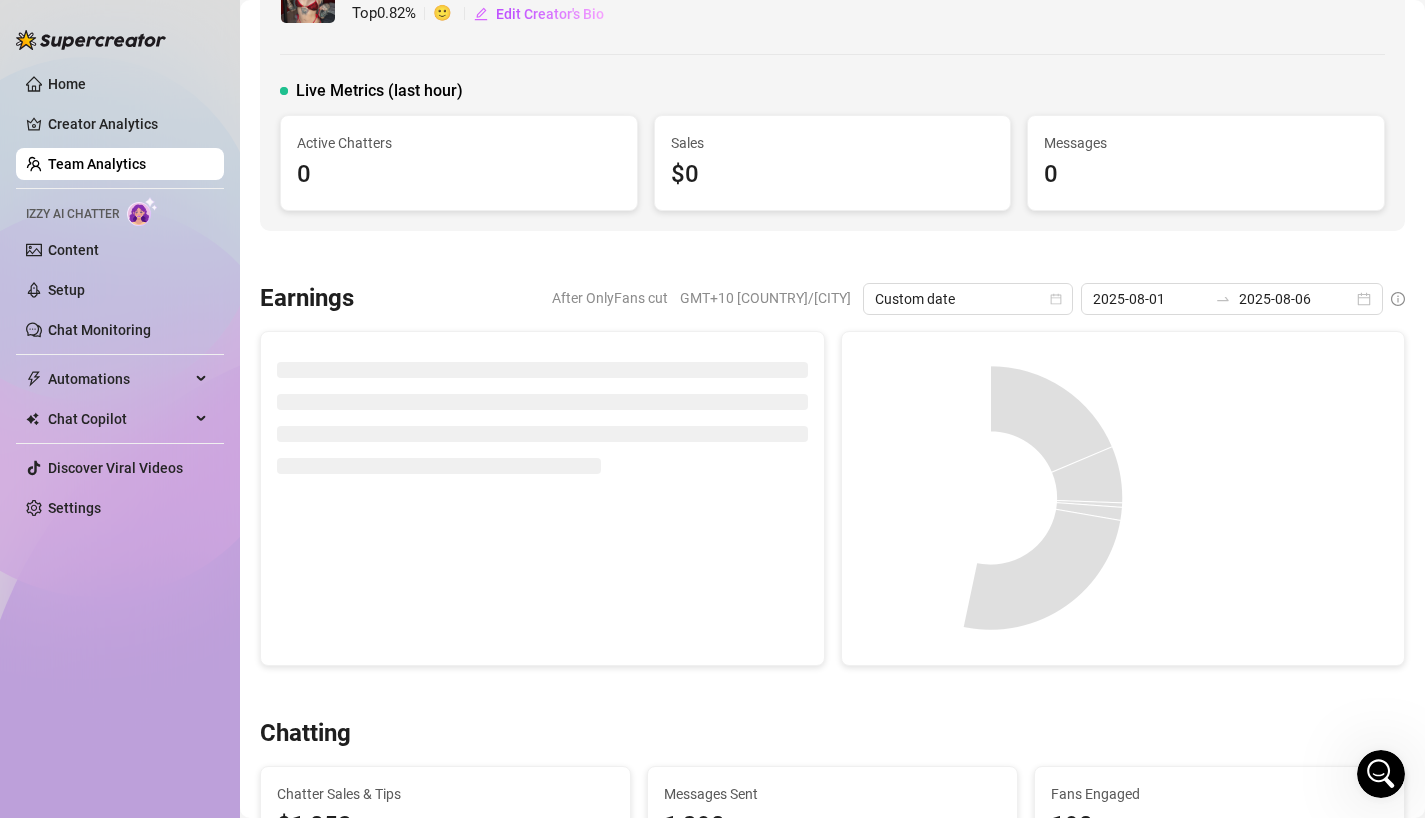 scroll, scrollTop: 0, scrollLeft: 0, axis: both 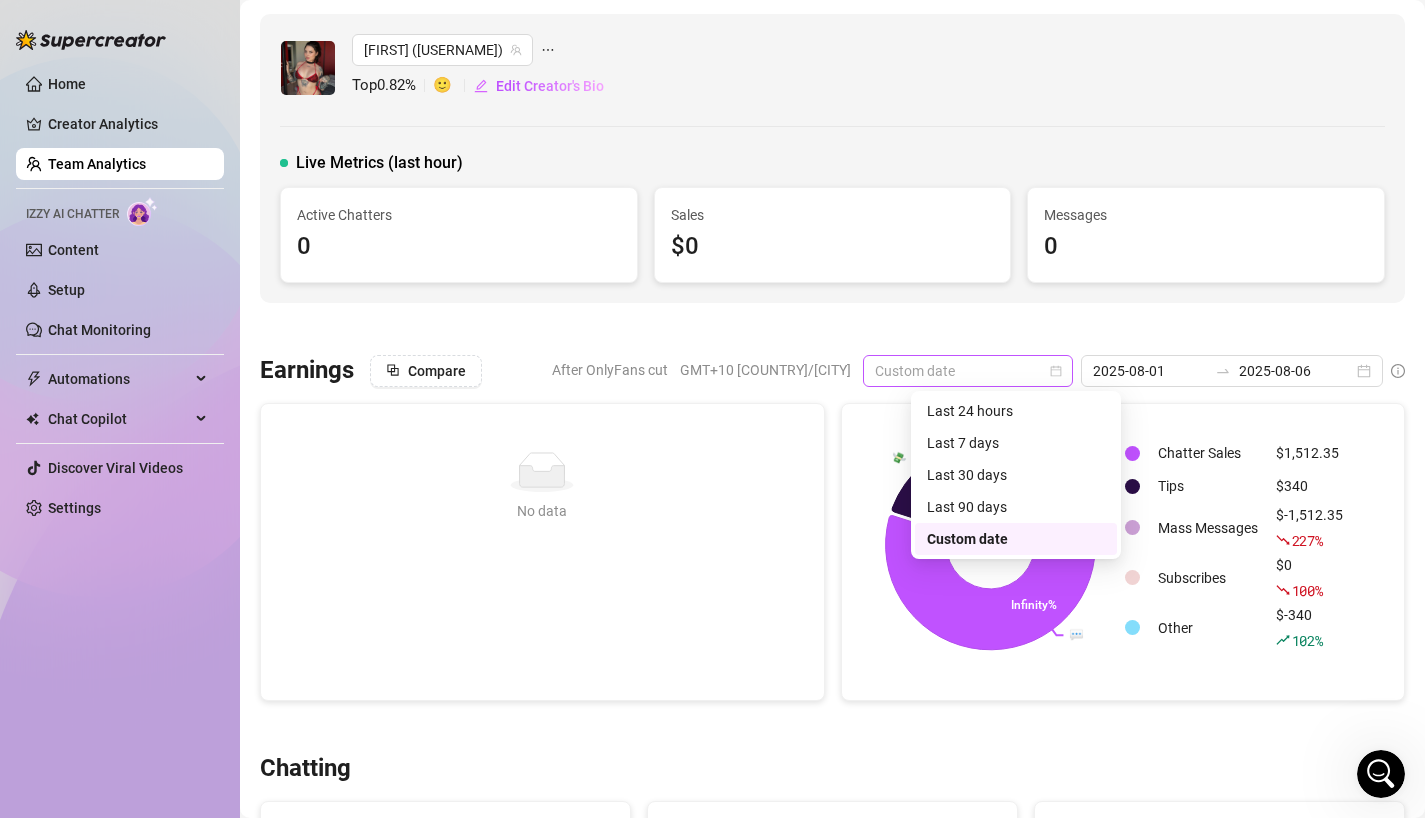 click on "Custom date" at bounding box center [968, 371] 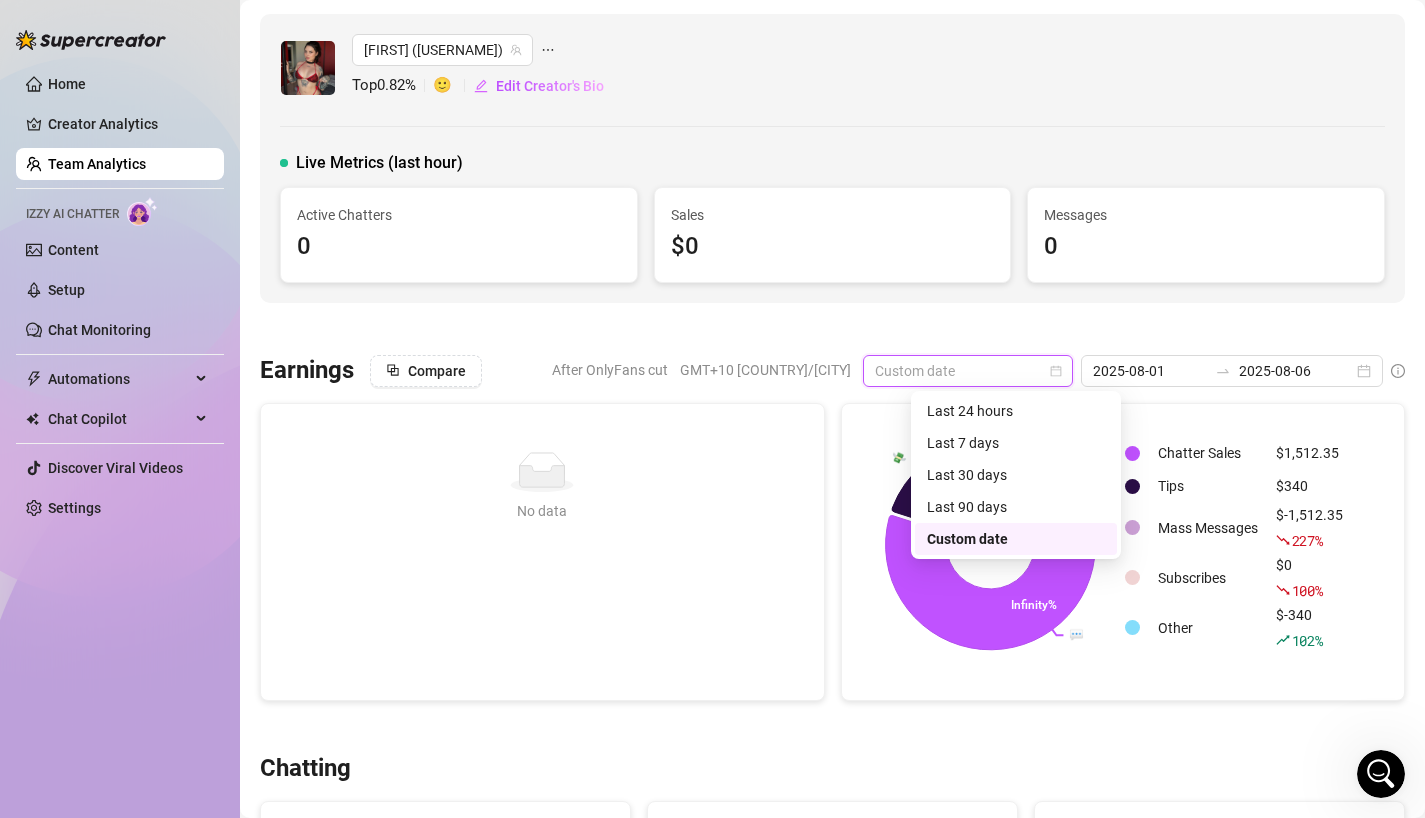 click on "Custom date" at bounding box center (1016, 539) 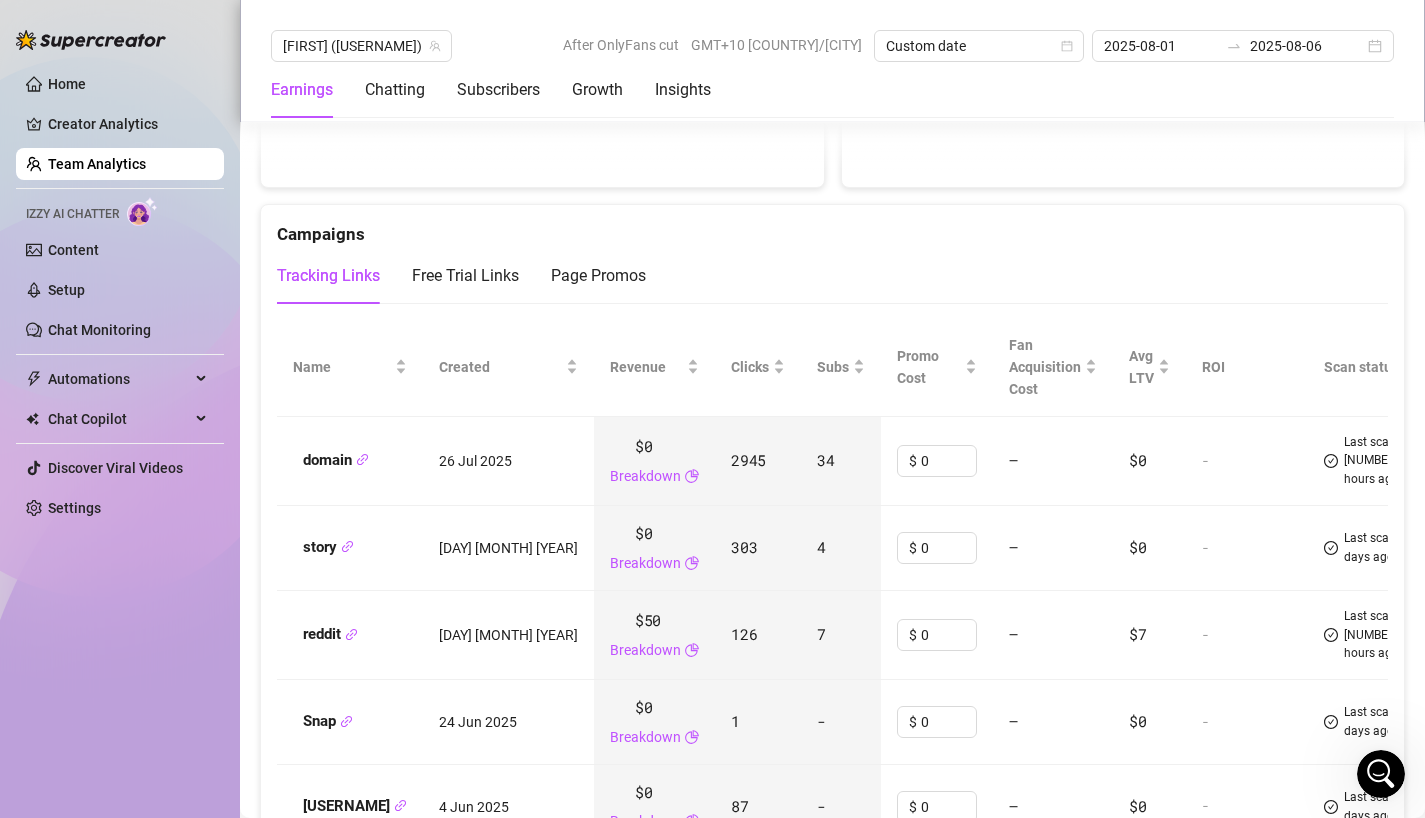 scroll, scrollTop: 2196, scrollLeft: 0, axis: vertical 